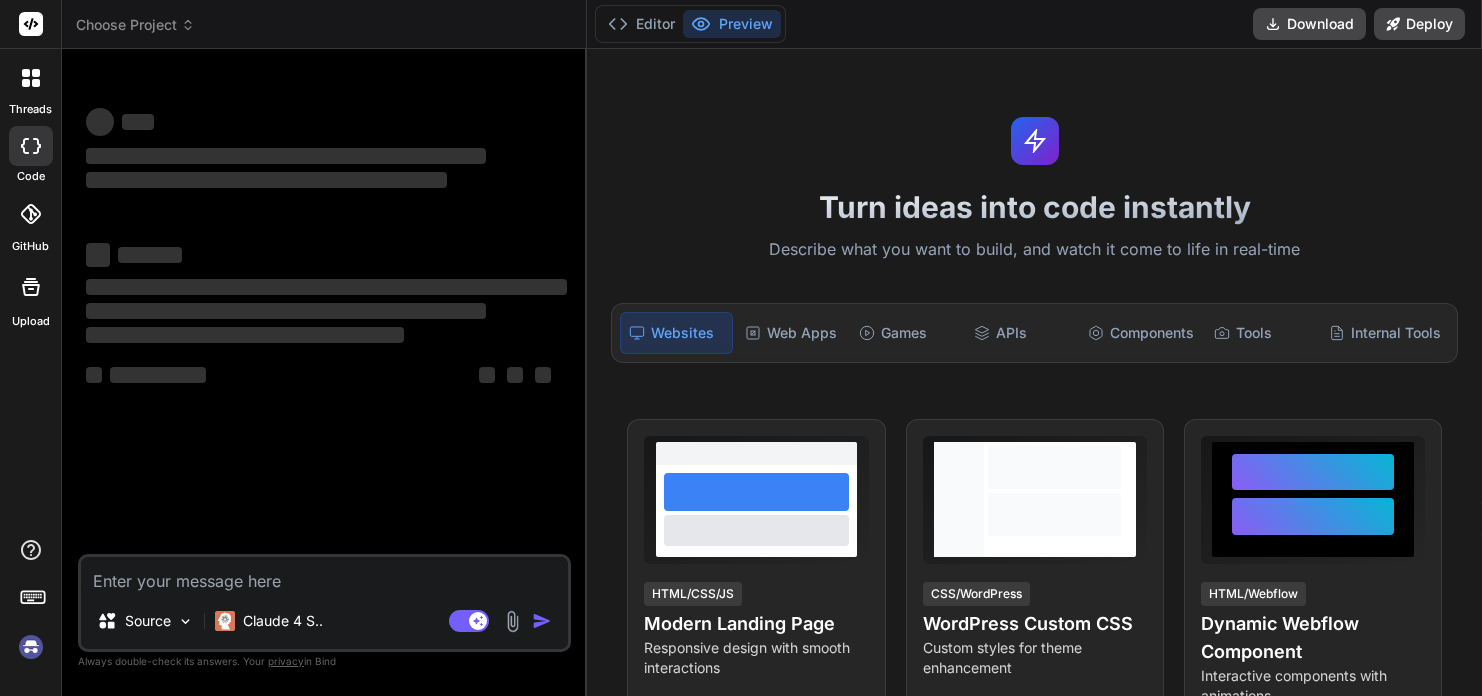 scroll, scrollTop: 0, scrollLeft: 0, axis: both 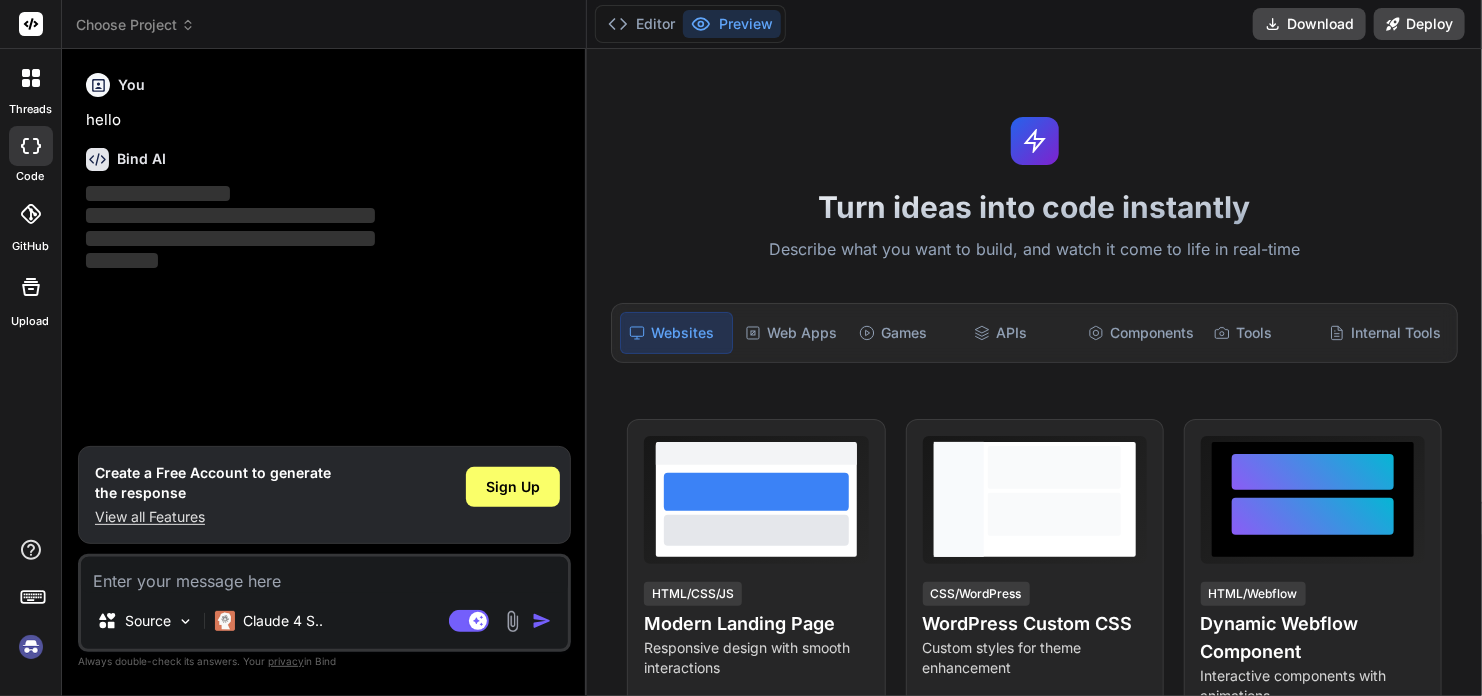 click on "Create a Free Account to generate   the response" at bounding box center (213, 483) 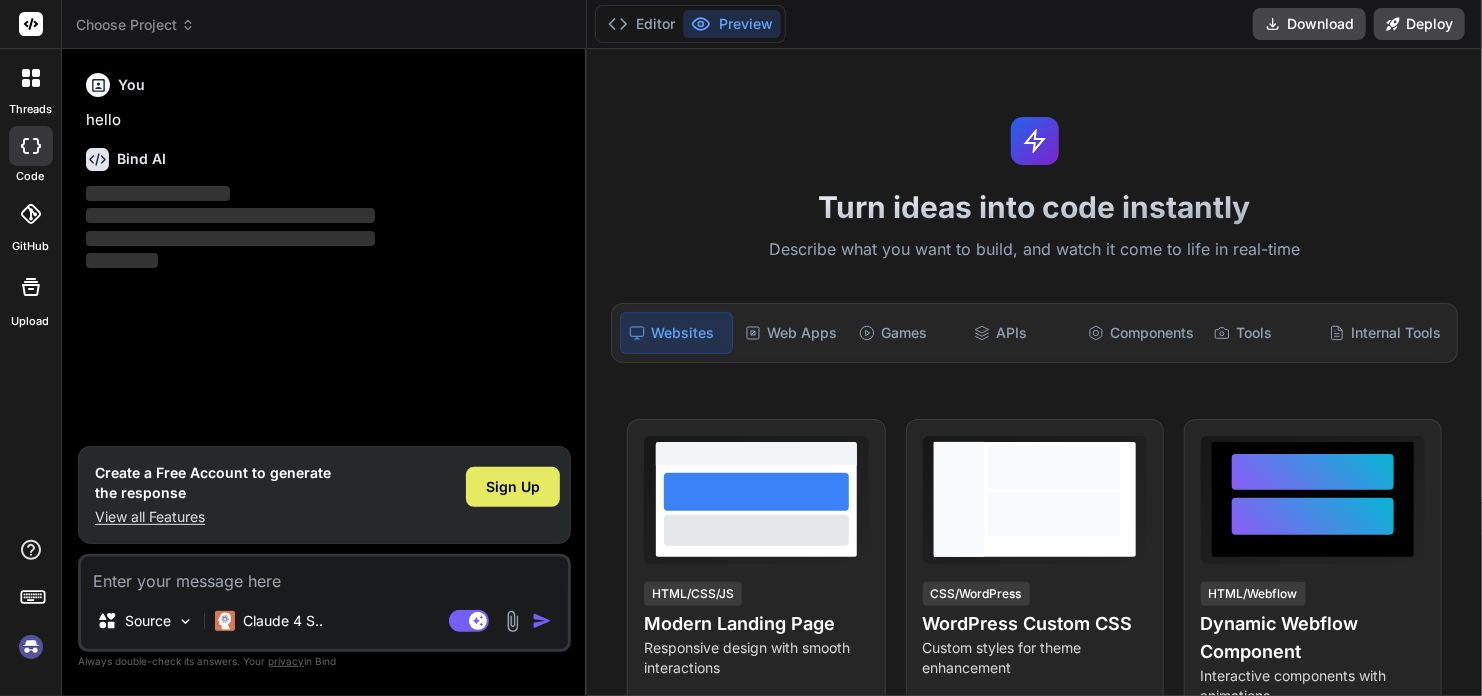 click on "Sign Up" at bounding box center [513, 487] 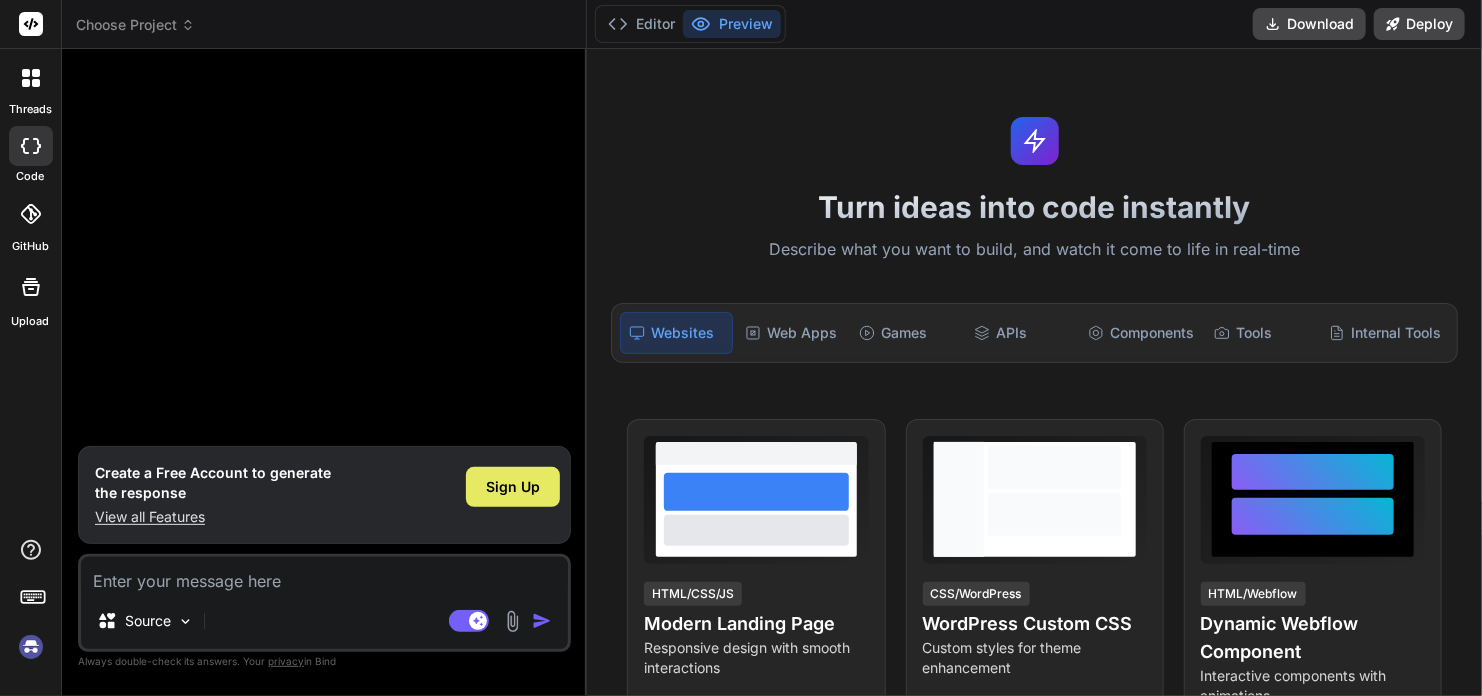 type on "x" 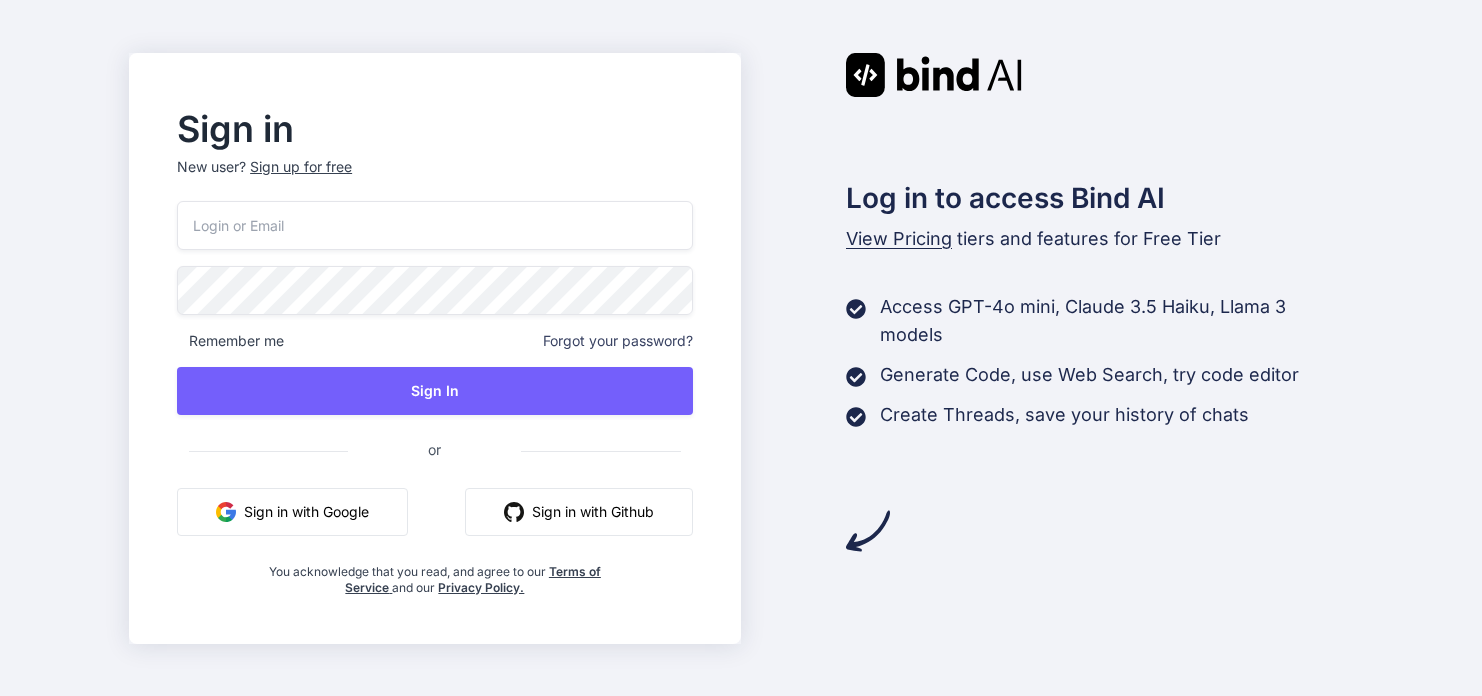 scroll, scrollTop: 0, scrollLeft: 0, axis: both 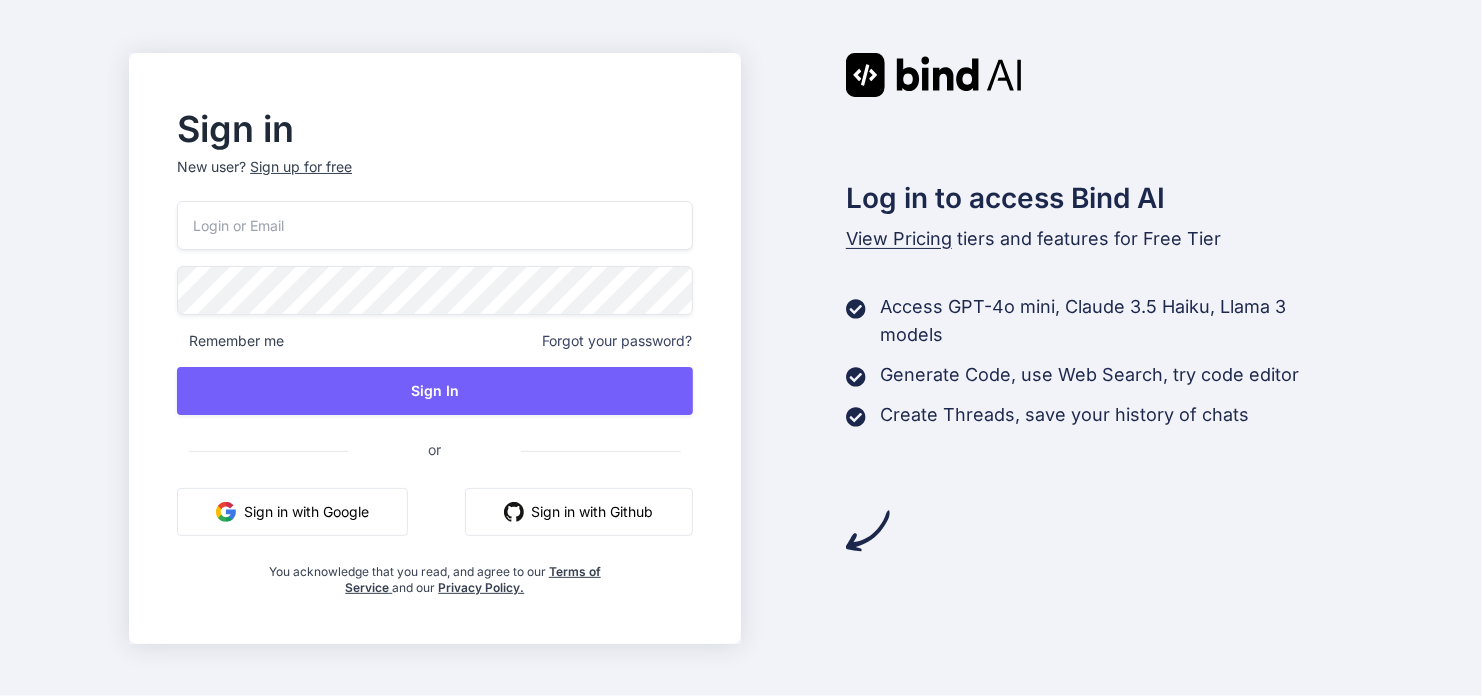 click on "Sign in with Google" at bounding box center (292, 512) 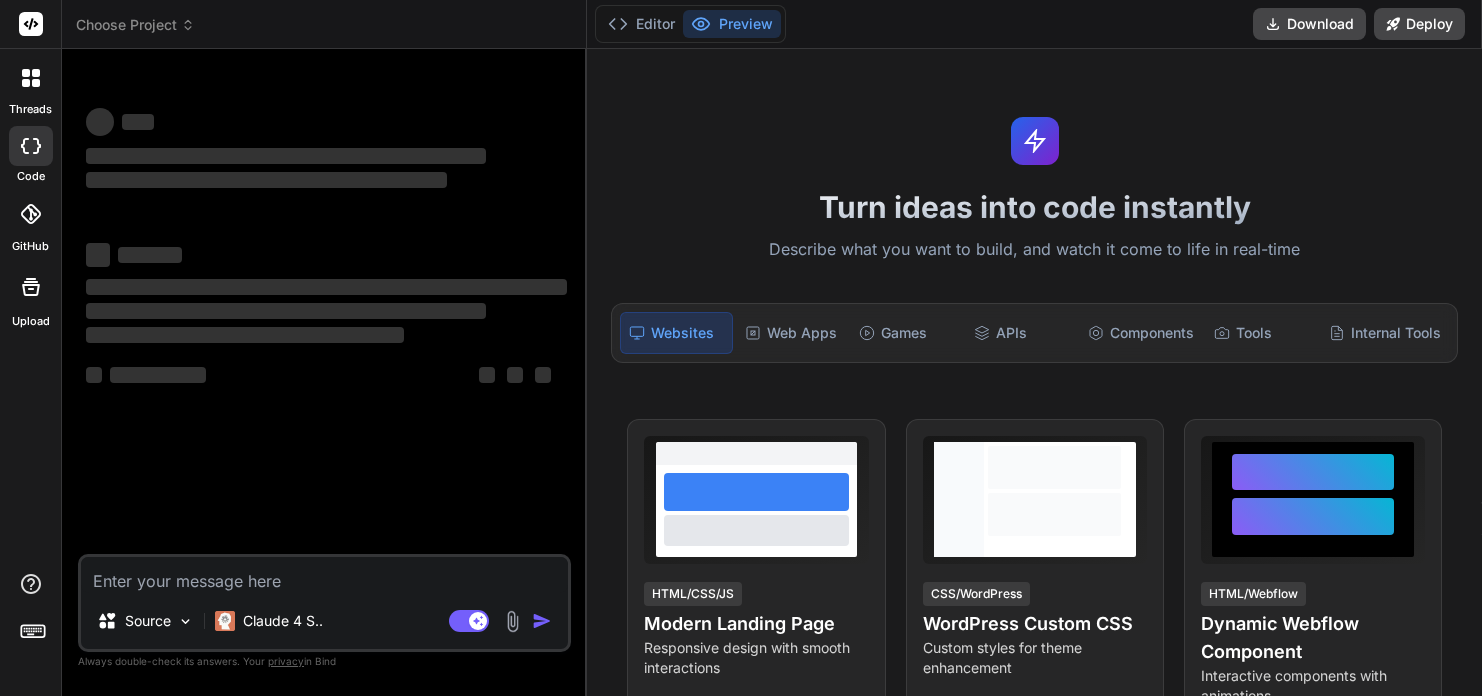 scroll, scrollTop: 0, scrollLeft: 0, axis: both 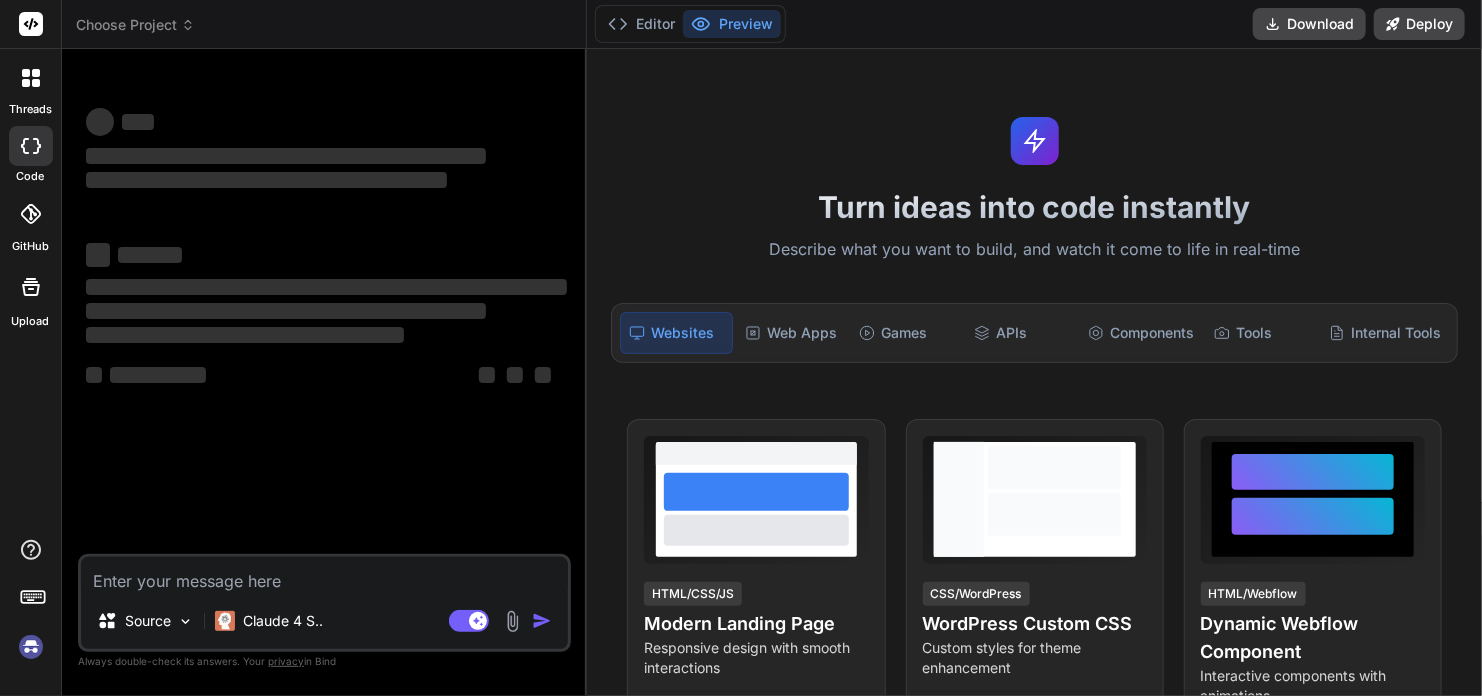 type on "x" 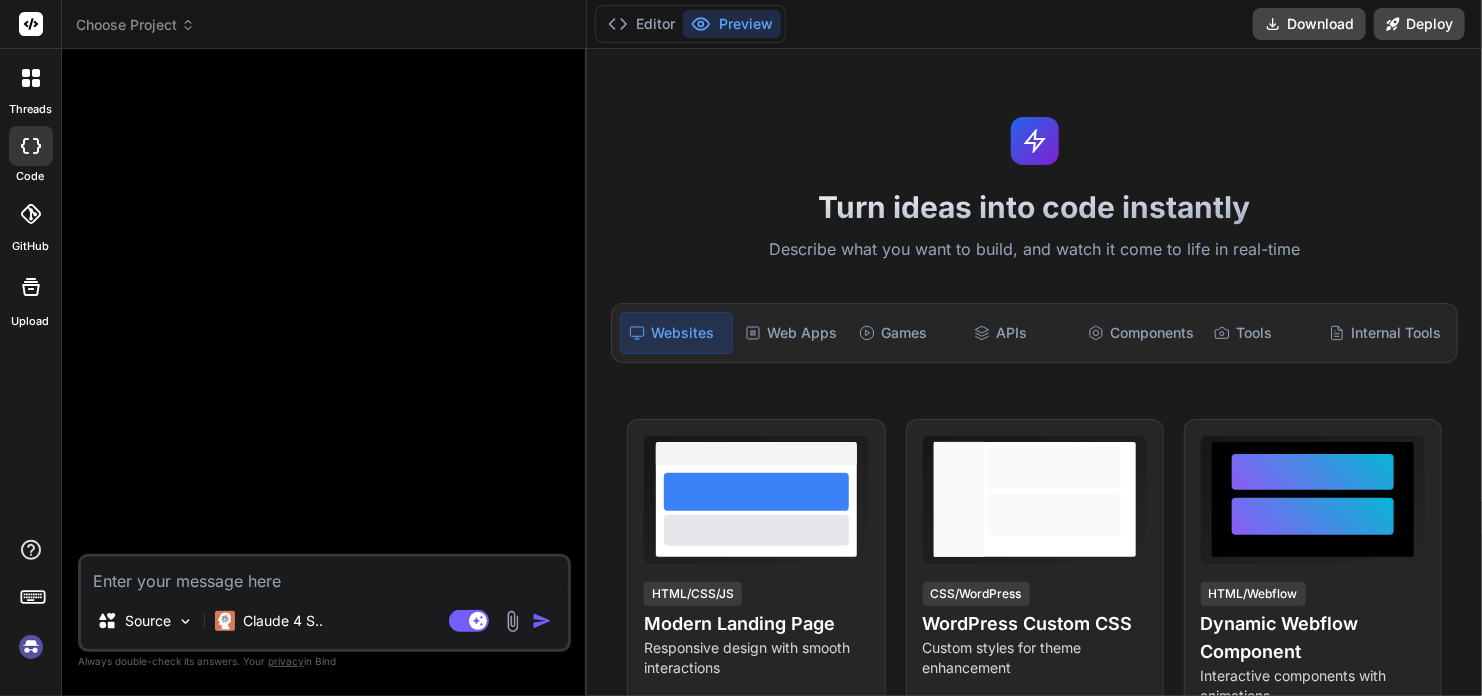 click at bounding box center [324, 575] 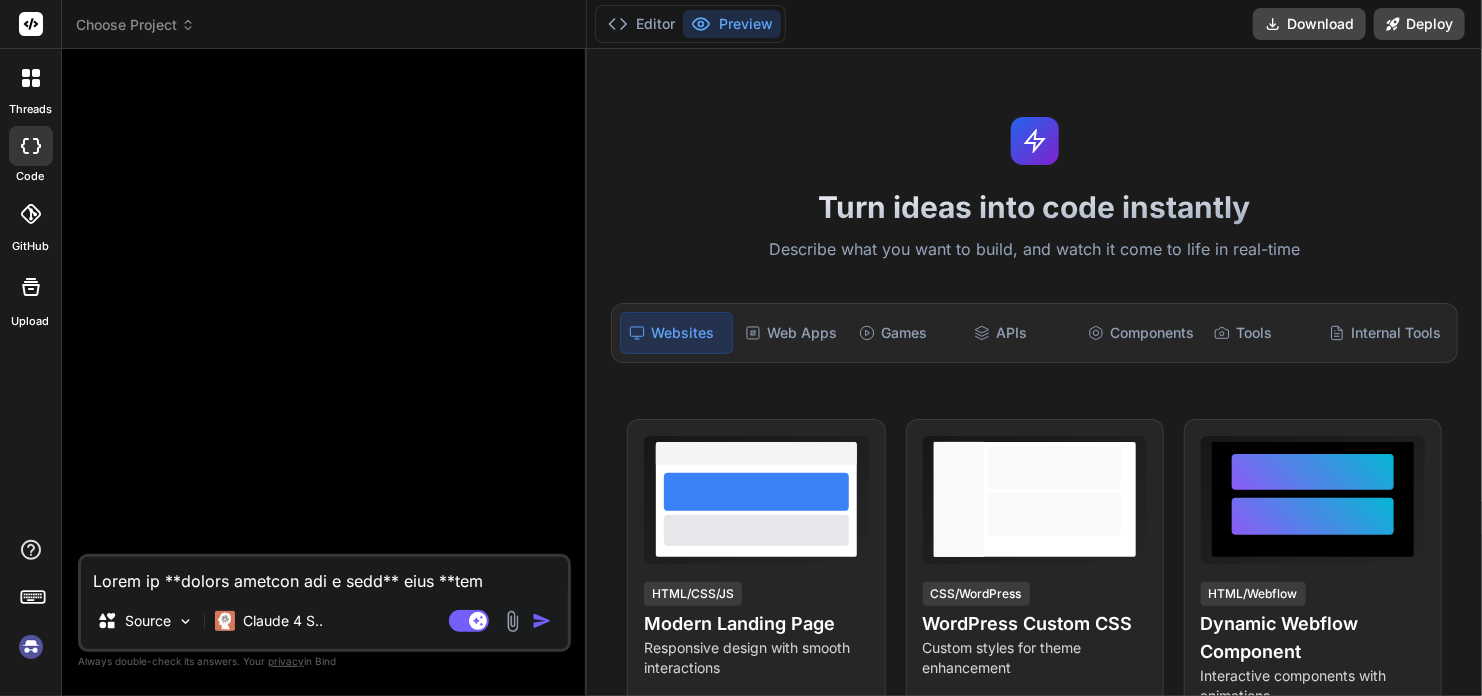 scroll, scrollTop: 3025, scrollLeft: 0, axis: vertical 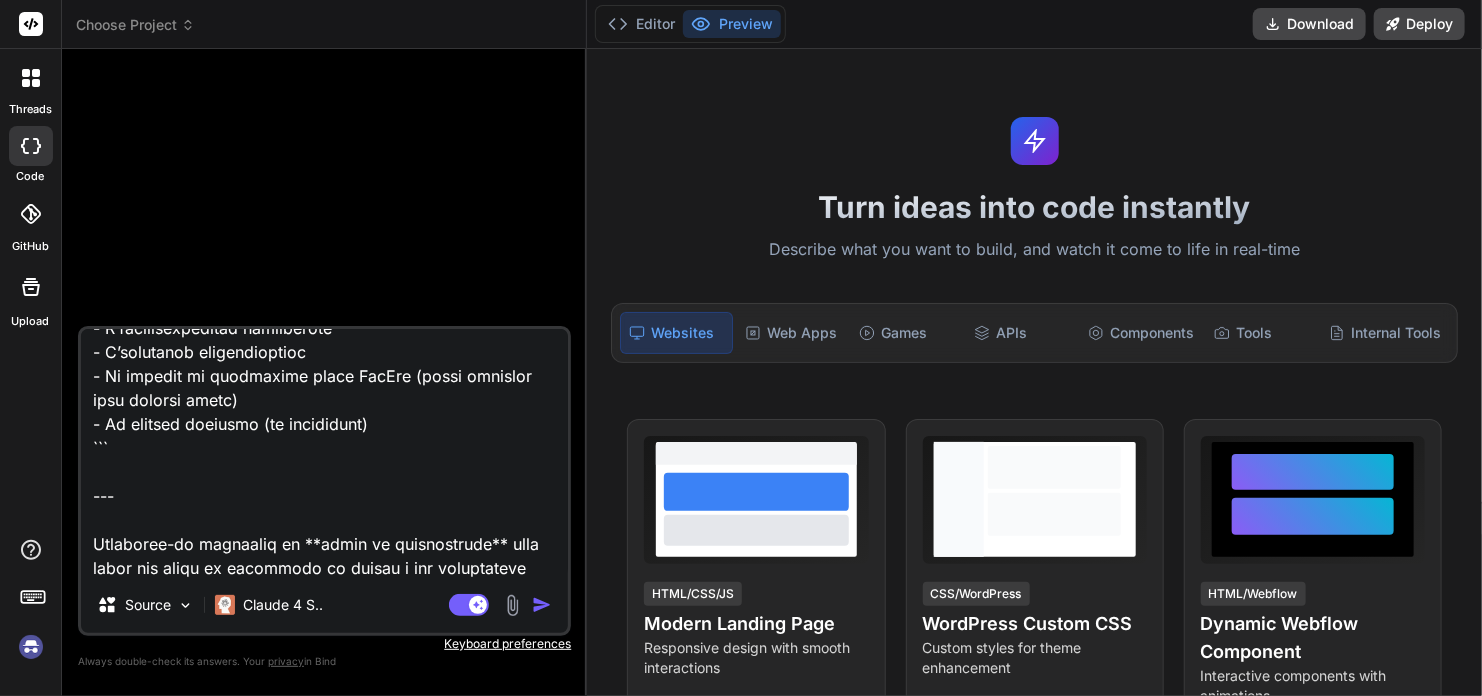 drag, startPoint x: 195, startPoint y: 549, endPoint x: 85, endPoint y: 435, distance: 158.41718 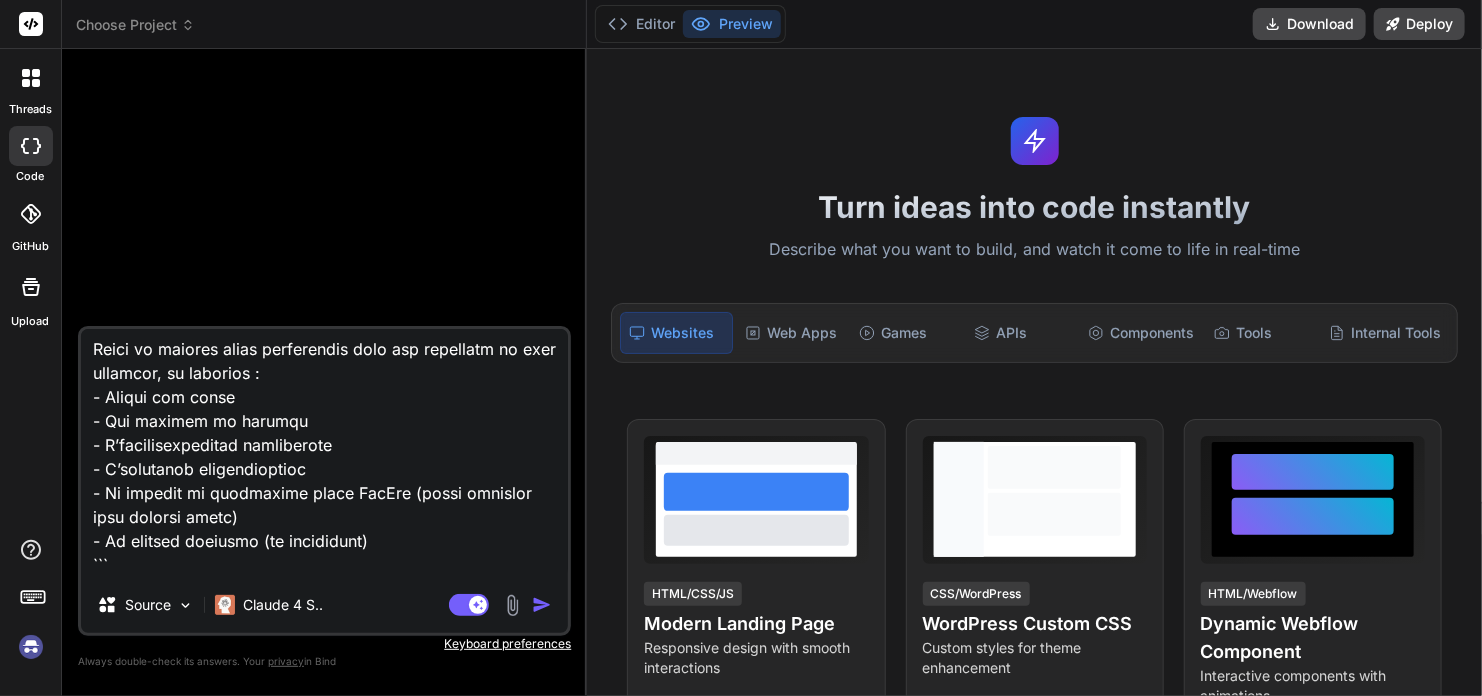 scroll, scrollTop: 2908, scrollLeft: 0, axis: vertical 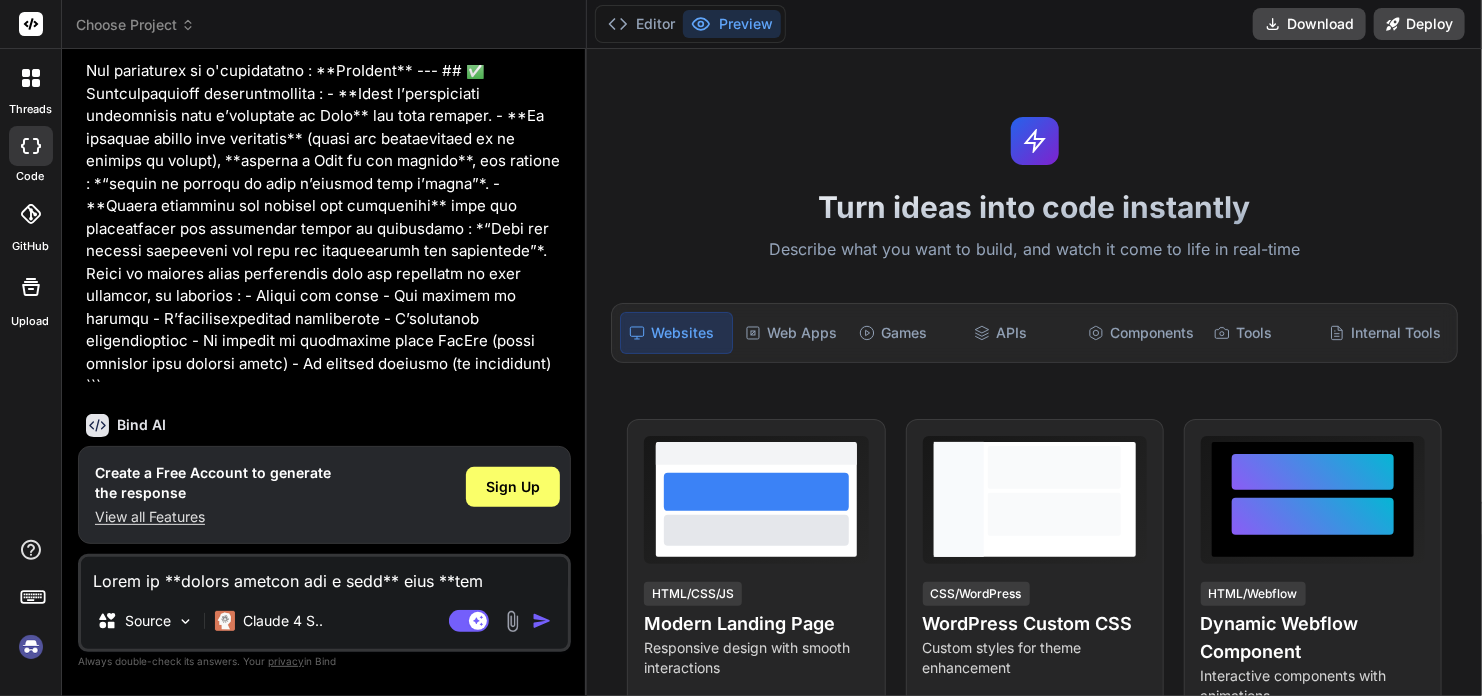 click at bounding box center (31, 647) 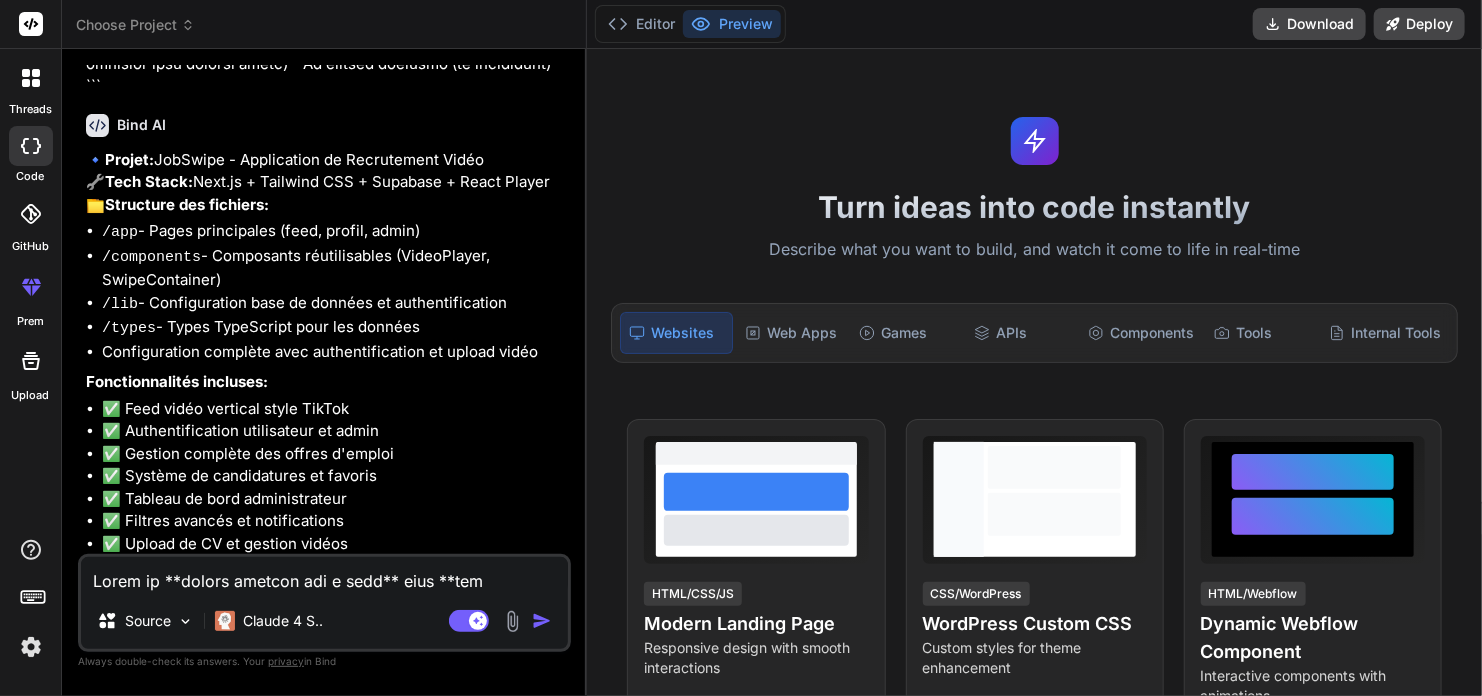 scroll, scrollTop: 1522, scrollLeft: 0, axis: vertical 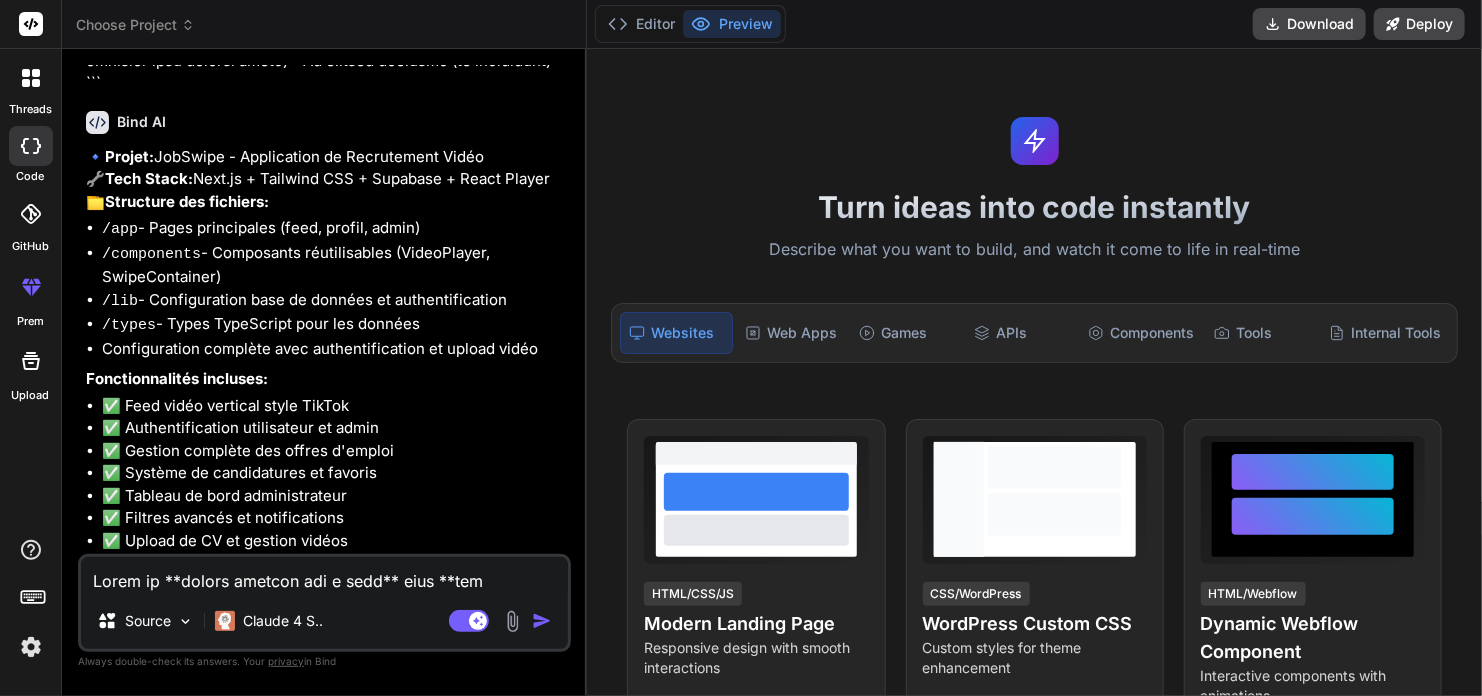 type on "x" 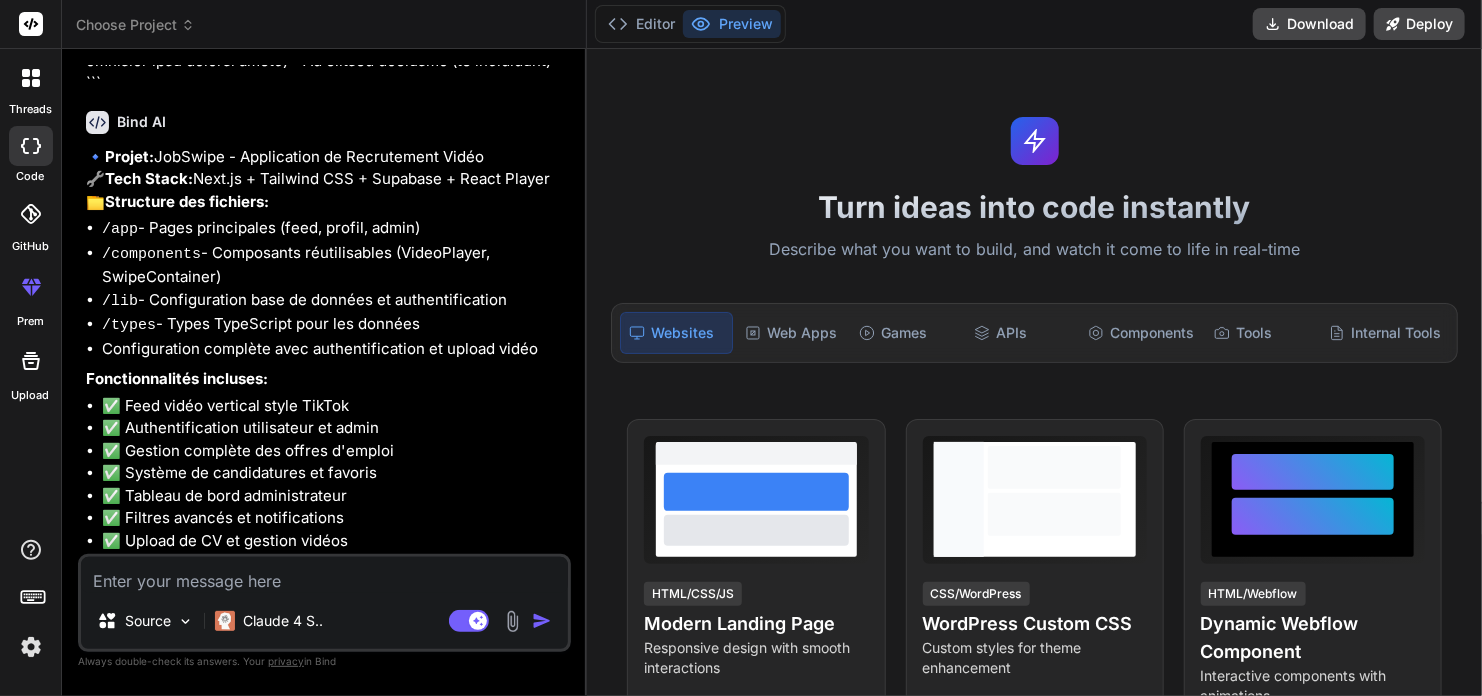 type on "o" 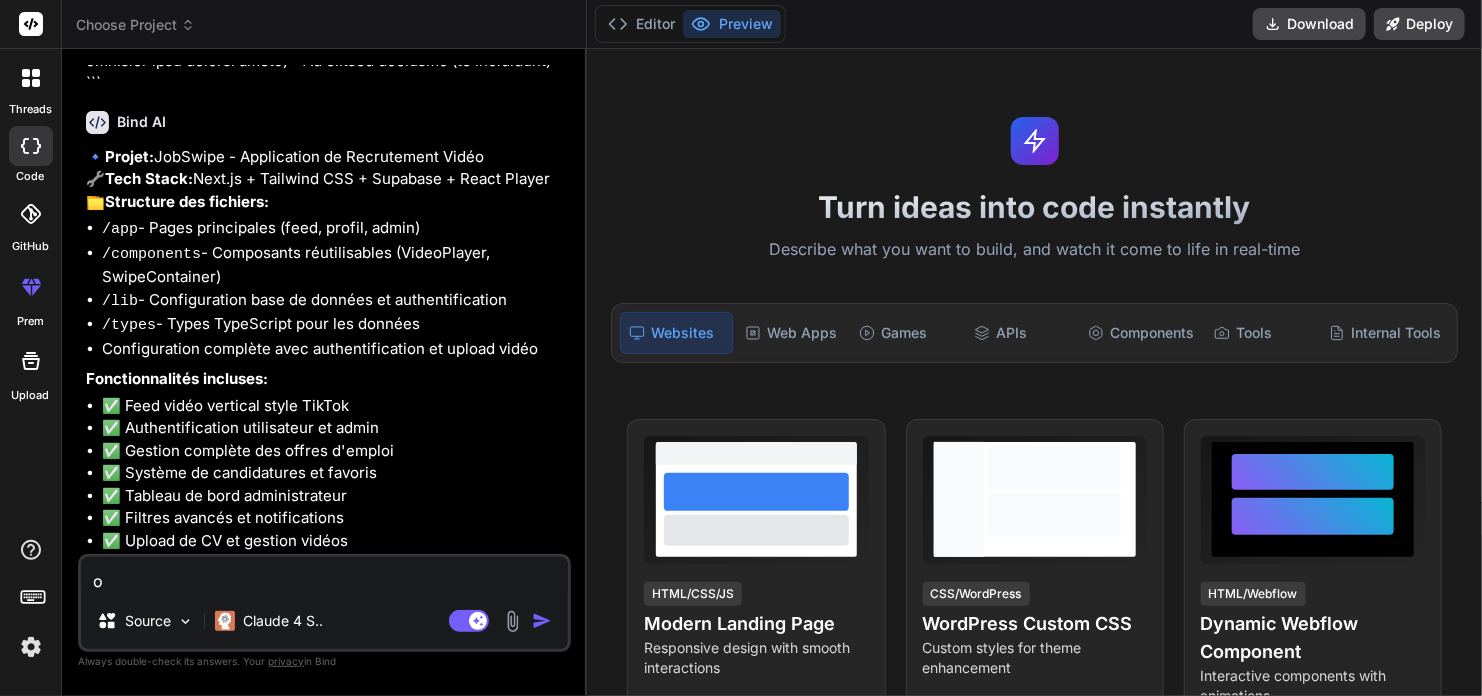 type on "ou" 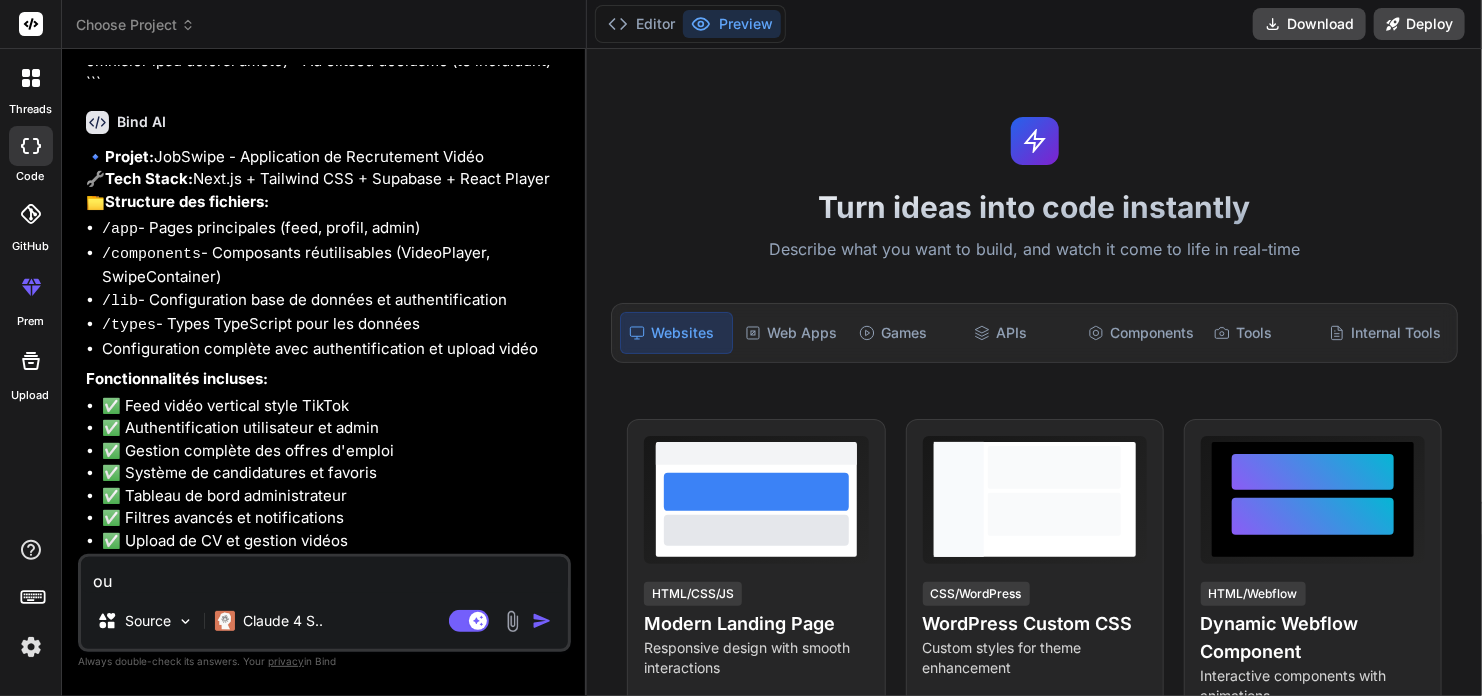 type on "oui" 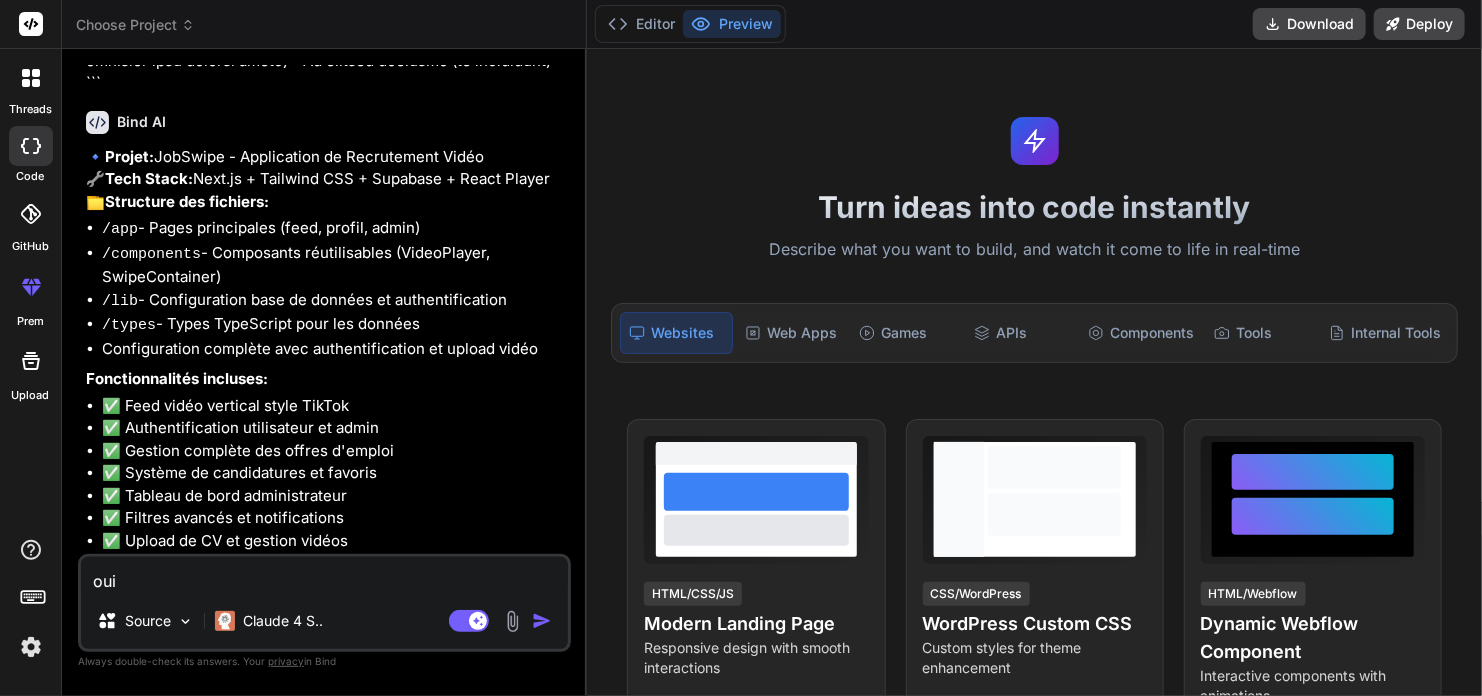type on "oui" 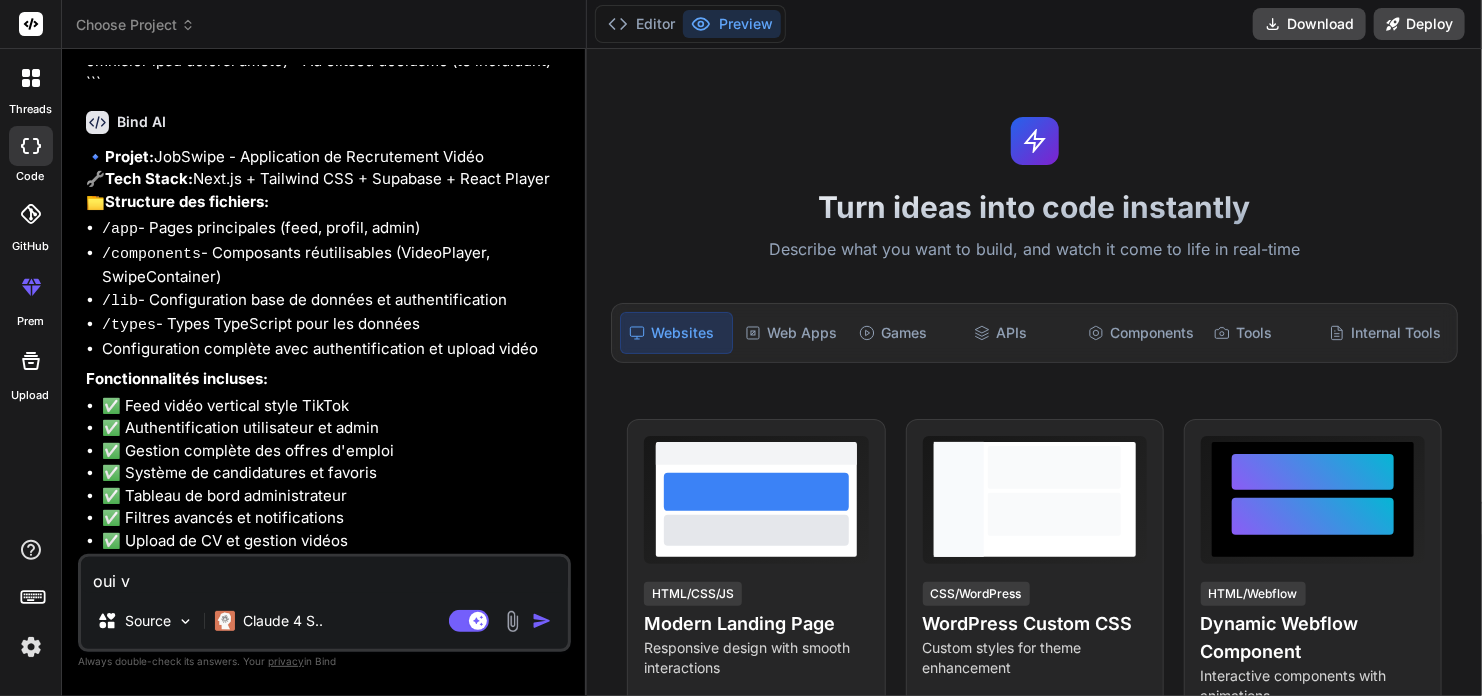 type on "oui va" 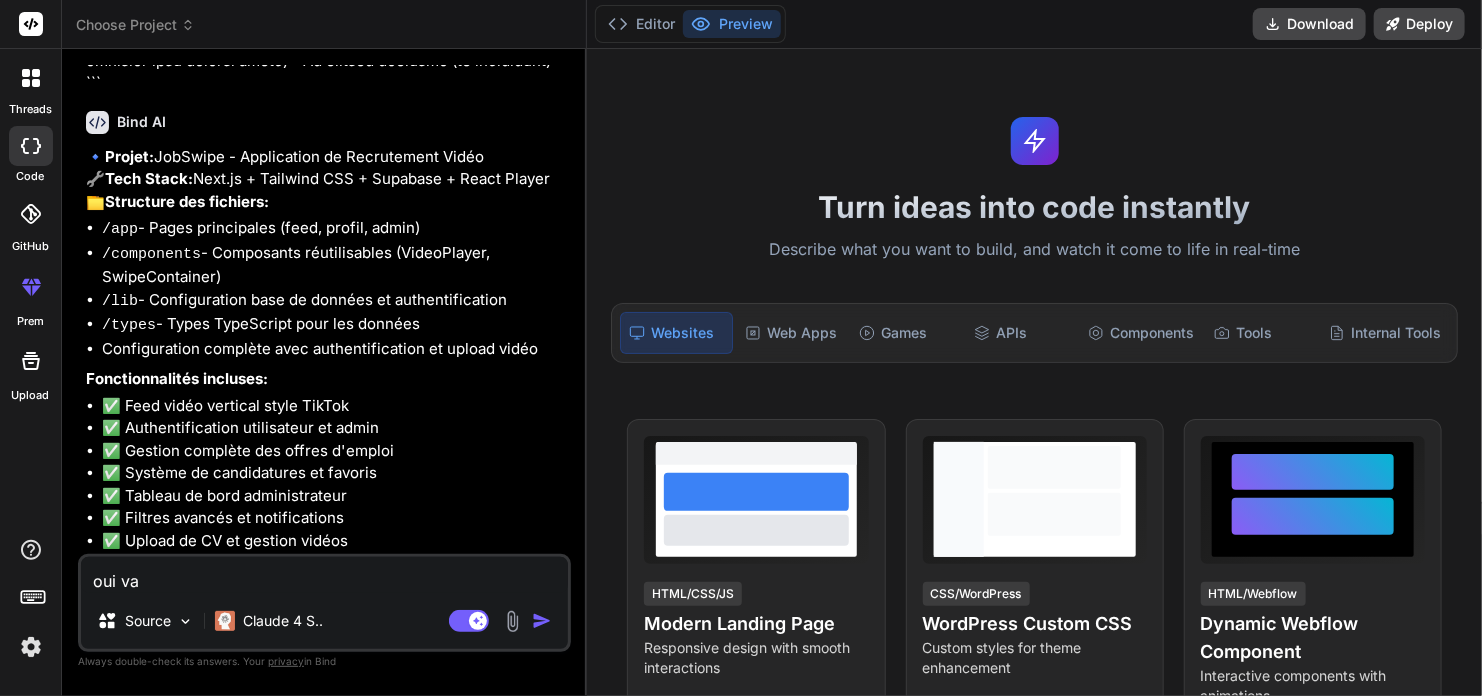 type on "x" 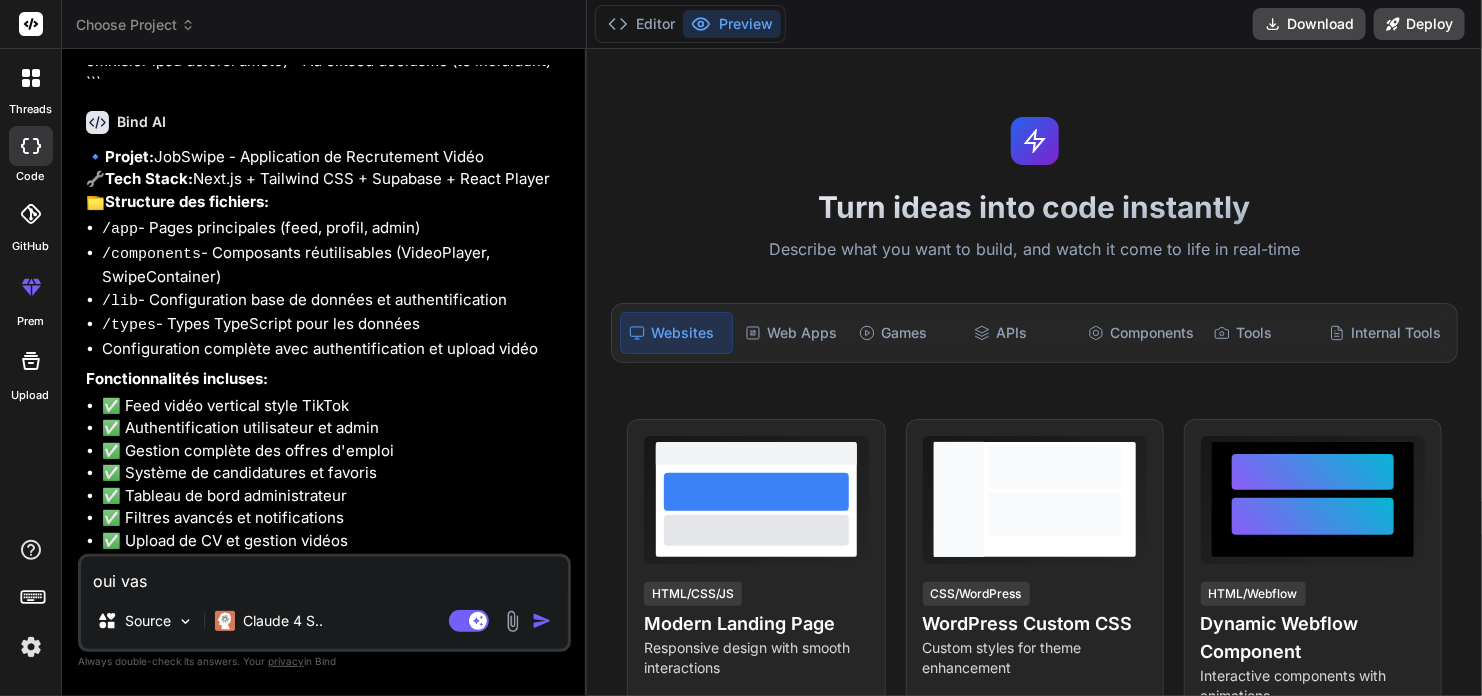 type on "oui vasy" 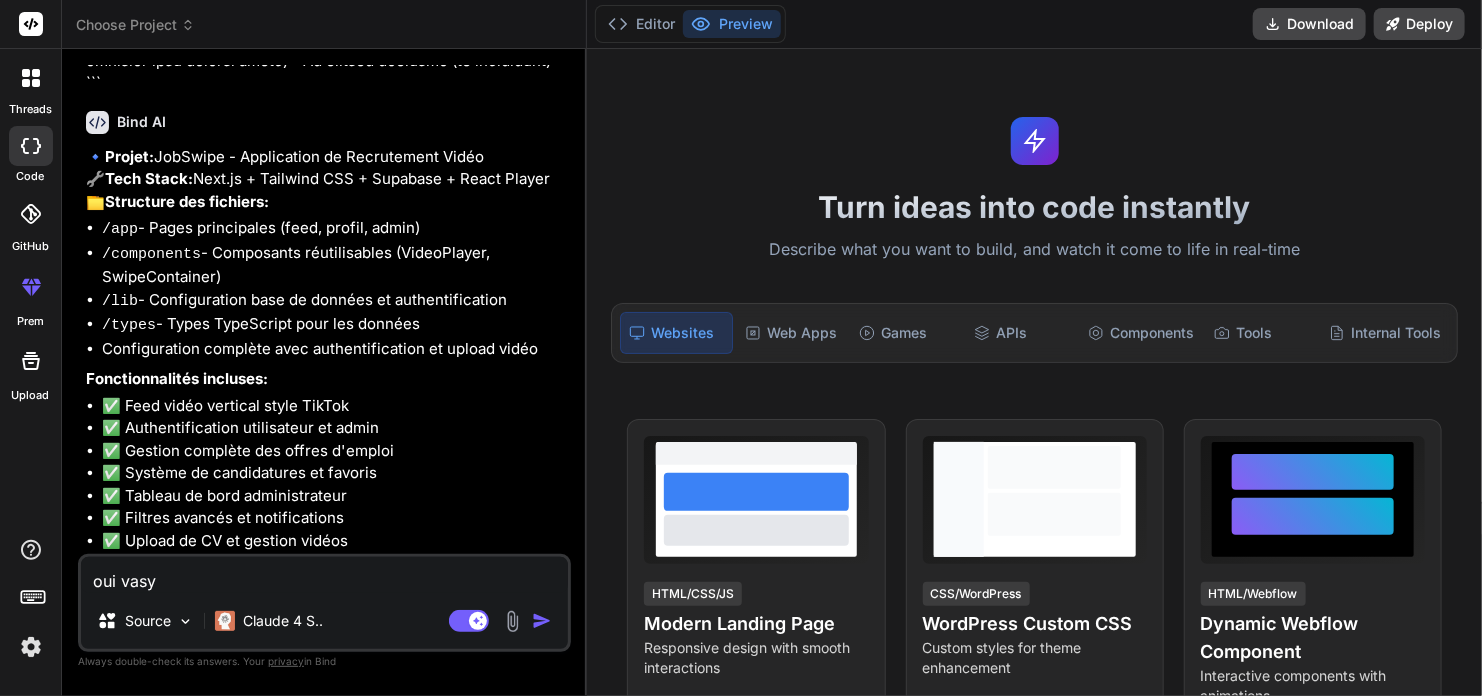 type on "oui vasy" 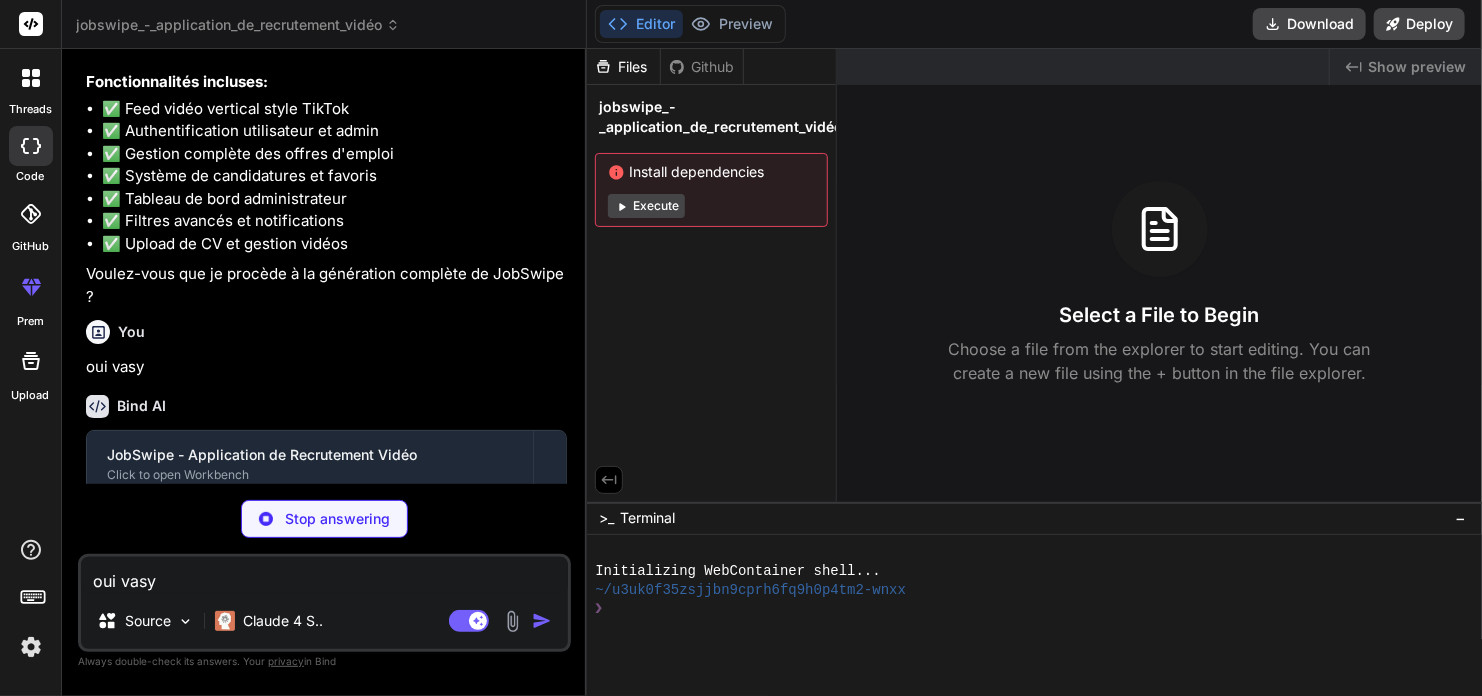 scroll, scrollTop: 1839, scrollLeft: 0, axis: vertical 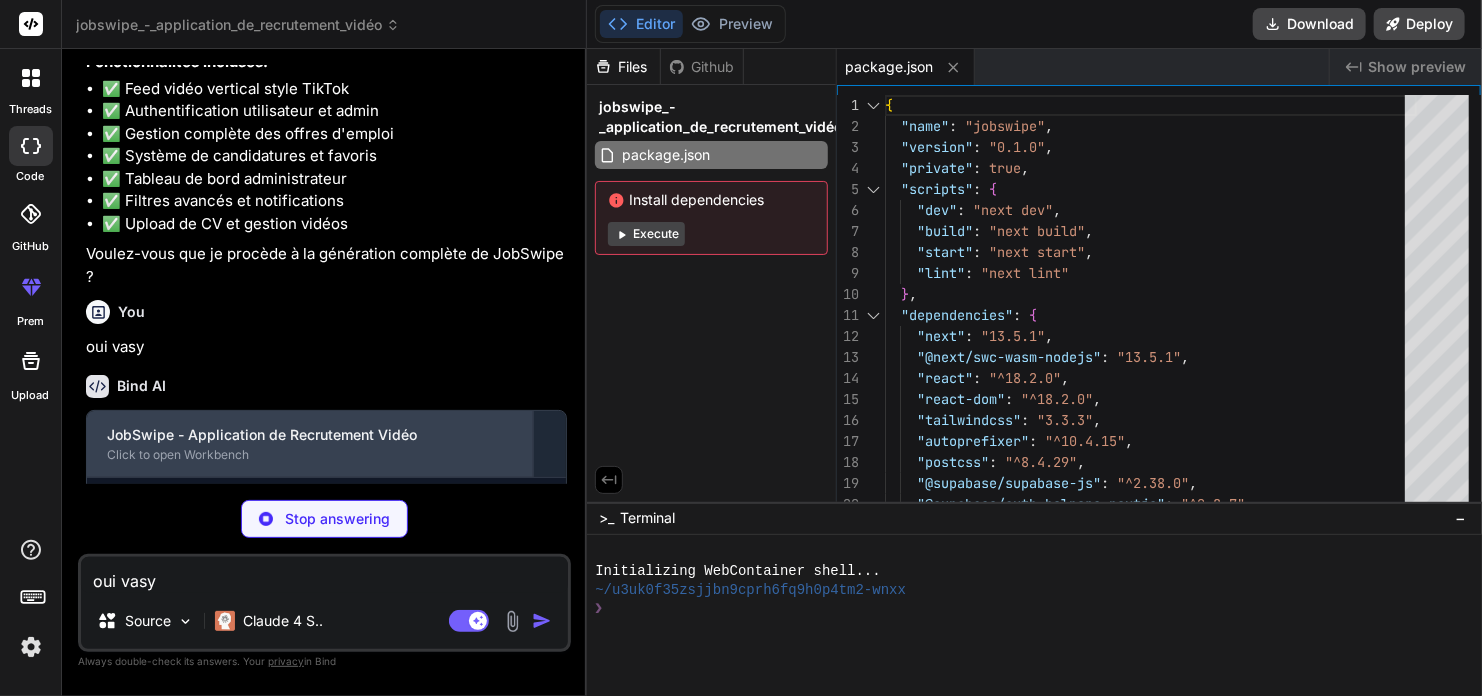 type on "x" 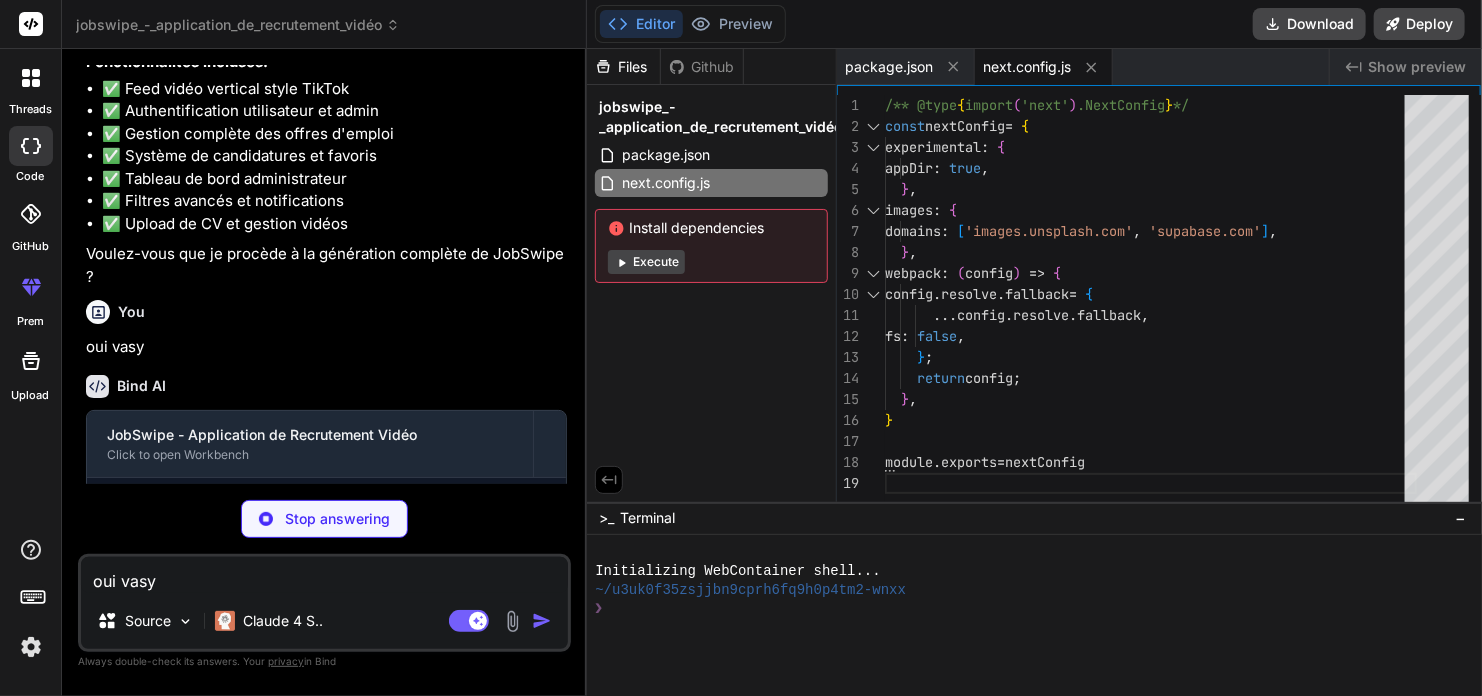 type on "x" 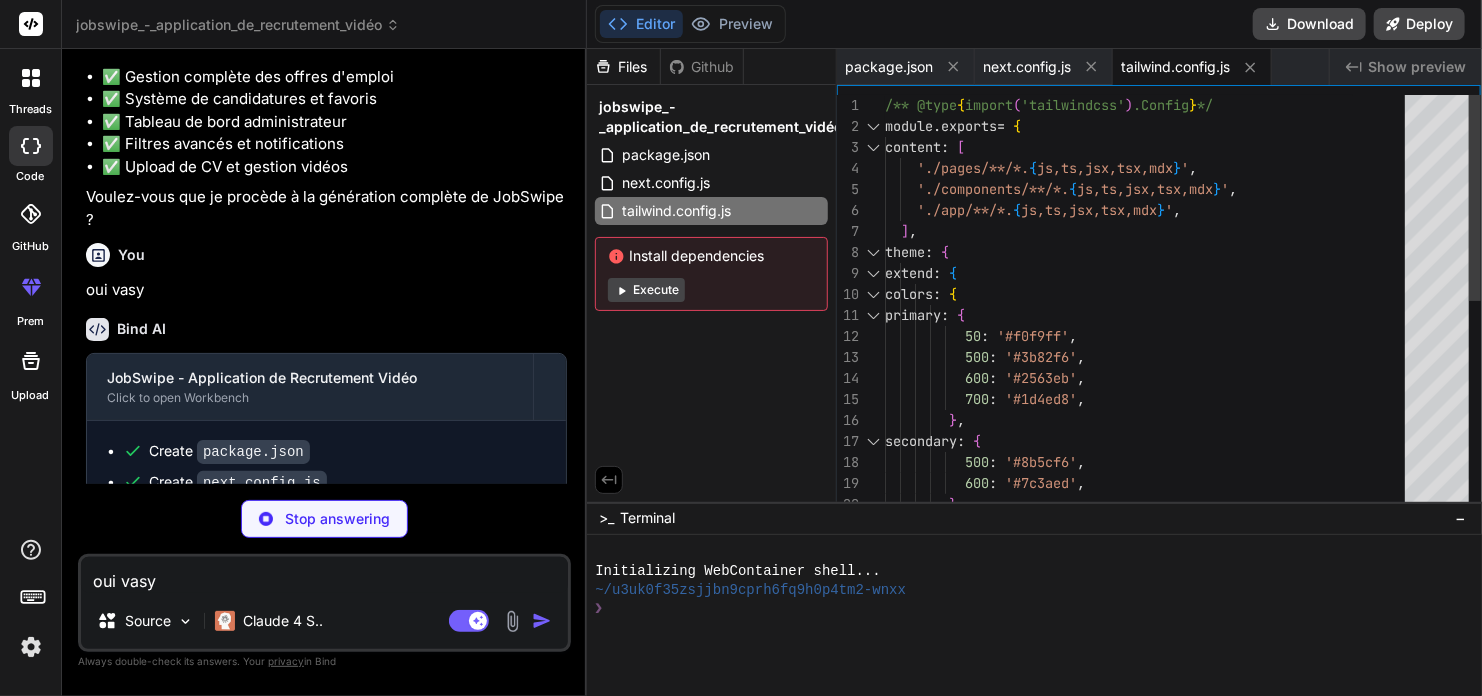 scroll, scrollTop: 1900, scrollLeft: 0, axis: vertical 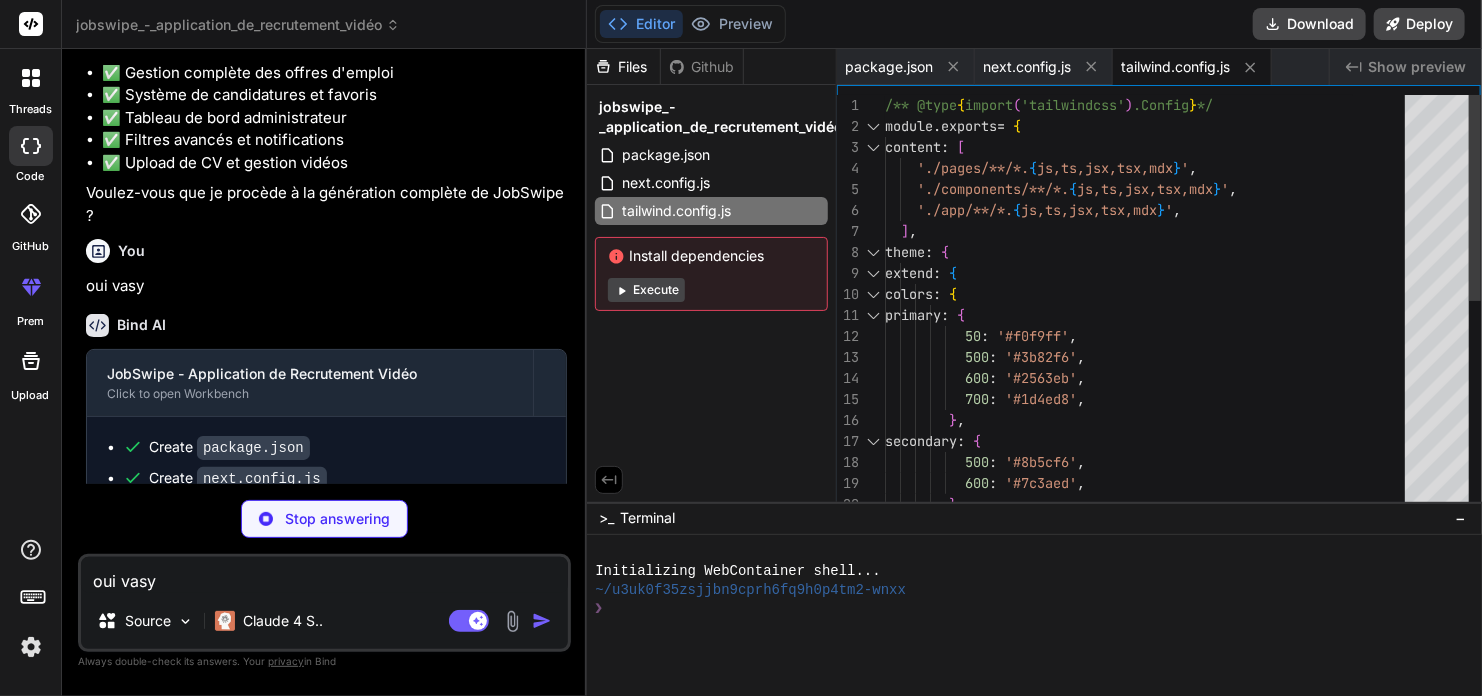 type on "x" 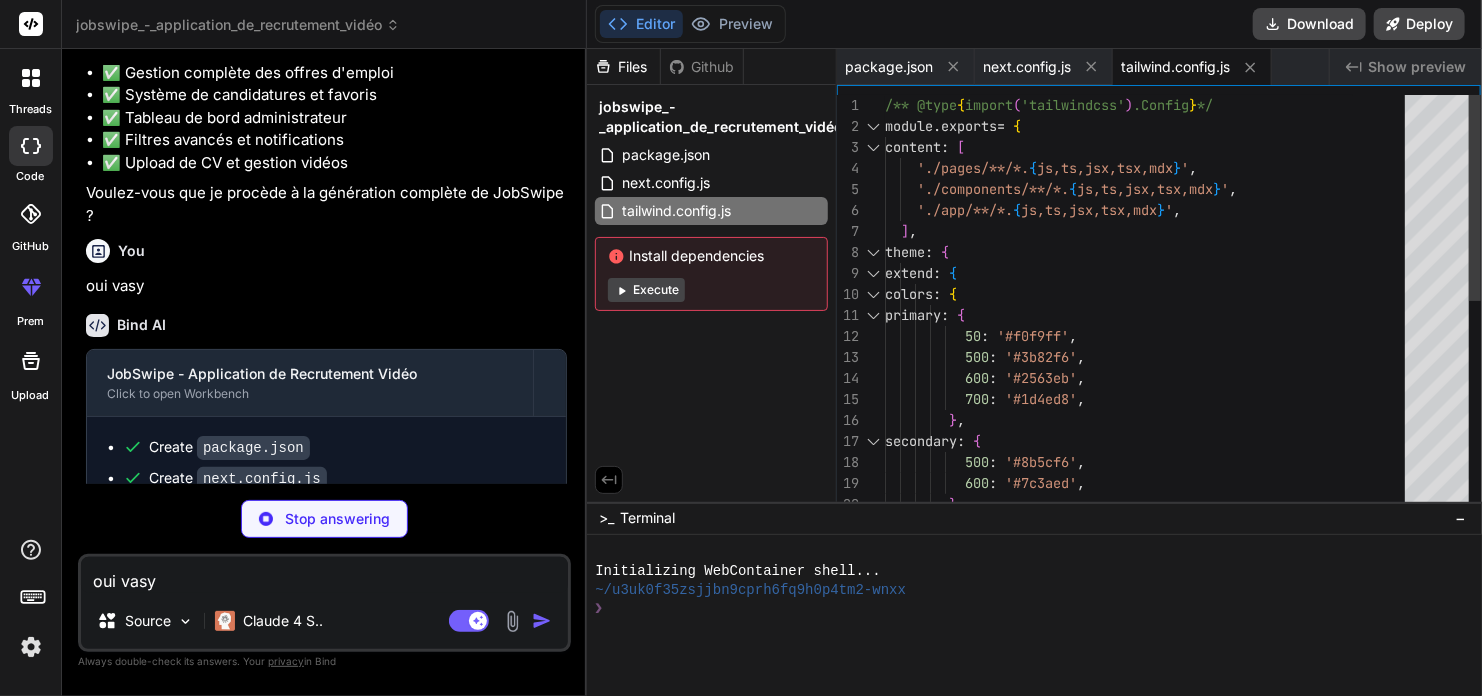 scroll, scrollTop: 0, scrollLeft: 106, axis: horizontal 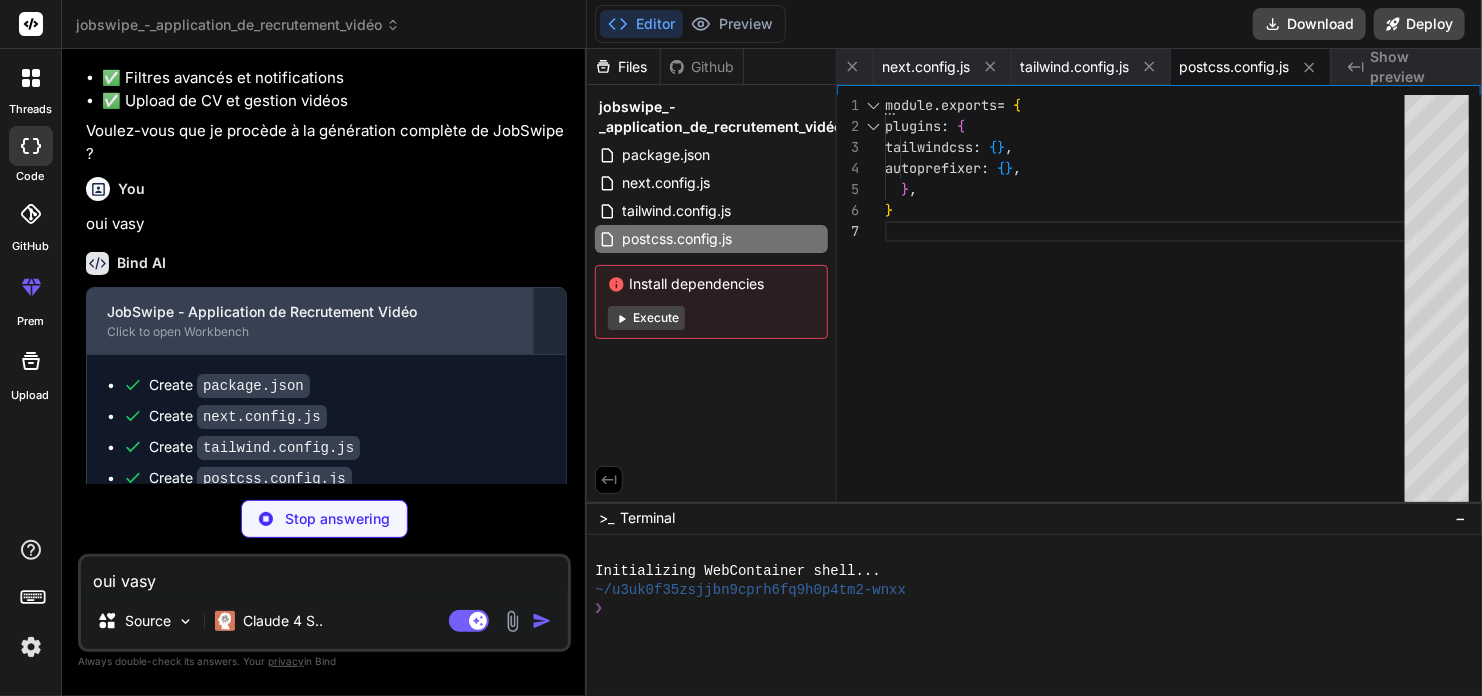 type on "x" 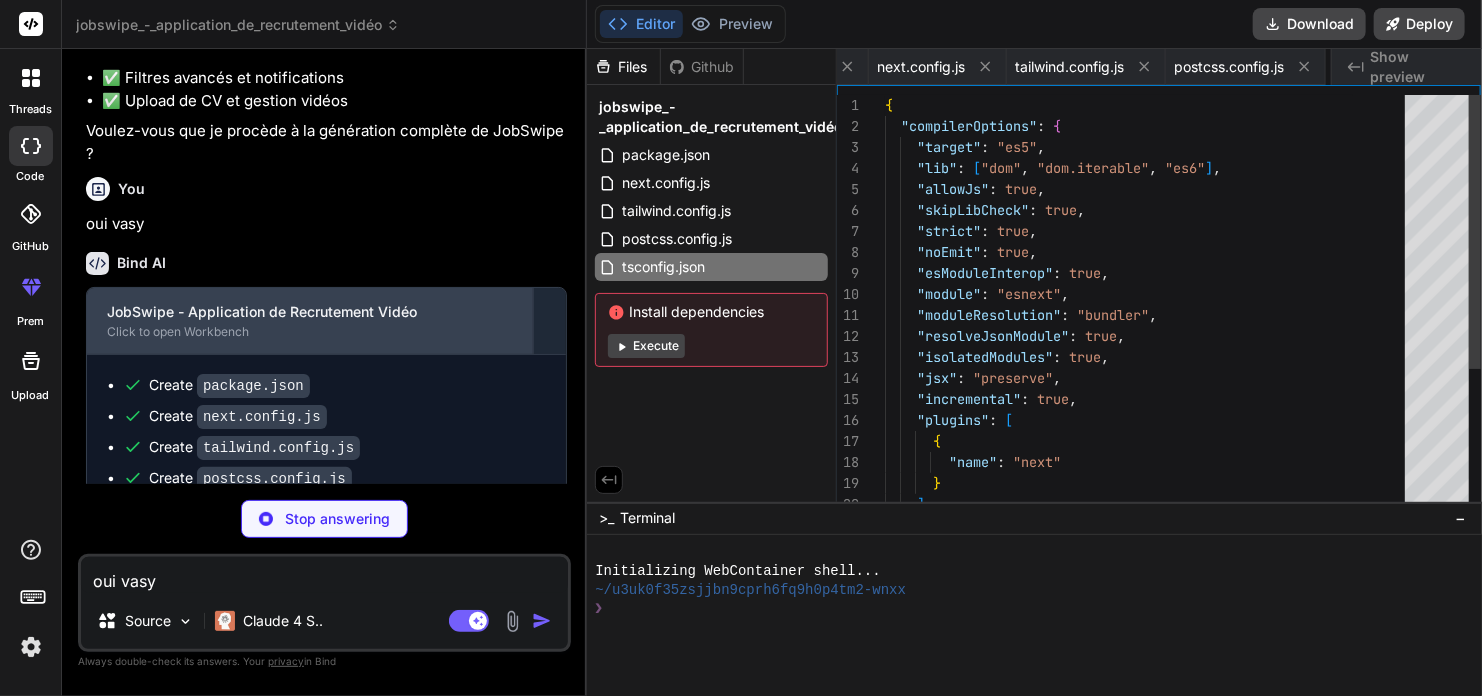 scroll, scrollTop: 0, scrollLeft: 241, axis: horizontal 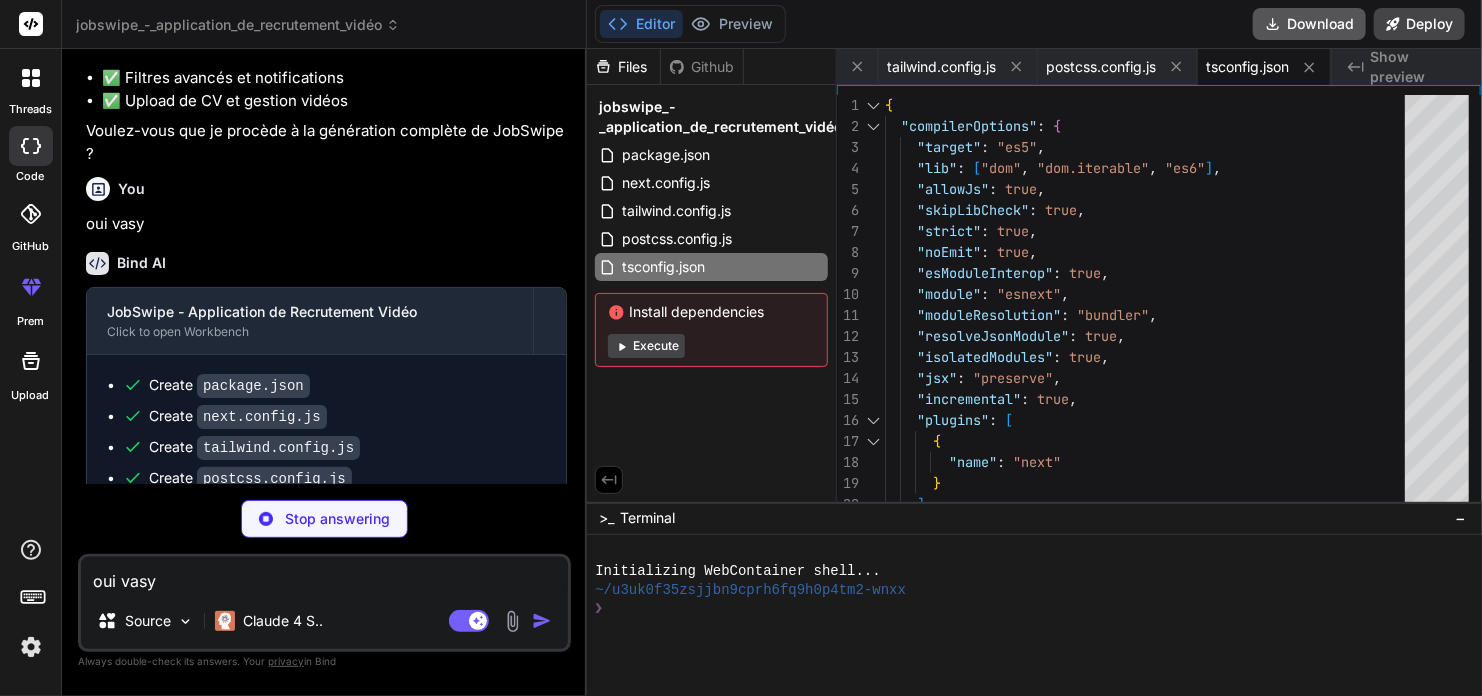 type on "x" 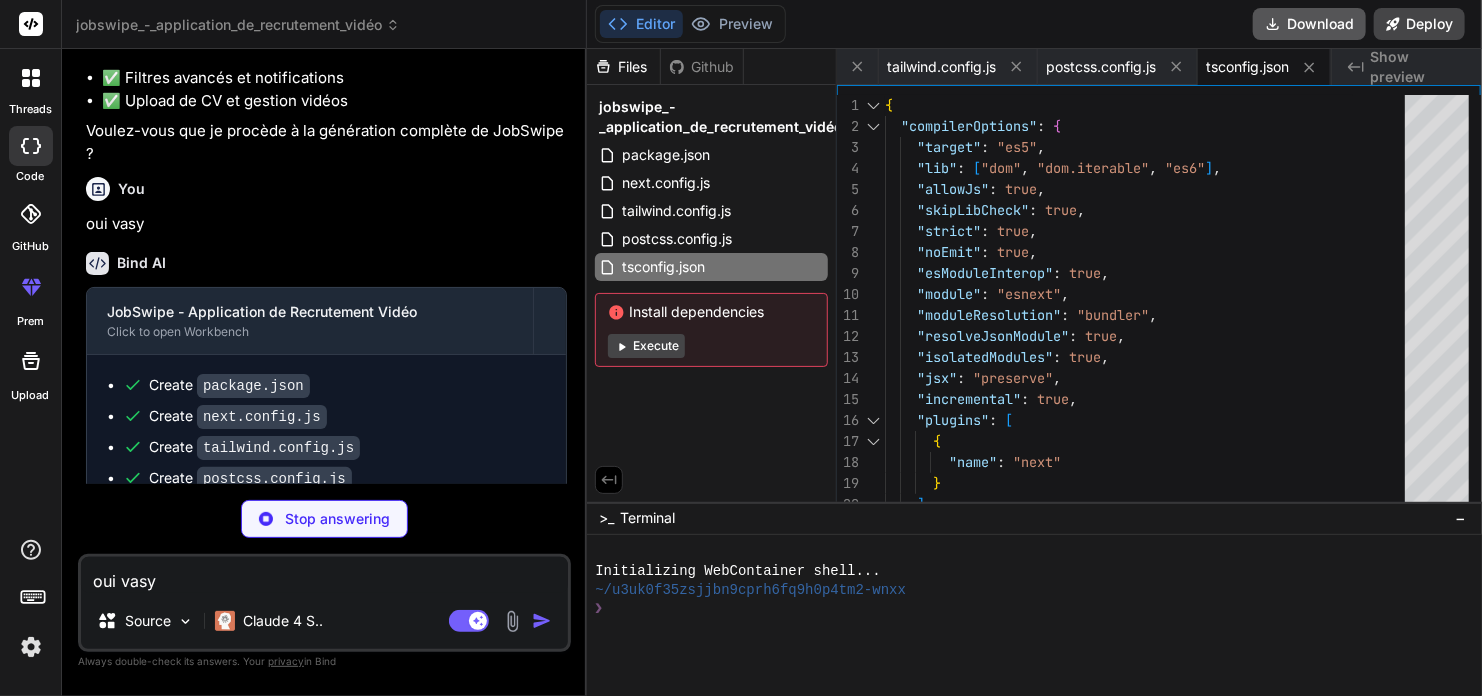 scroll, scrollTop: 0, scrollLeft: 361, axis: horizontal 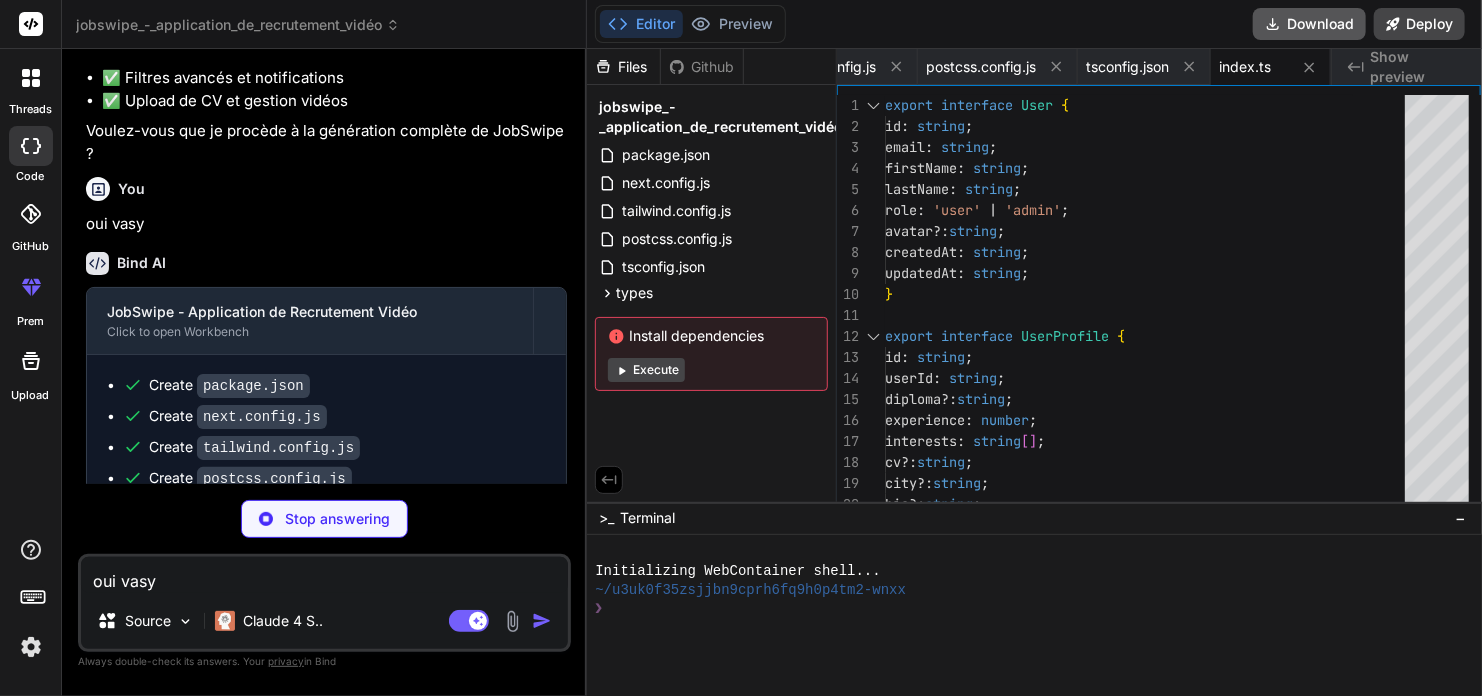 type on "x" 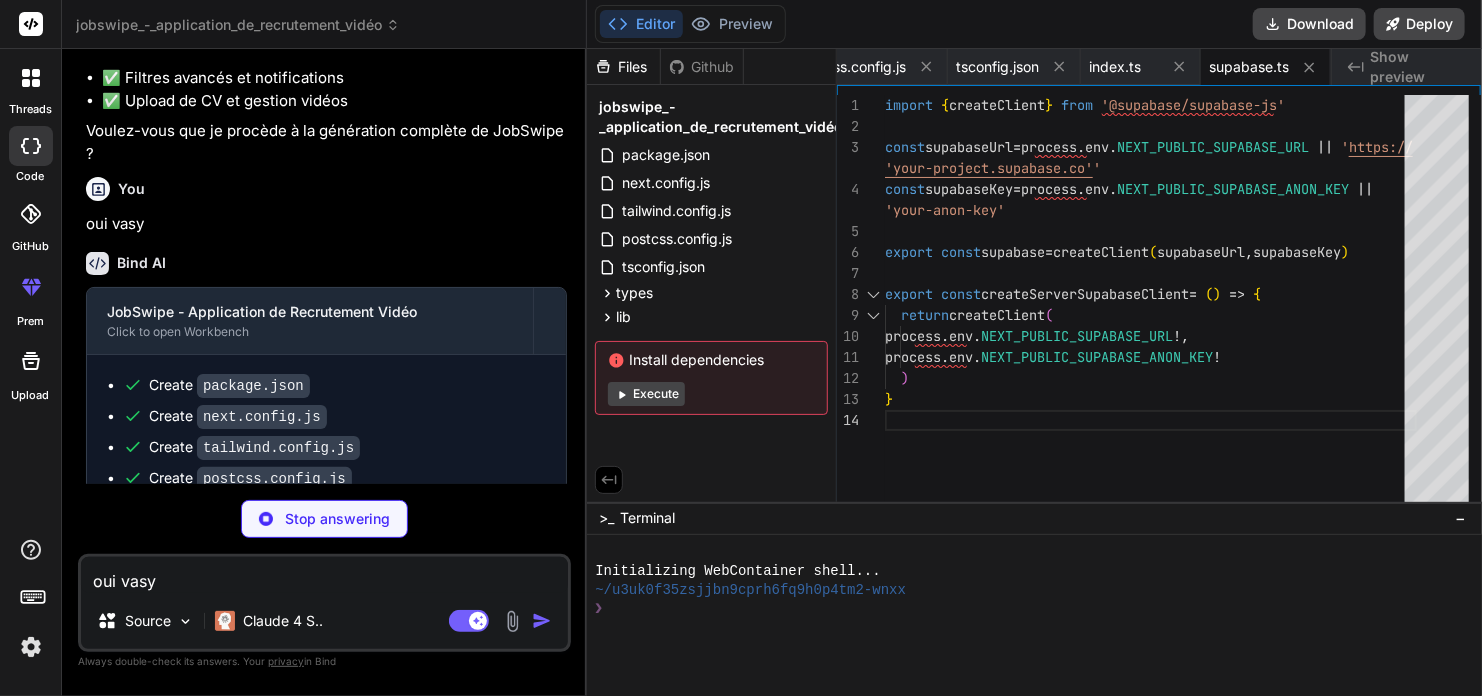 type on "x" 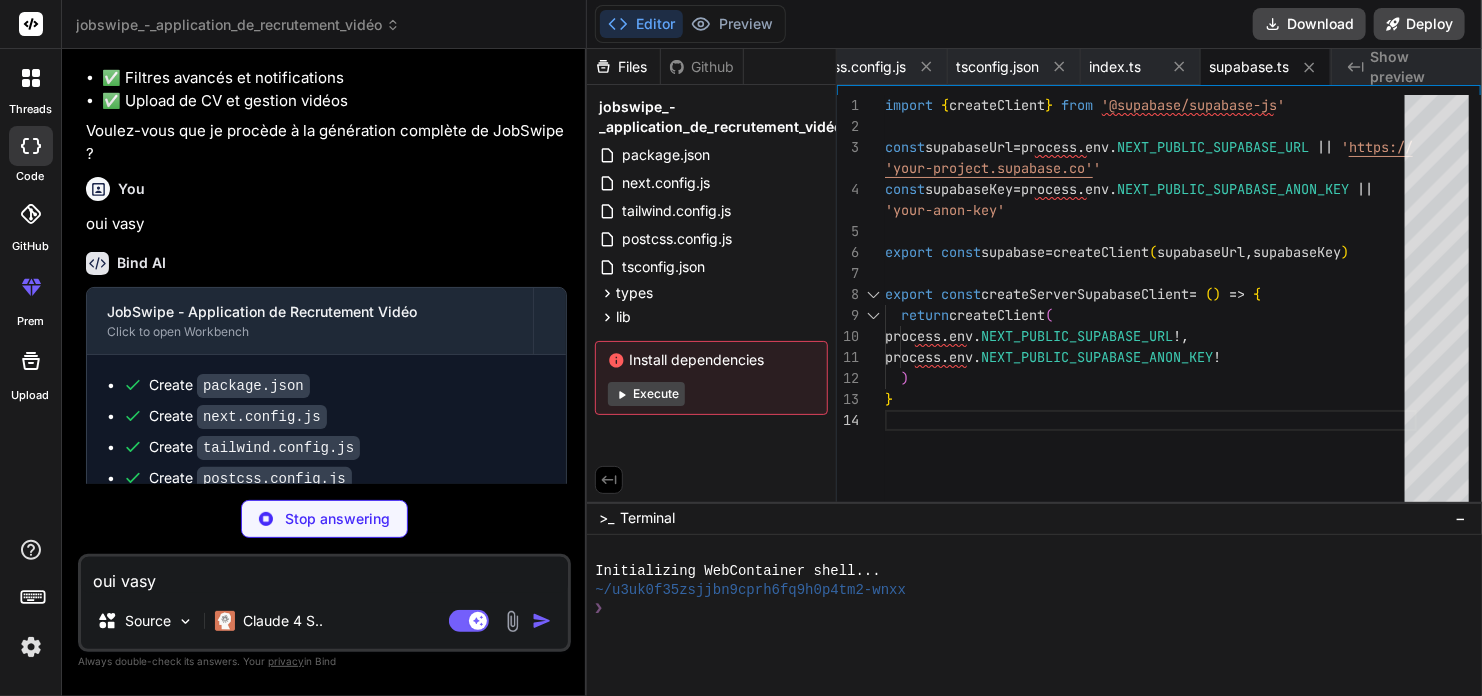 scroll, scrollTop: 0, scrollLeft: 611, axis: horizontal 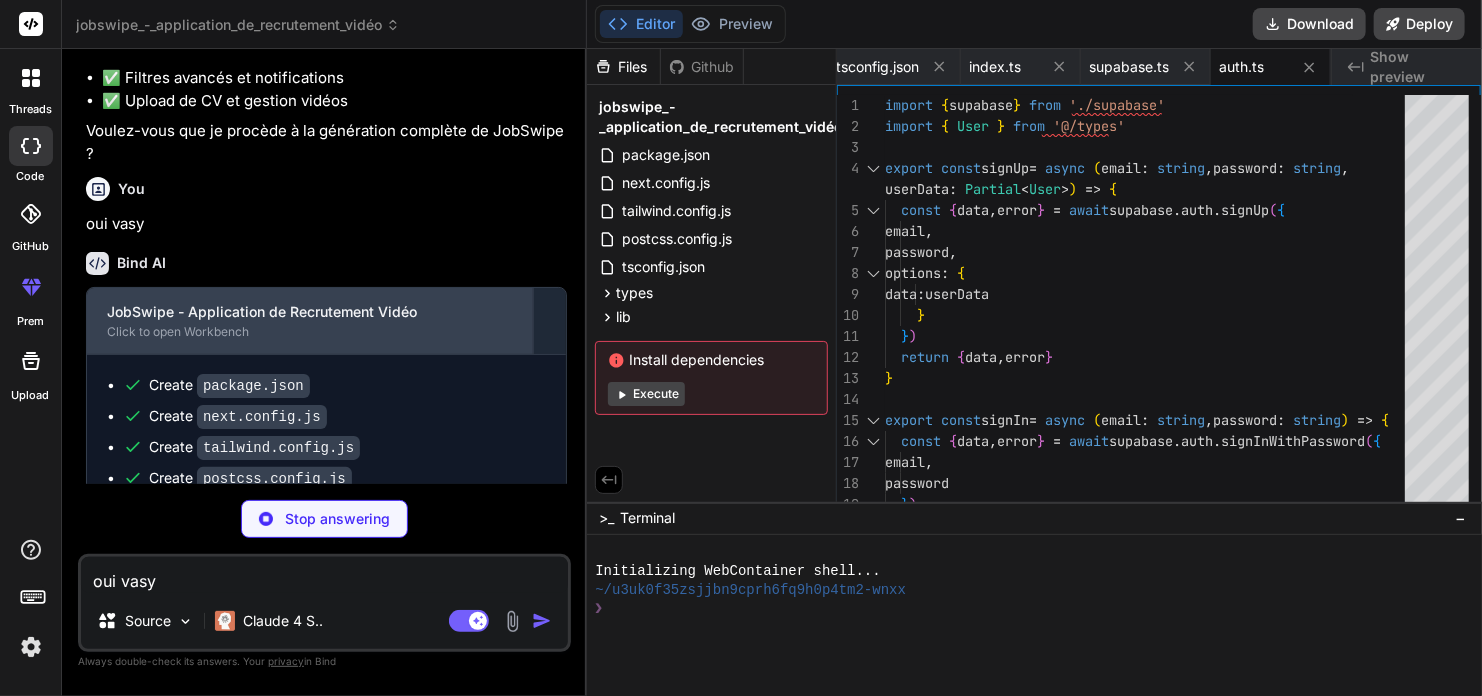 type on "x" 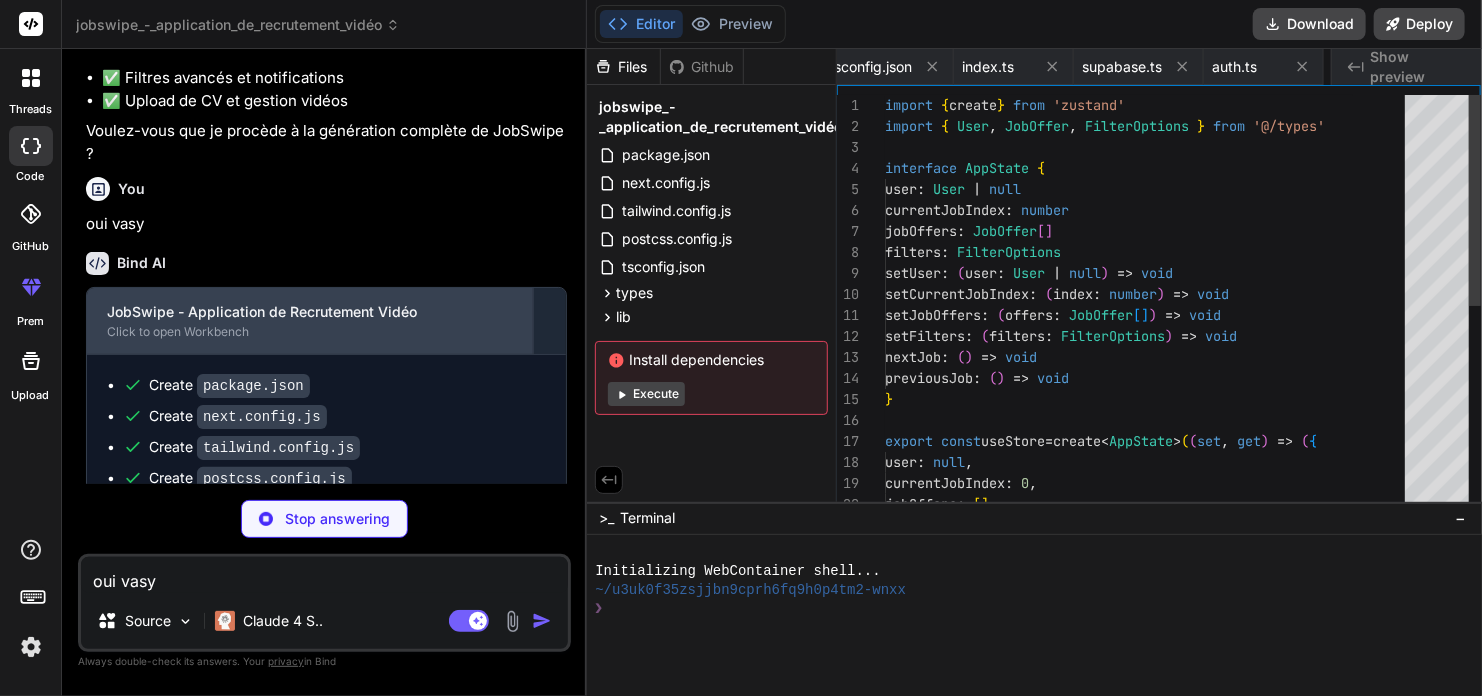 scroll, scrollTop: 0, scrollLeft: 731, axis: horizontal 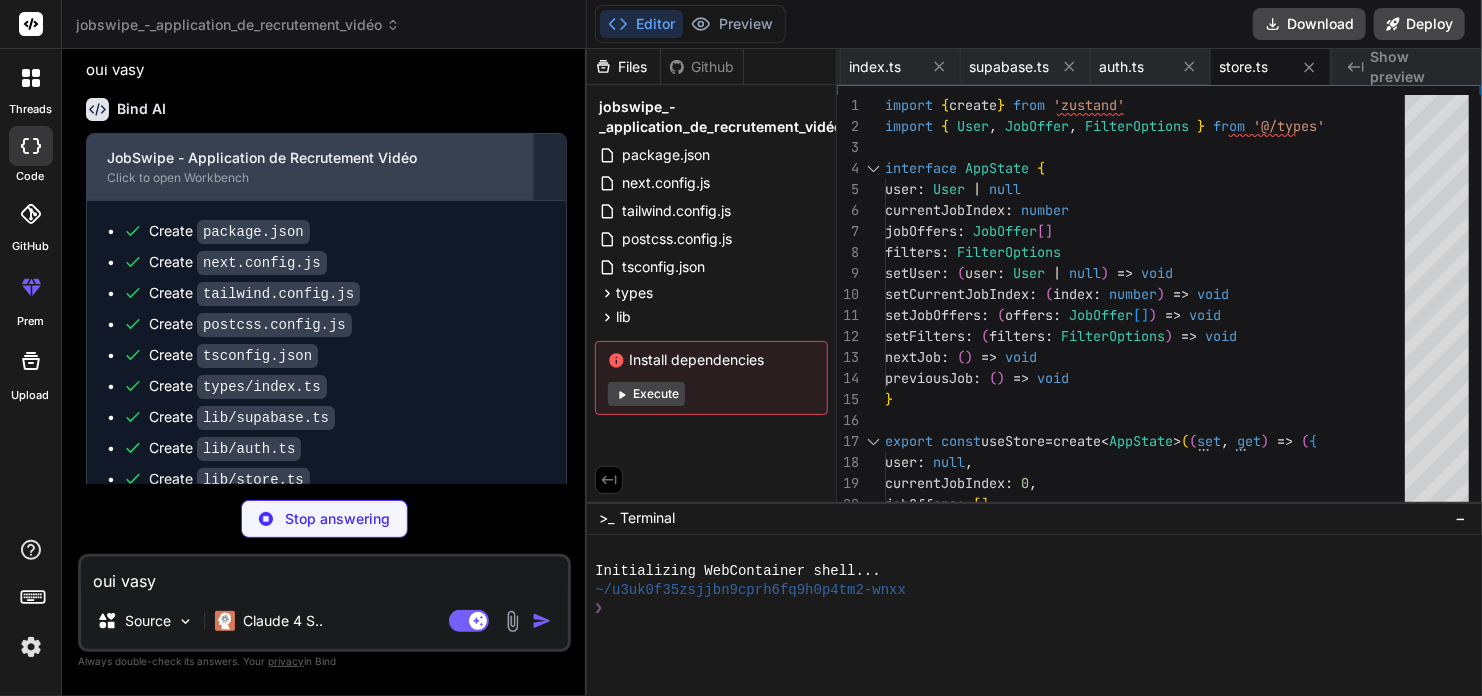 type on "x" 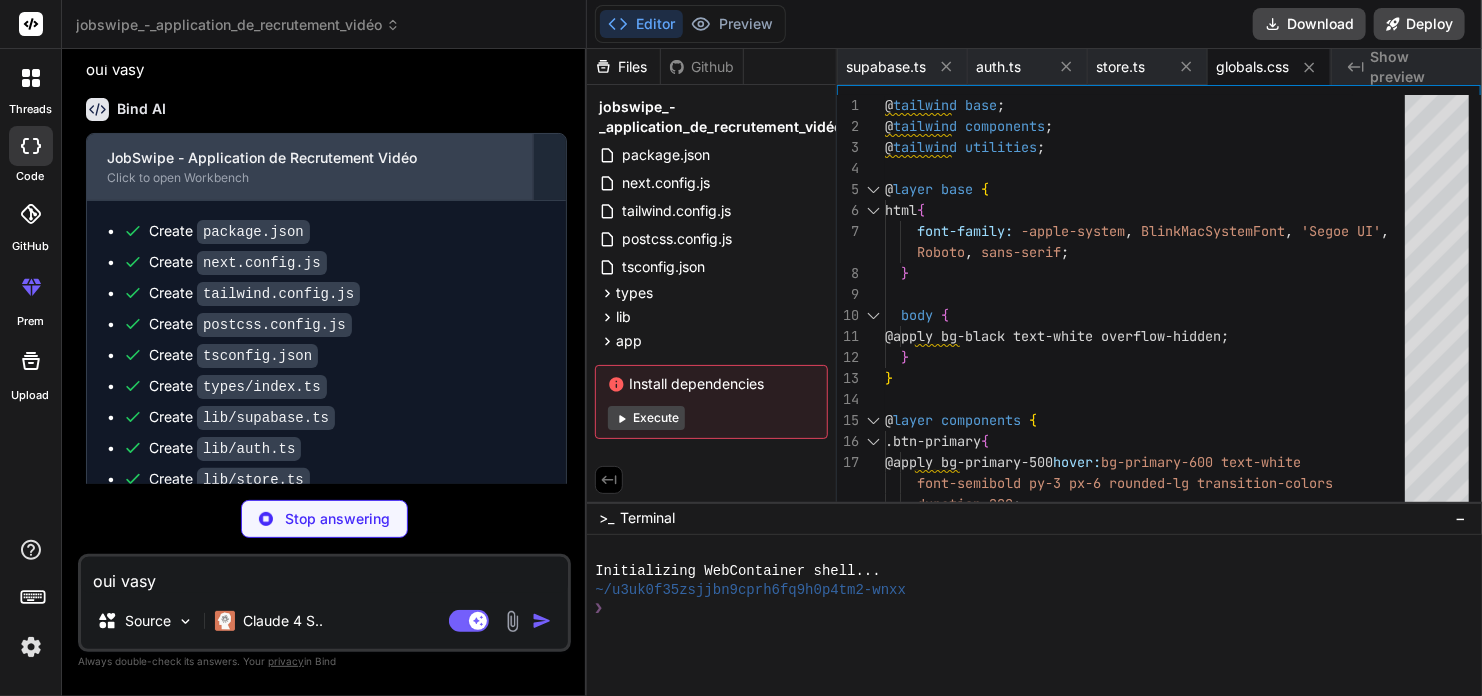 type on "x" 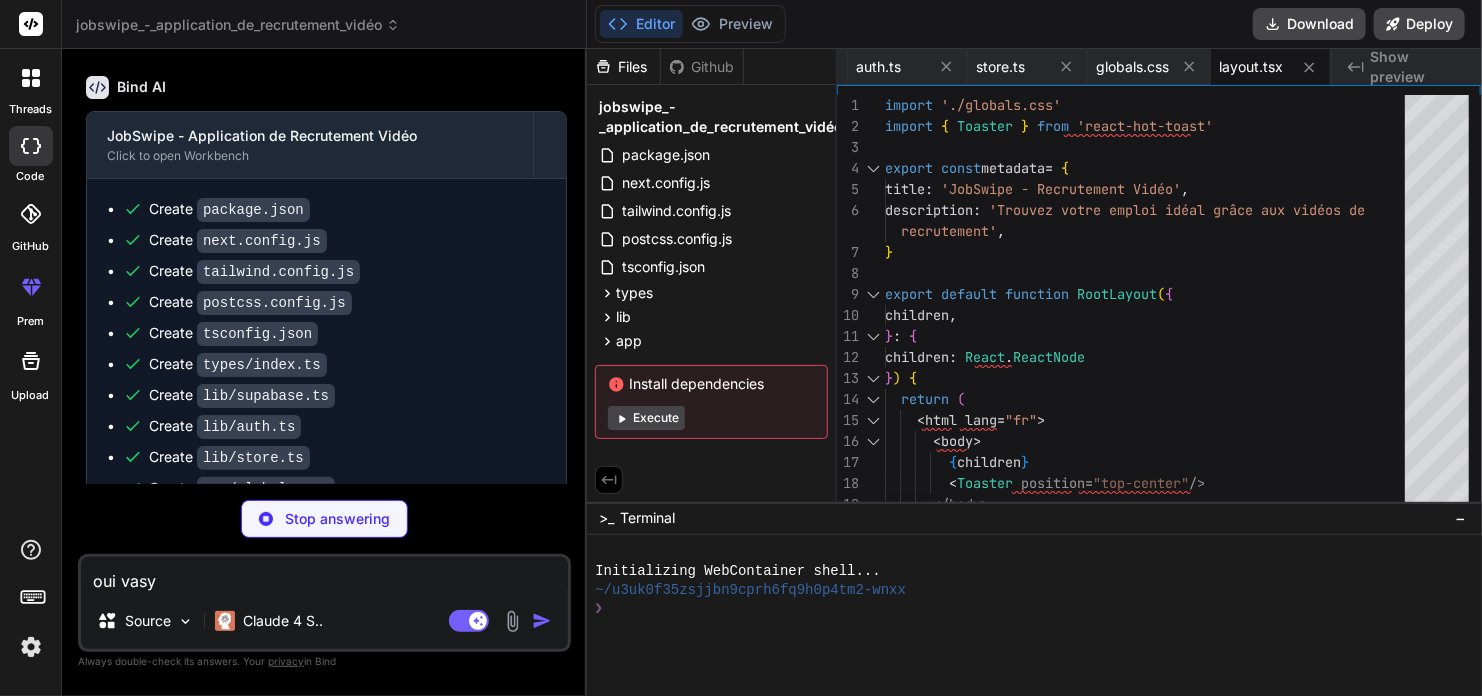 scroll, scrollTop: 2177, scrollLeft: 0, axis: vertical 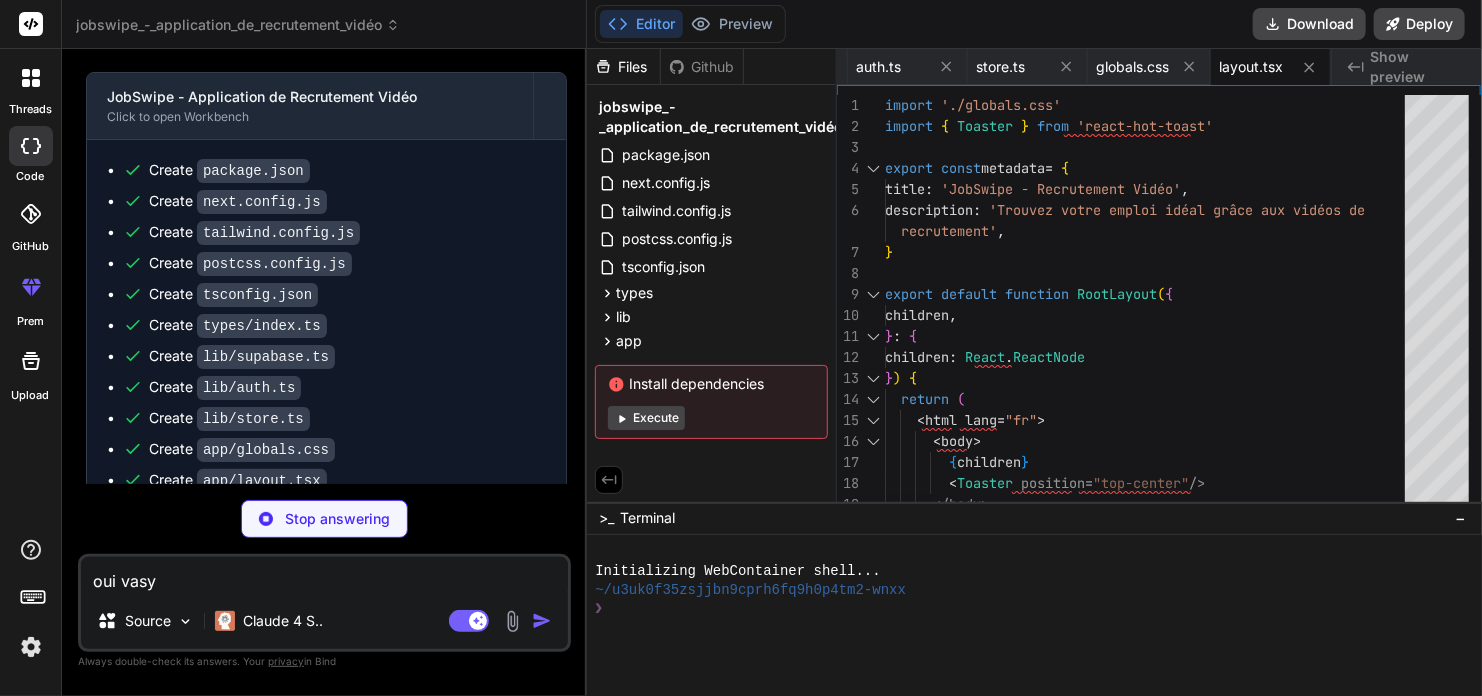 type on "x" 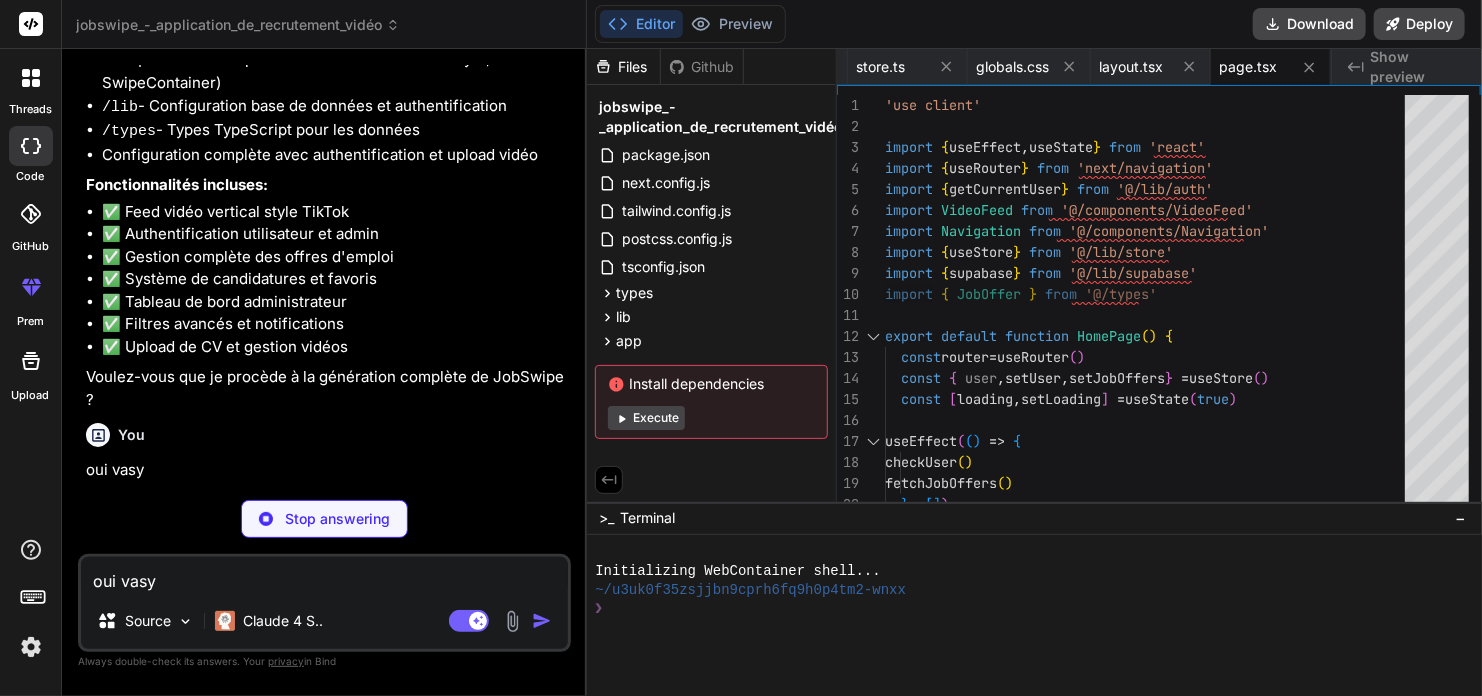 scroll, scrollTop: 1708, scrollLeft: 0, axis: vertical 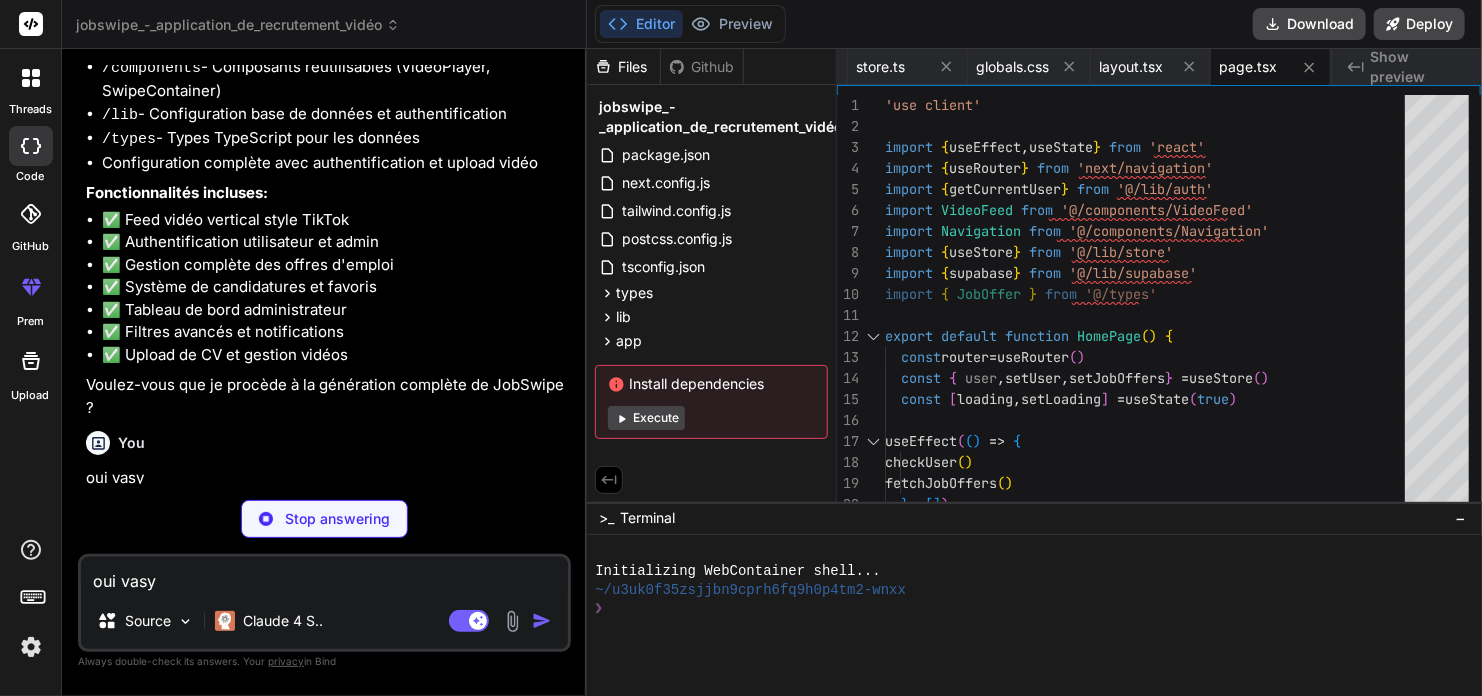 type on "x" 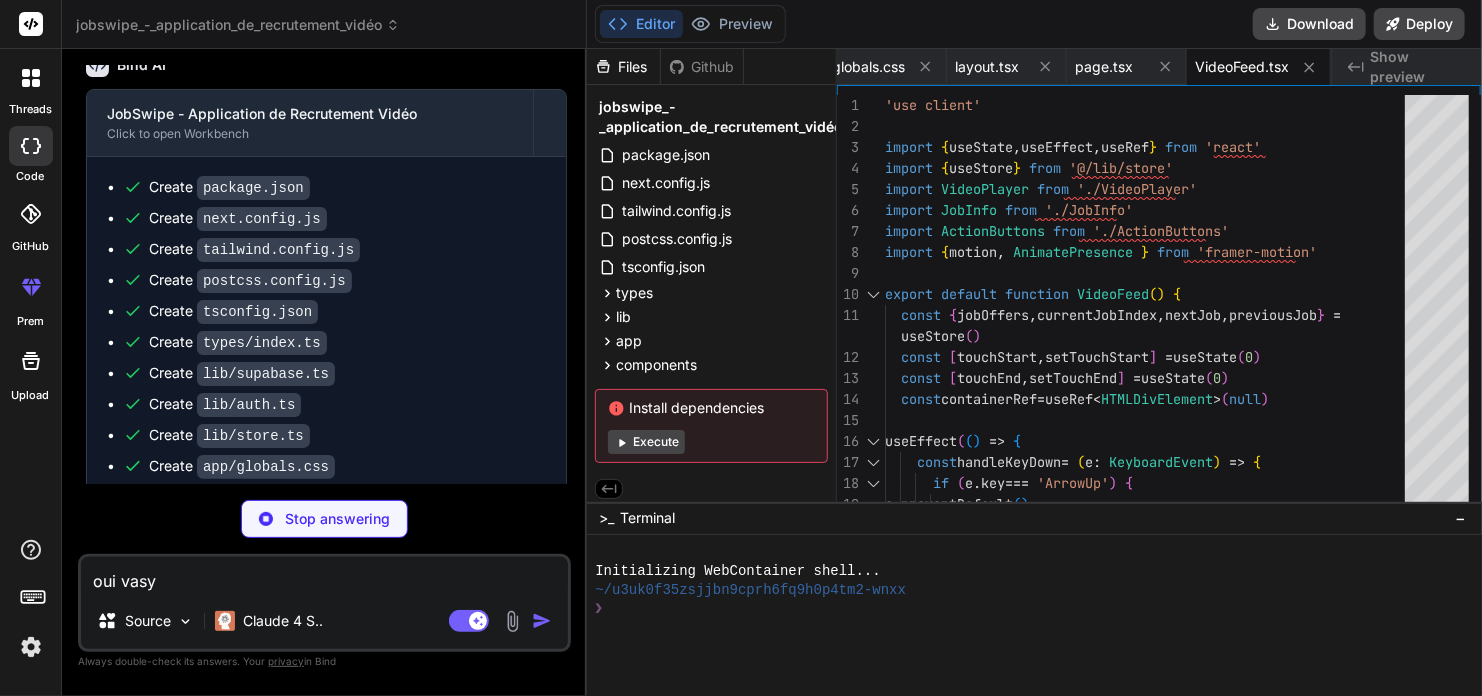 scroll, scrollTop: 2239, scrollLeft: 0, axis: vertical 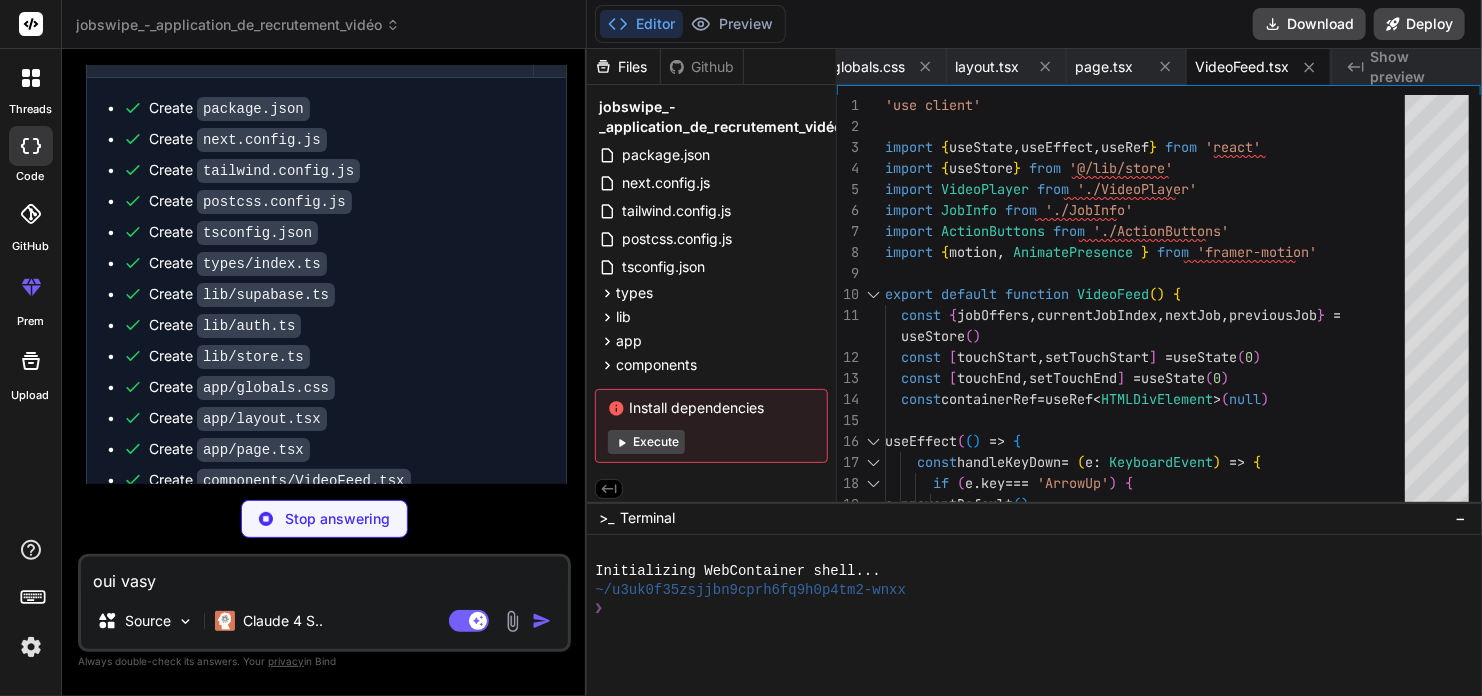 type on "x" 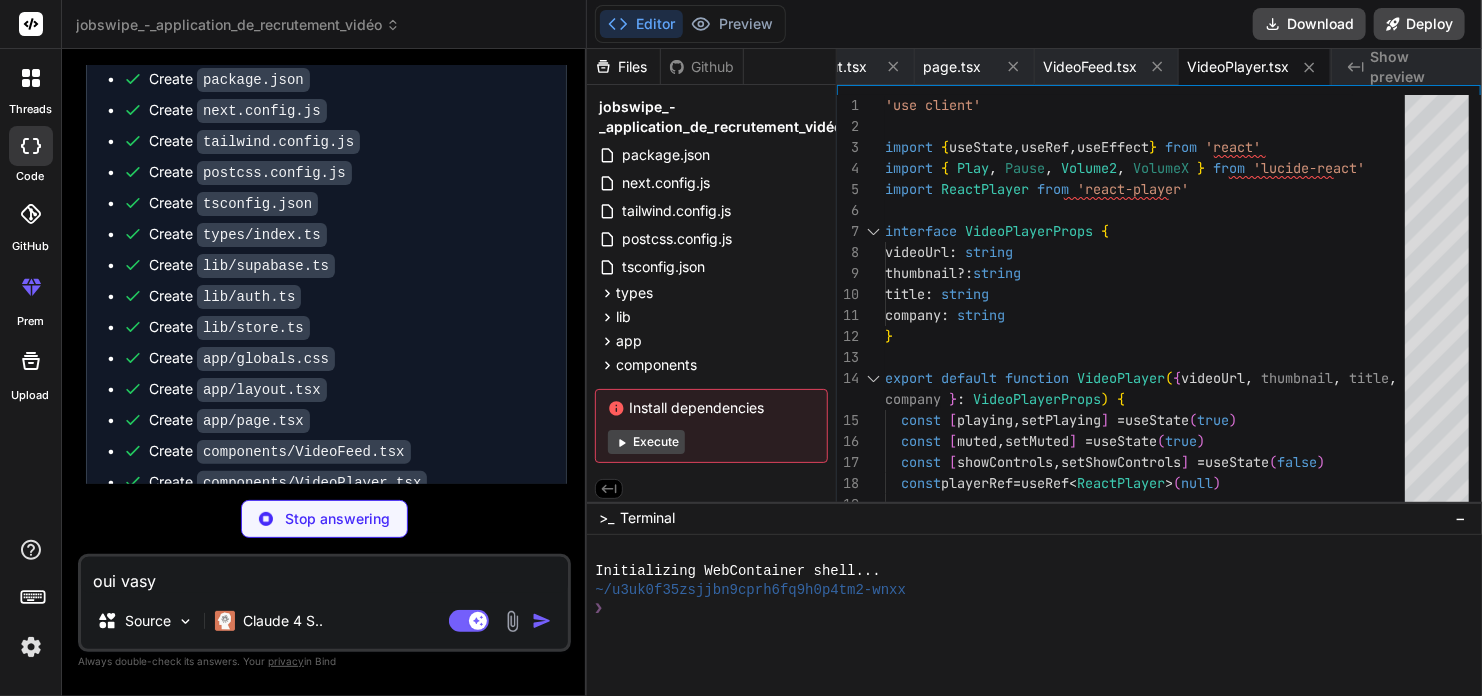 scroll, scrollTop: 2270, scrollLeft: 0, axis: vertical 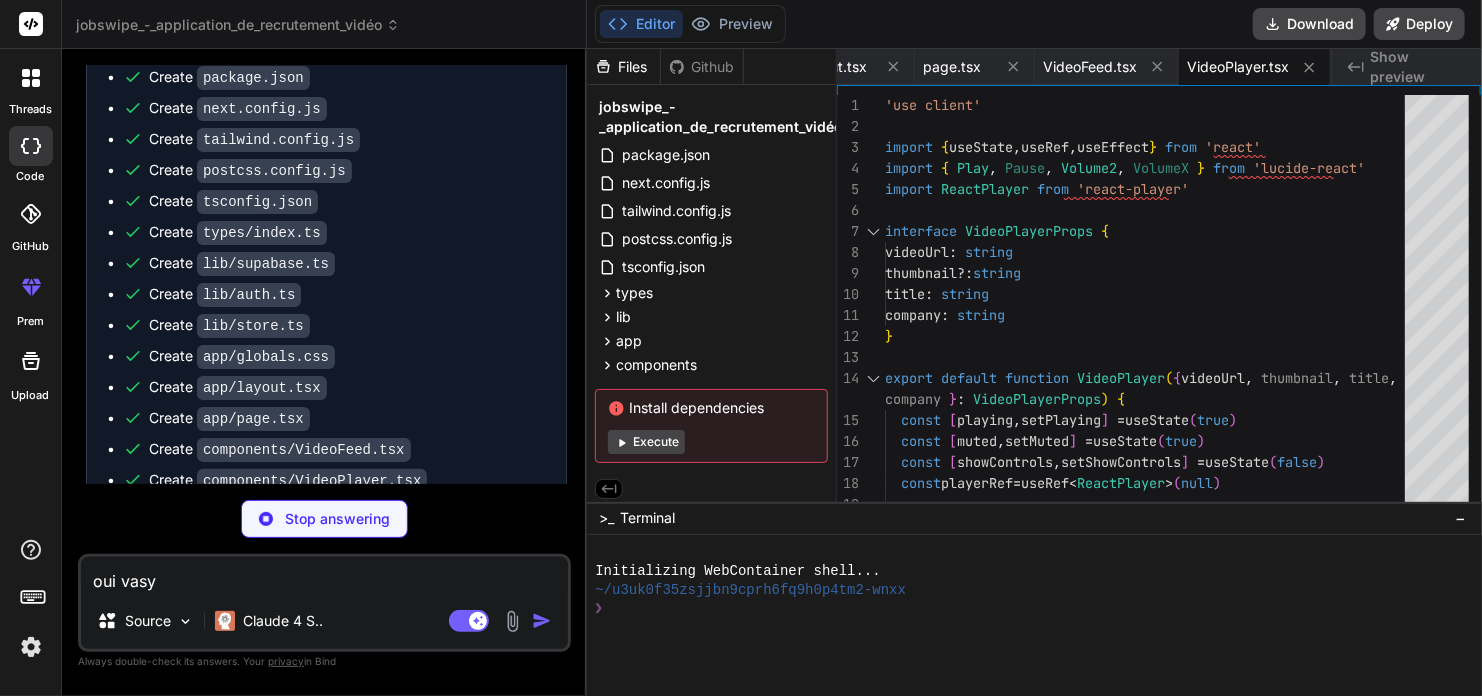 type on "x" 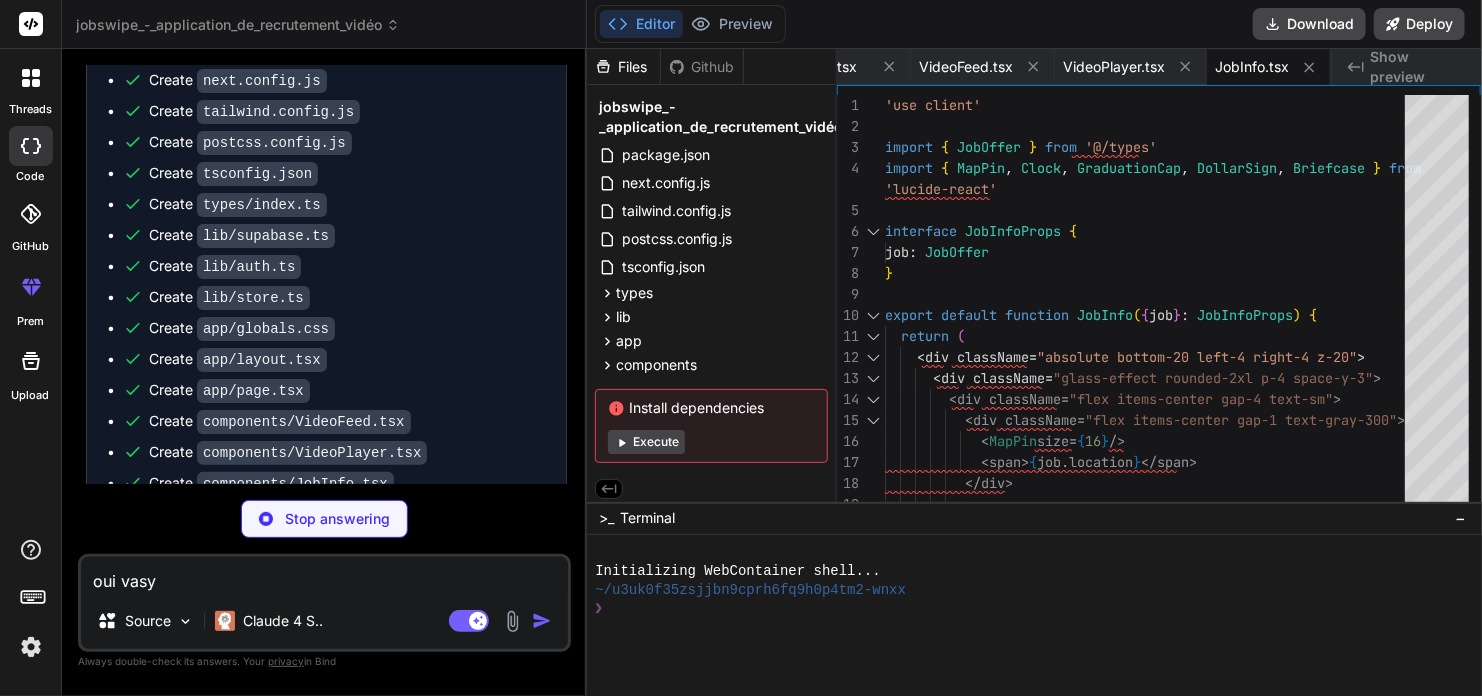 scroll, scrollTop: 2300, scrollLeft: 0, axis: vertical 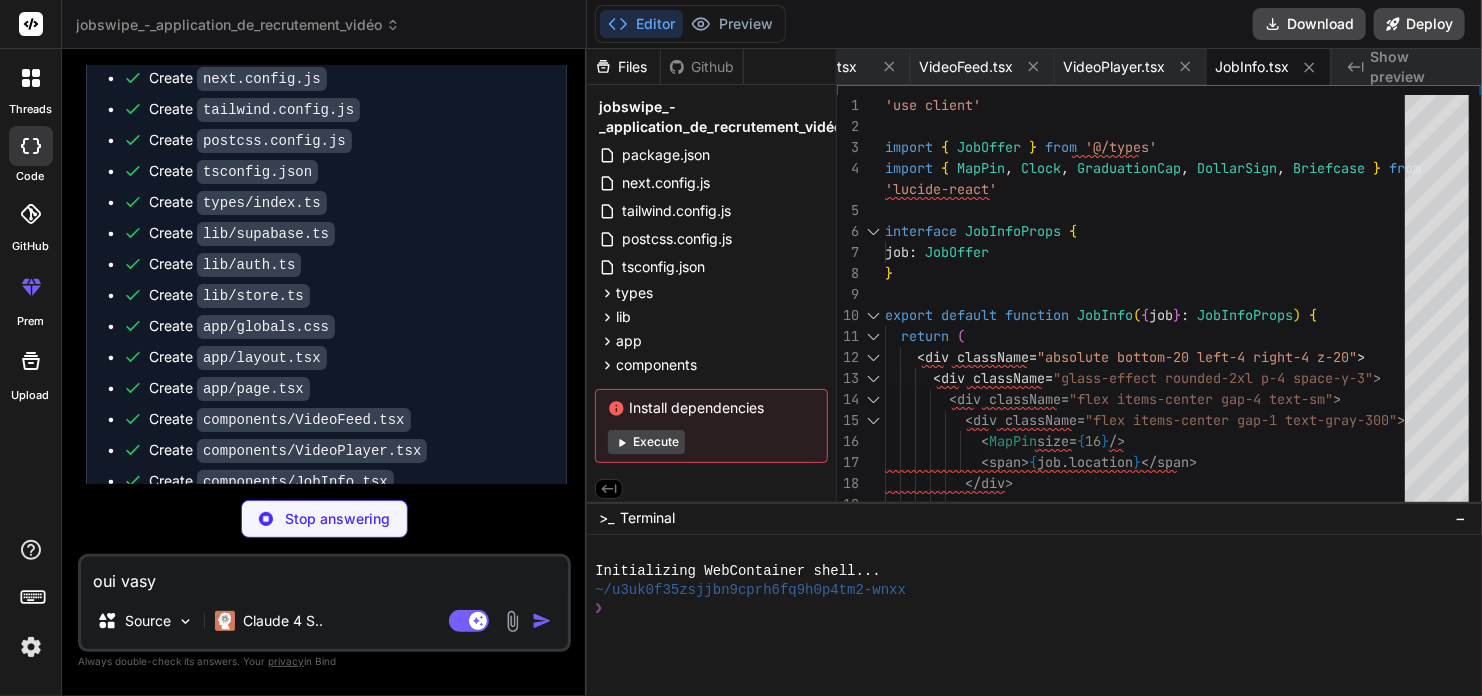 type on "x" 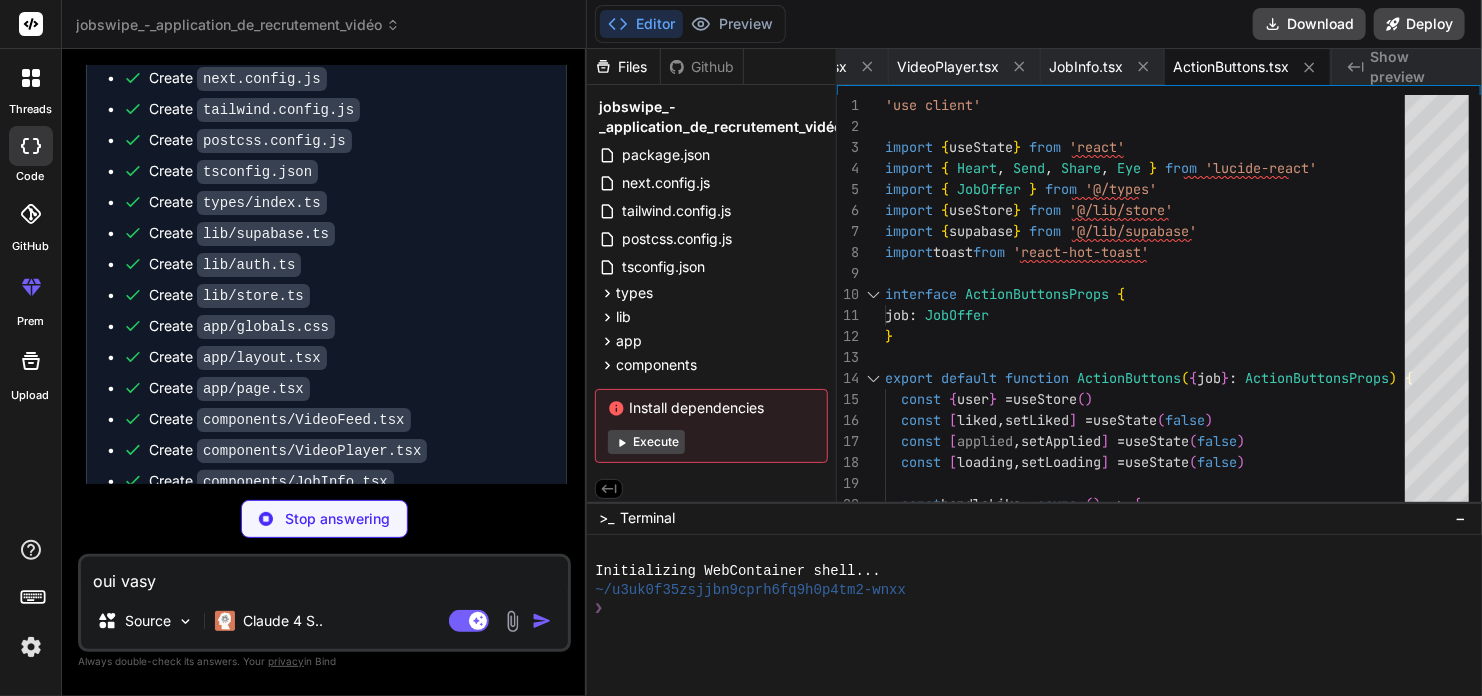 type on "x" 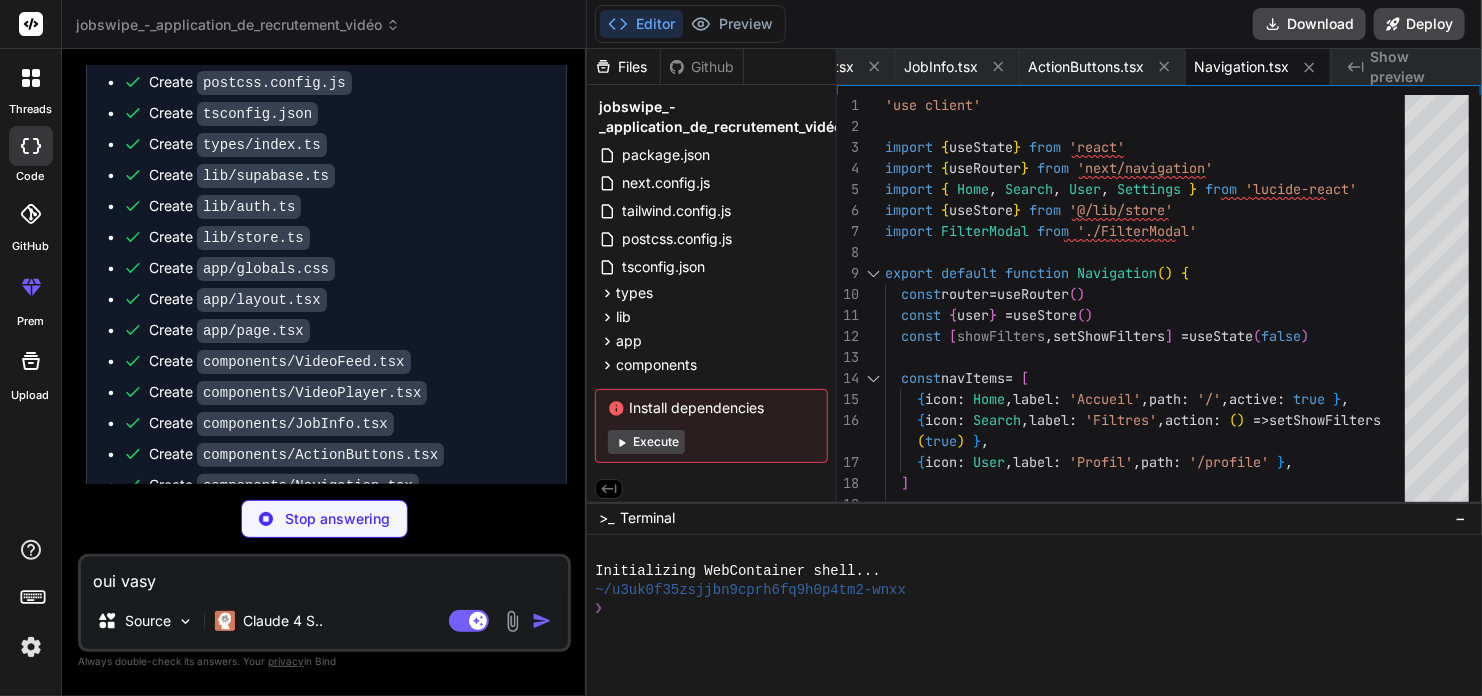 scroll, scrollTop: 2362, scrollLeft: 0, axis: vertical 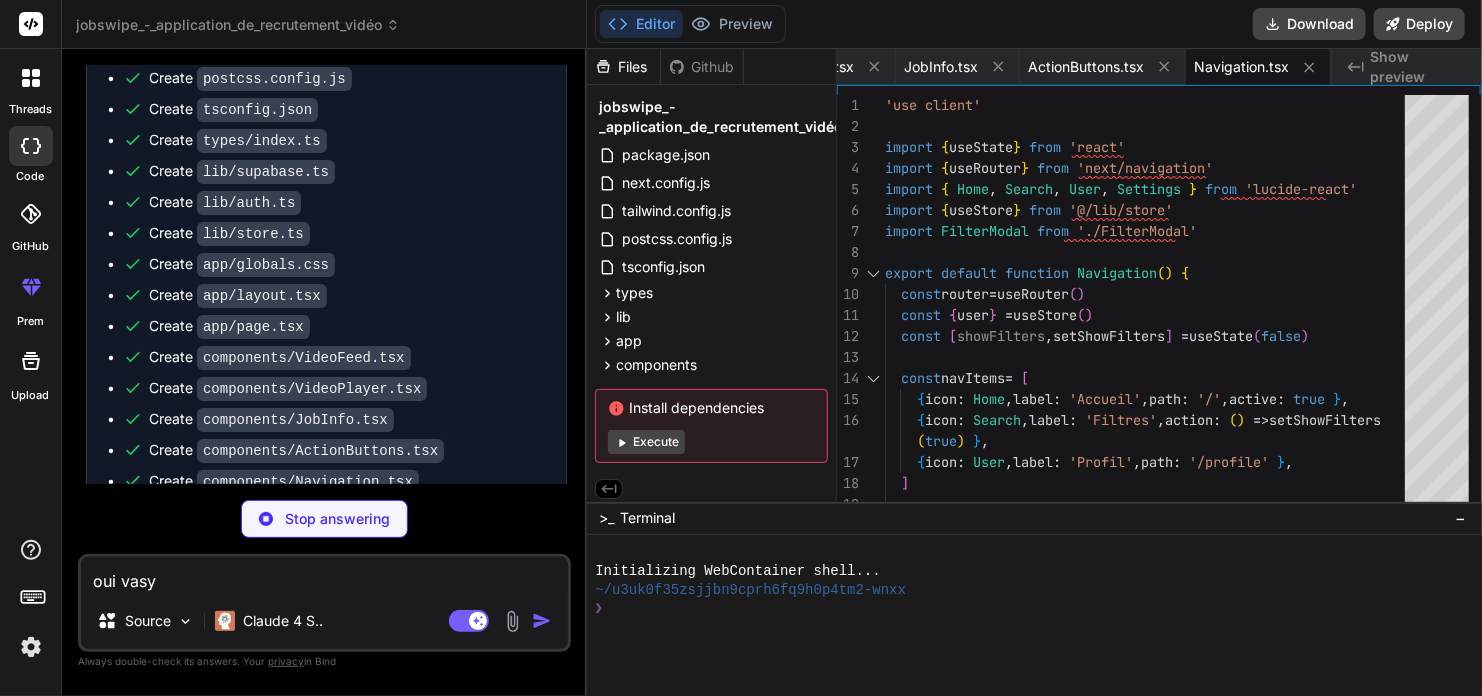 type on "x" 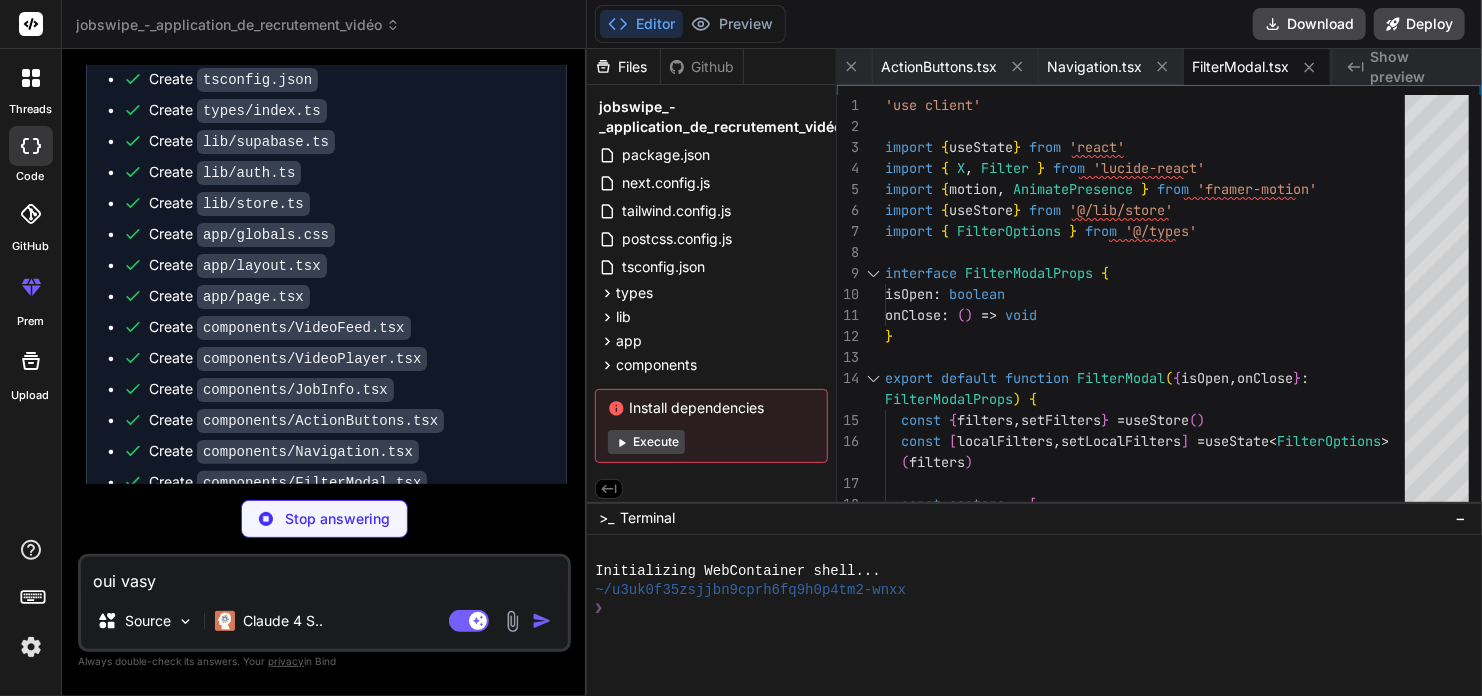 scroll, scrollTop: 2393, scrollLeft: 0, axis: vertical 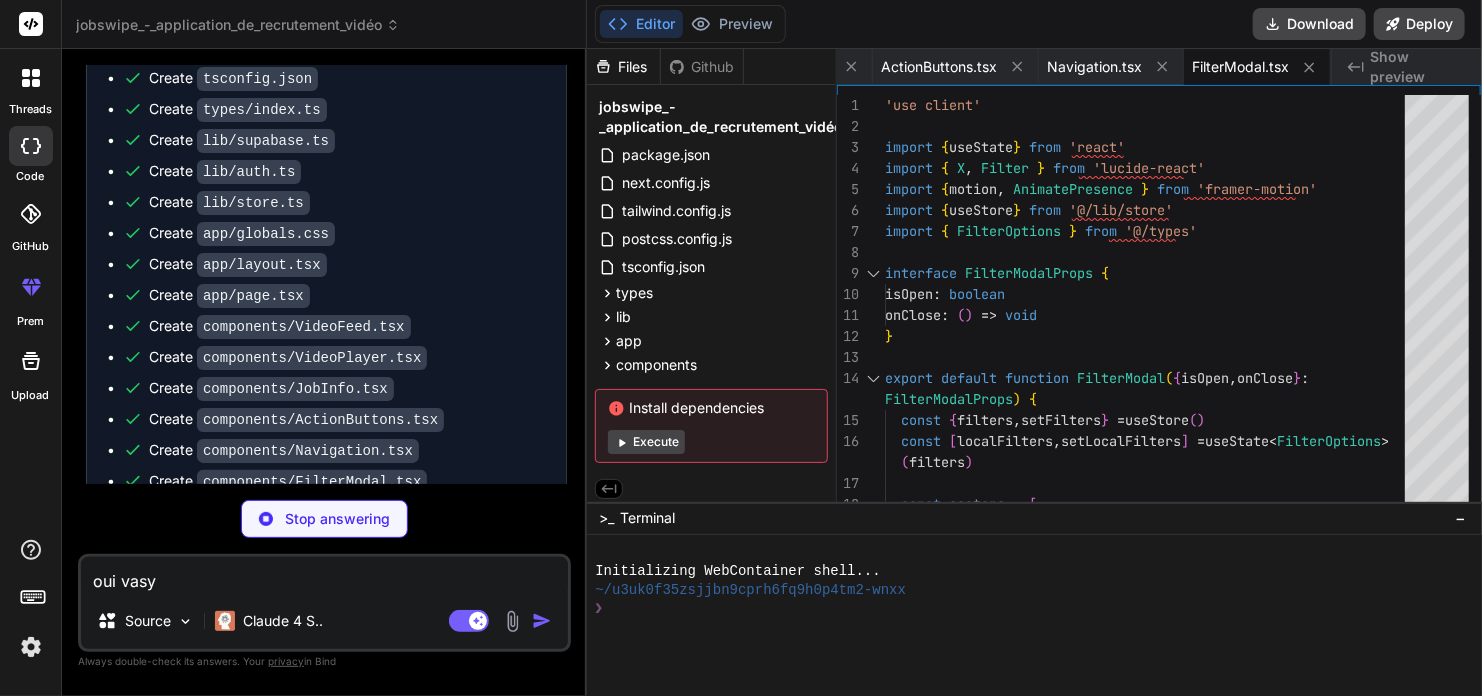 type on "x" 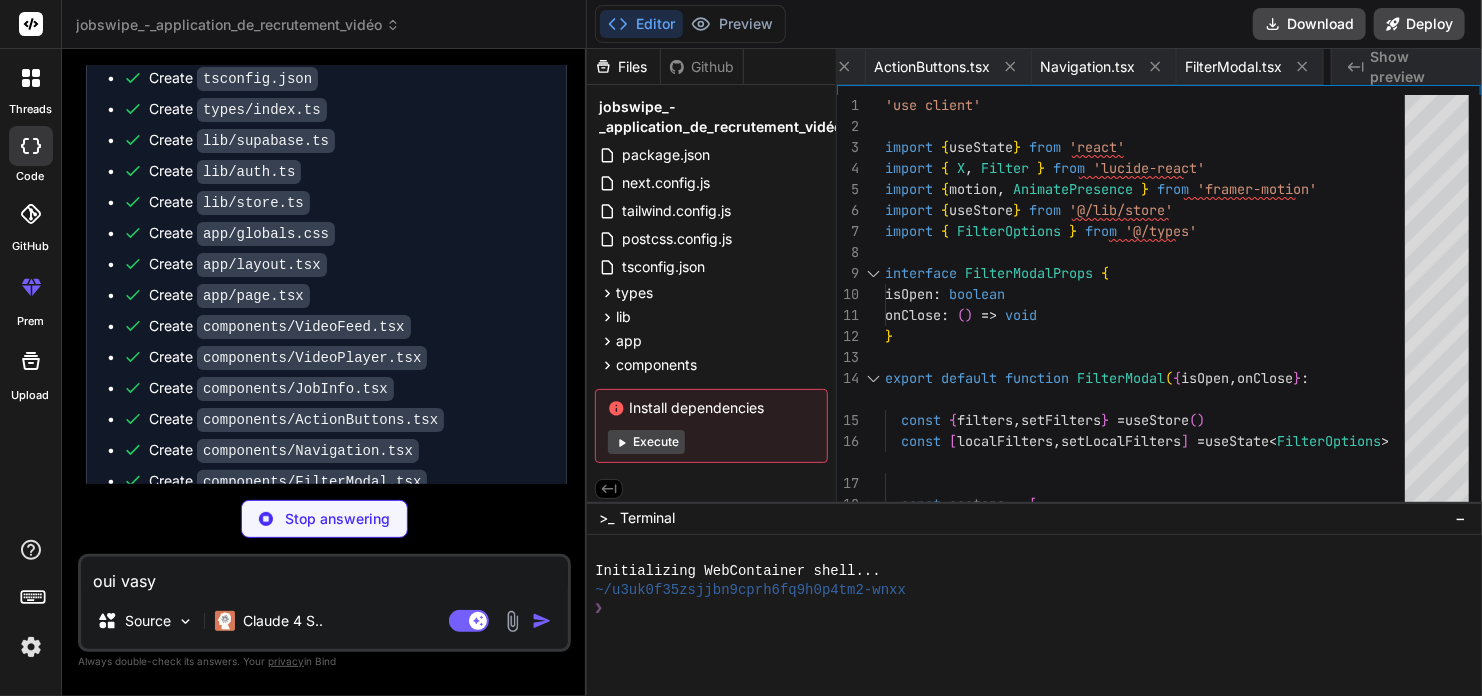 type on "x" 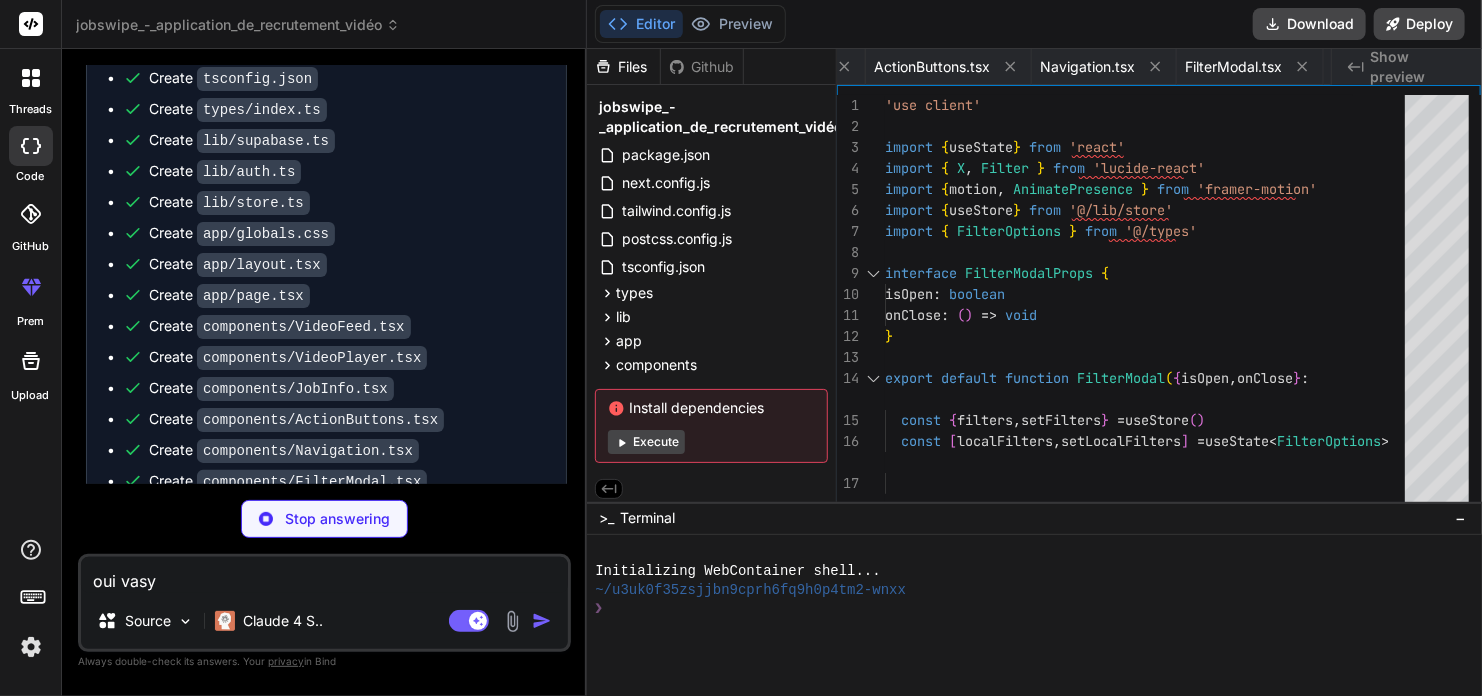 type on "x" 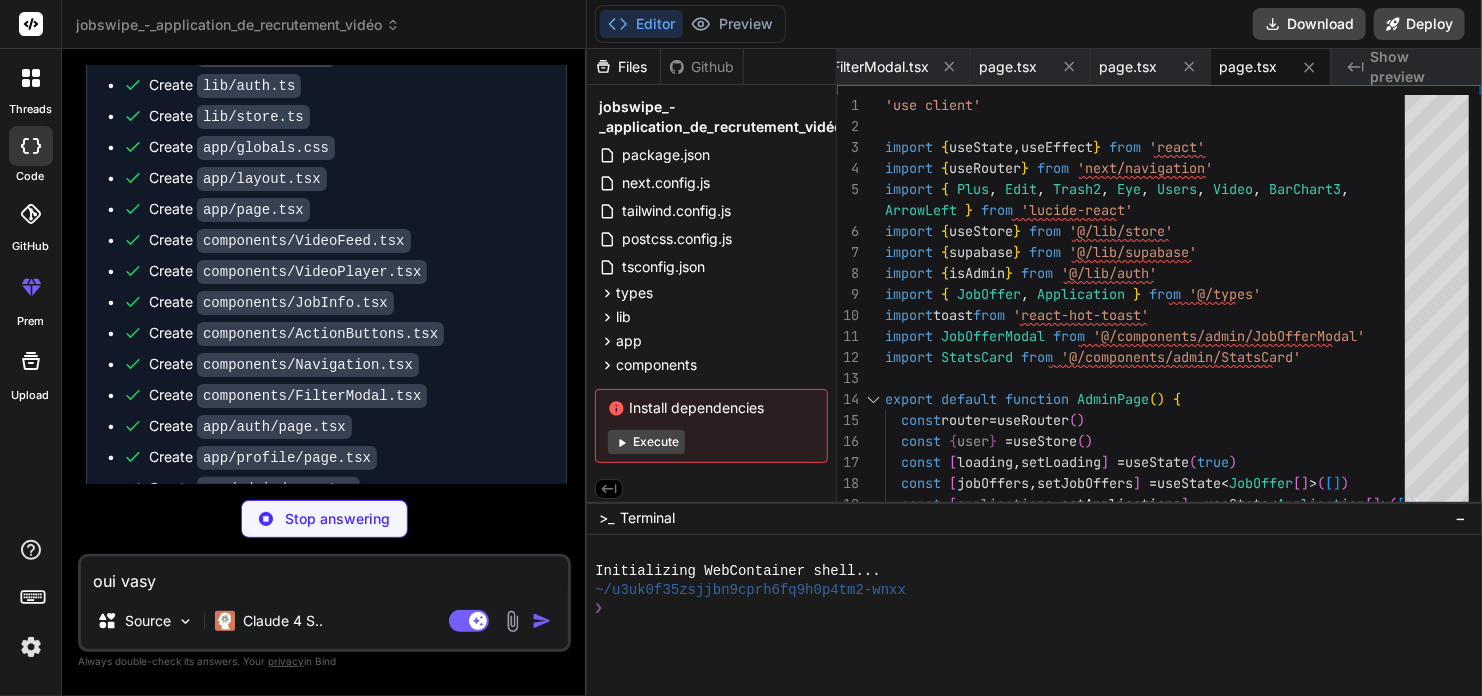 scroll, scrollTop: 2485, scrollLeft: 0, axis: vertical 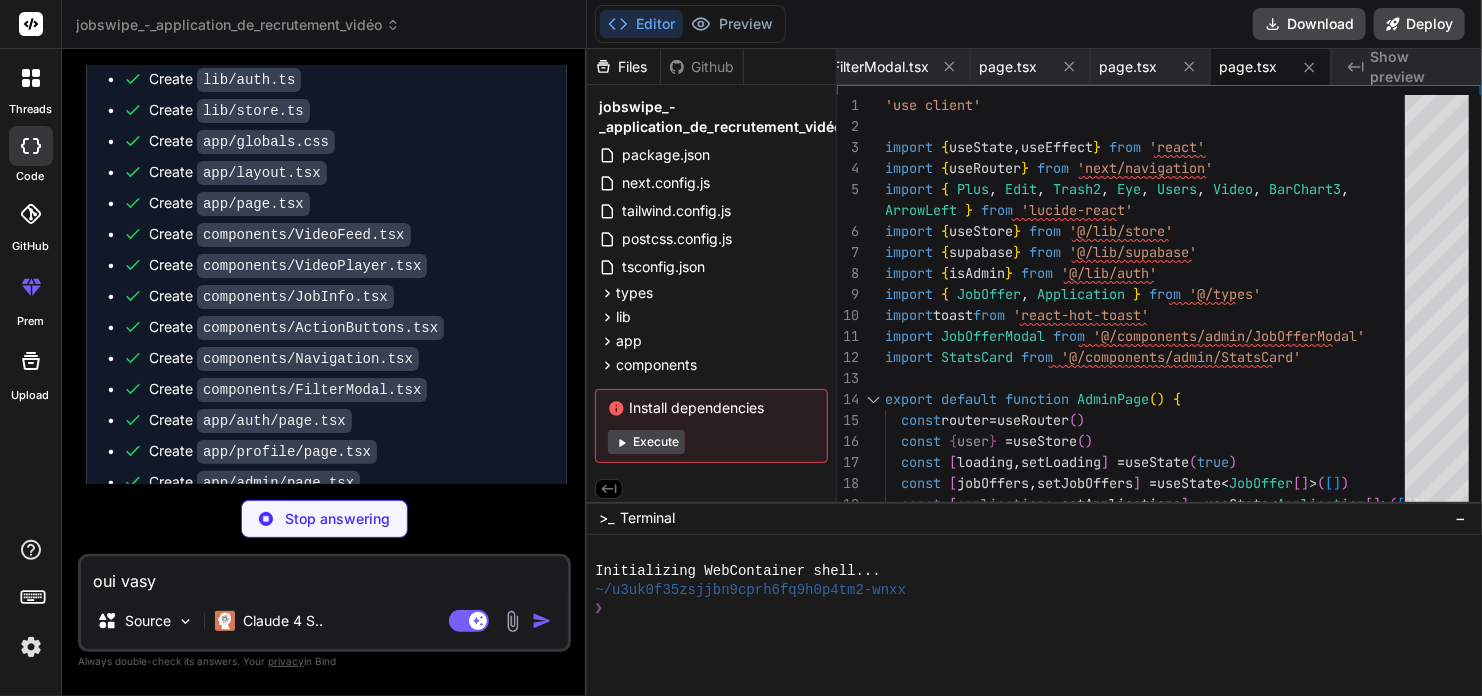 type on "x" 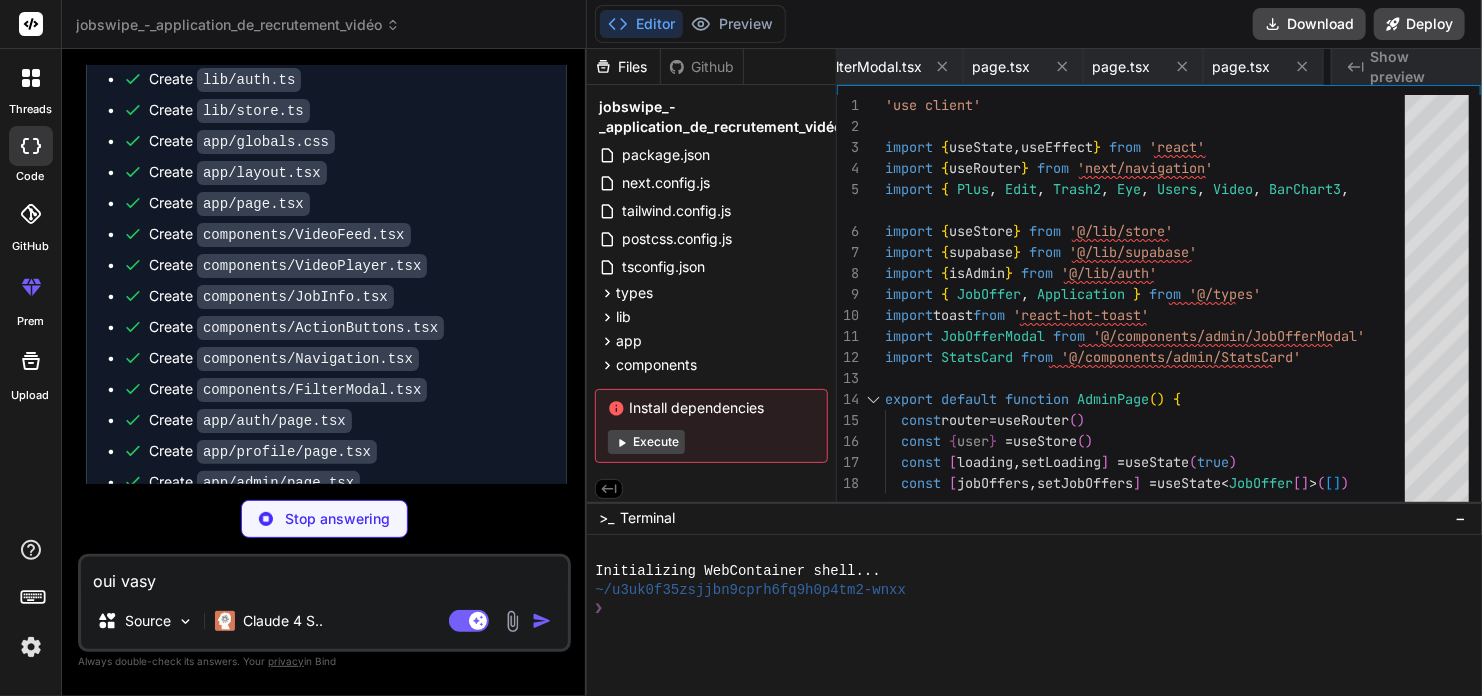 type on "x" 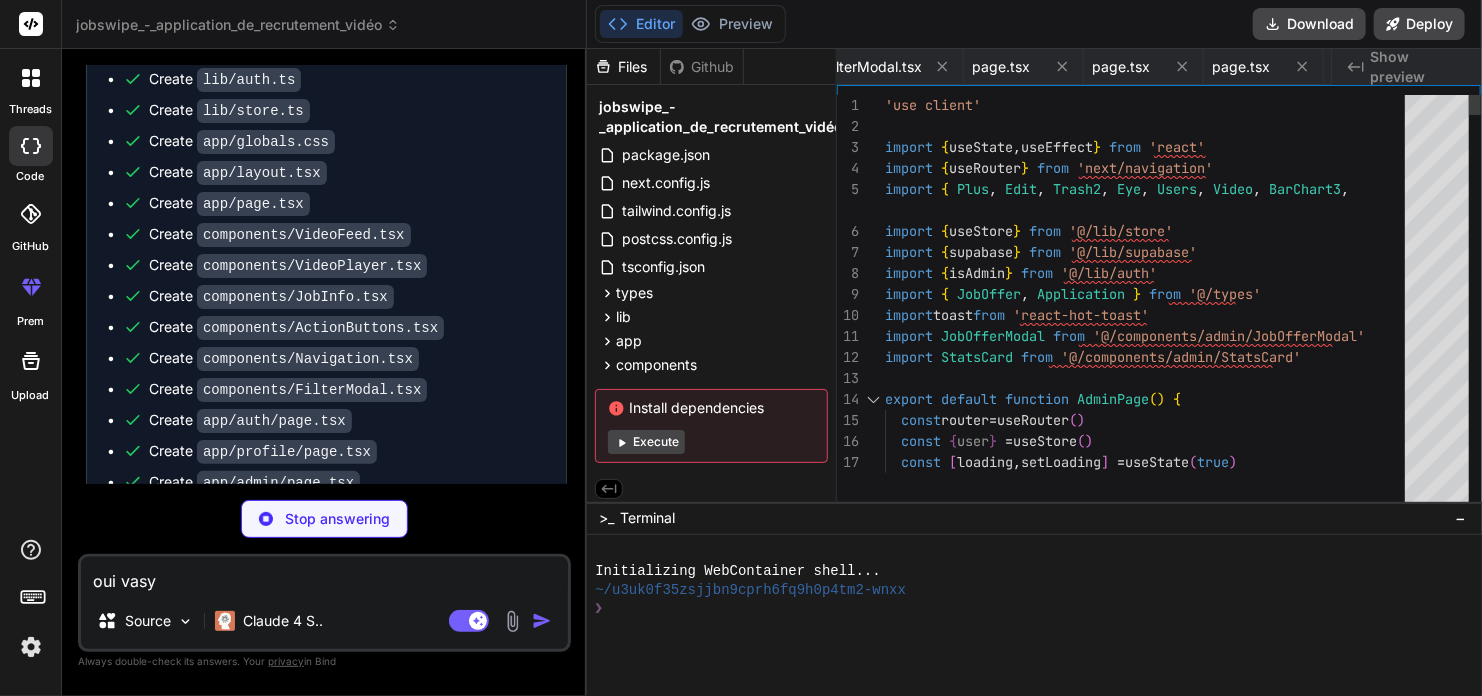type on "x" 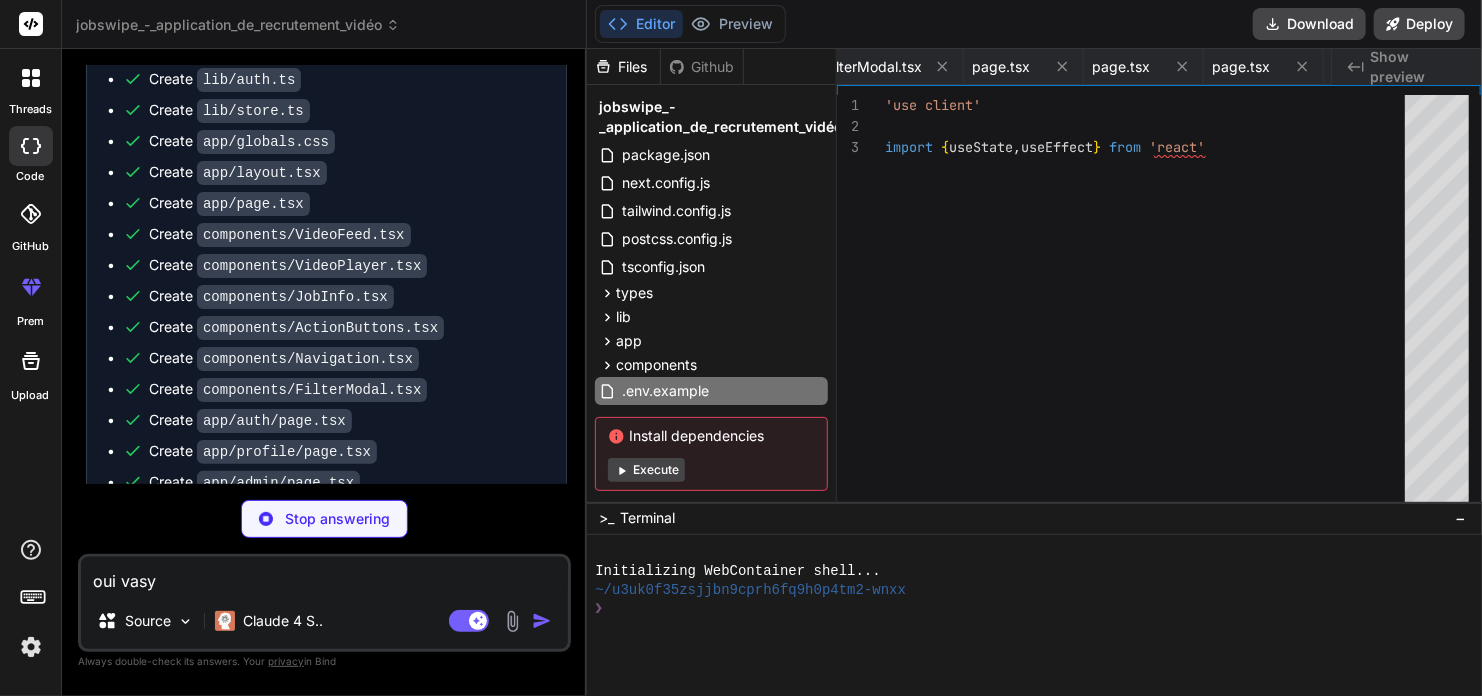 scroll, scrollTop: 0, scrollLeft: 2780, axis: horizontal 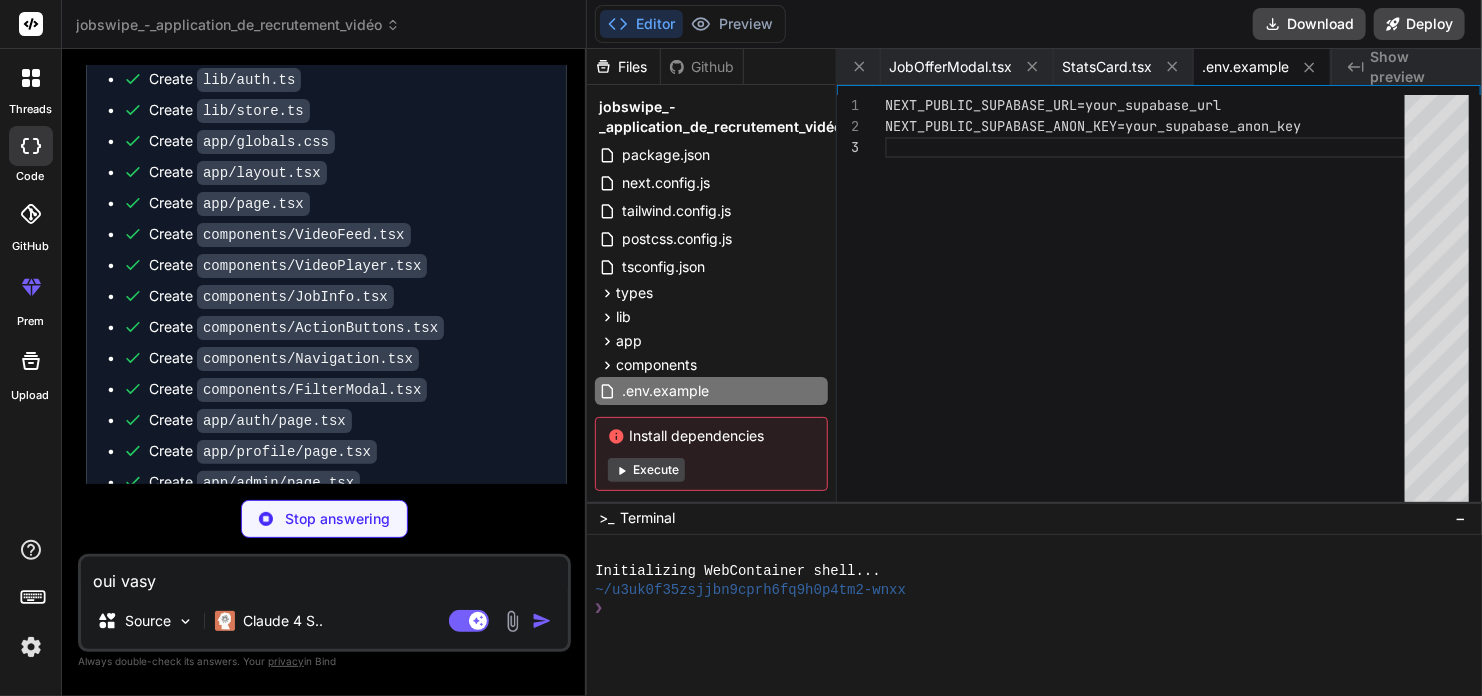type on "x" 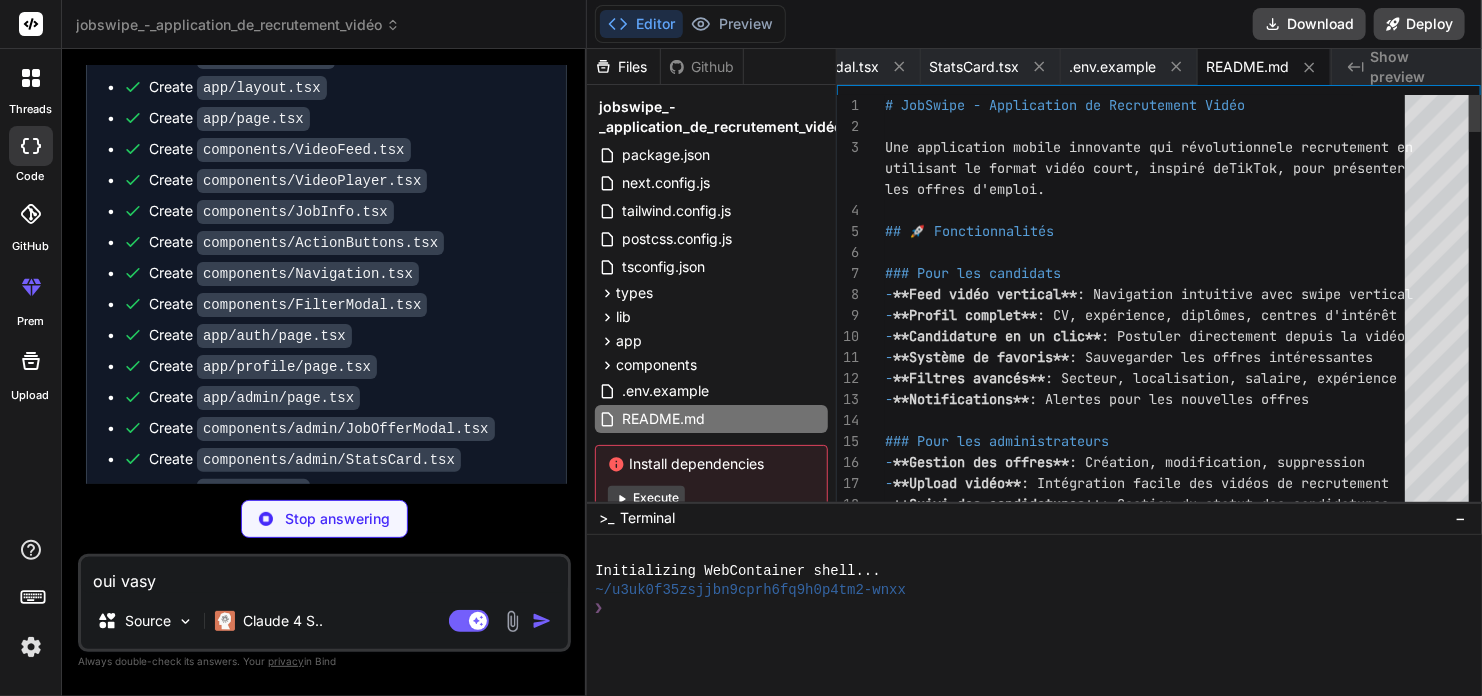 scroll, scrollTop: 2578, scrollLeft: 0, axis: vertical 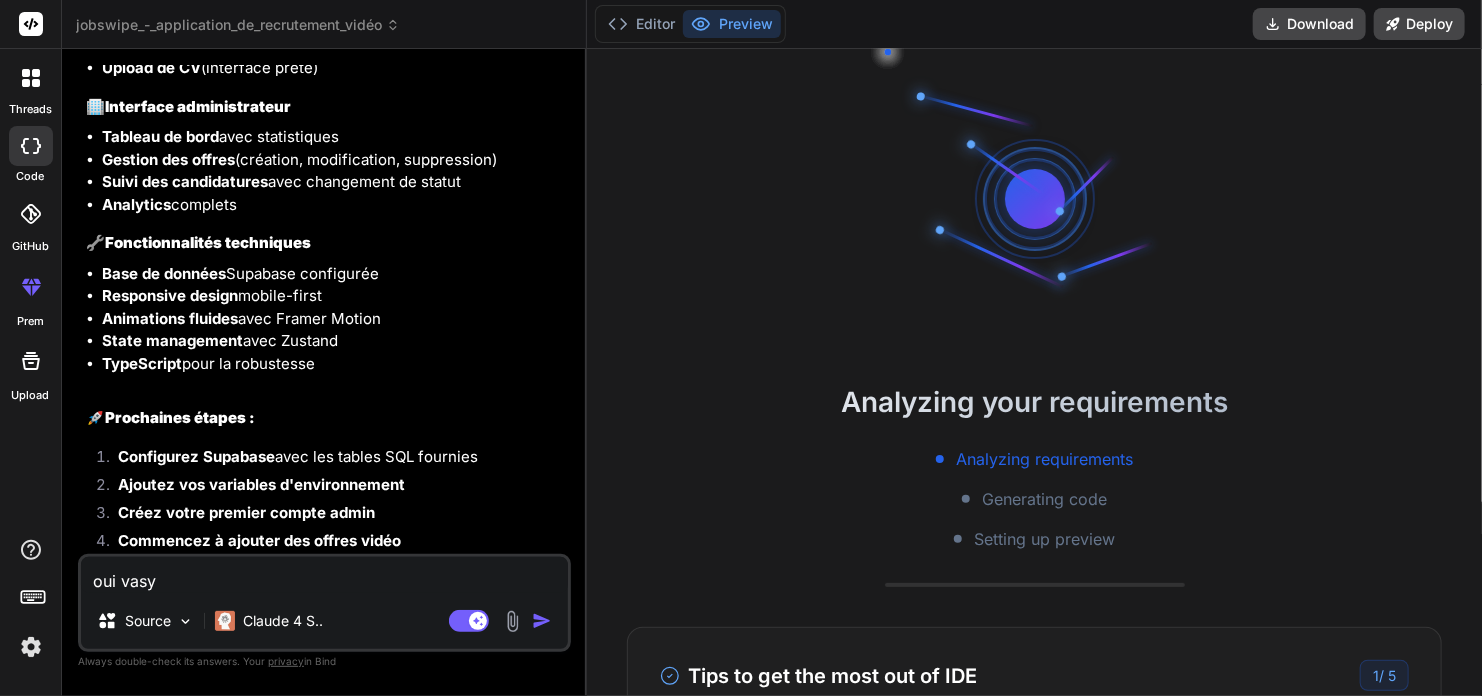 type on "x" 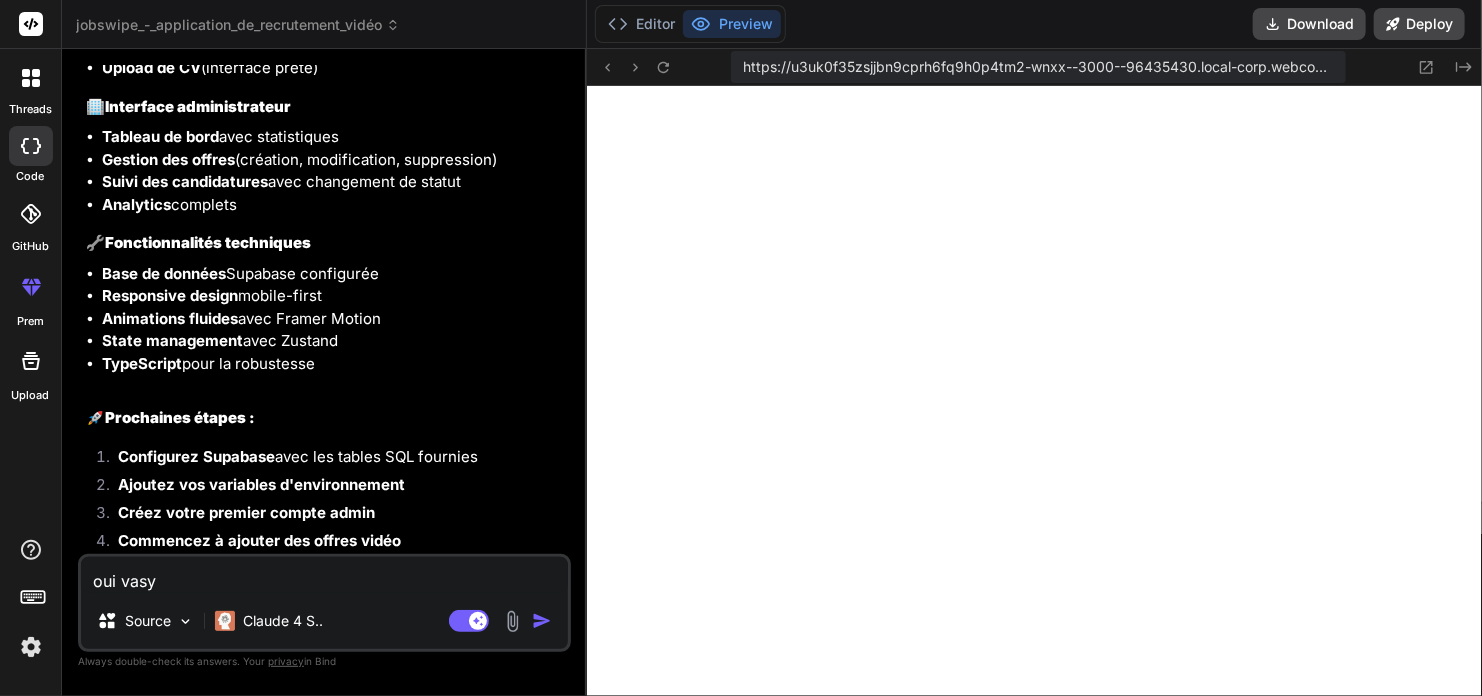 scroll, scrollTop: 3456, scrollLeft: 0, axis: vertical 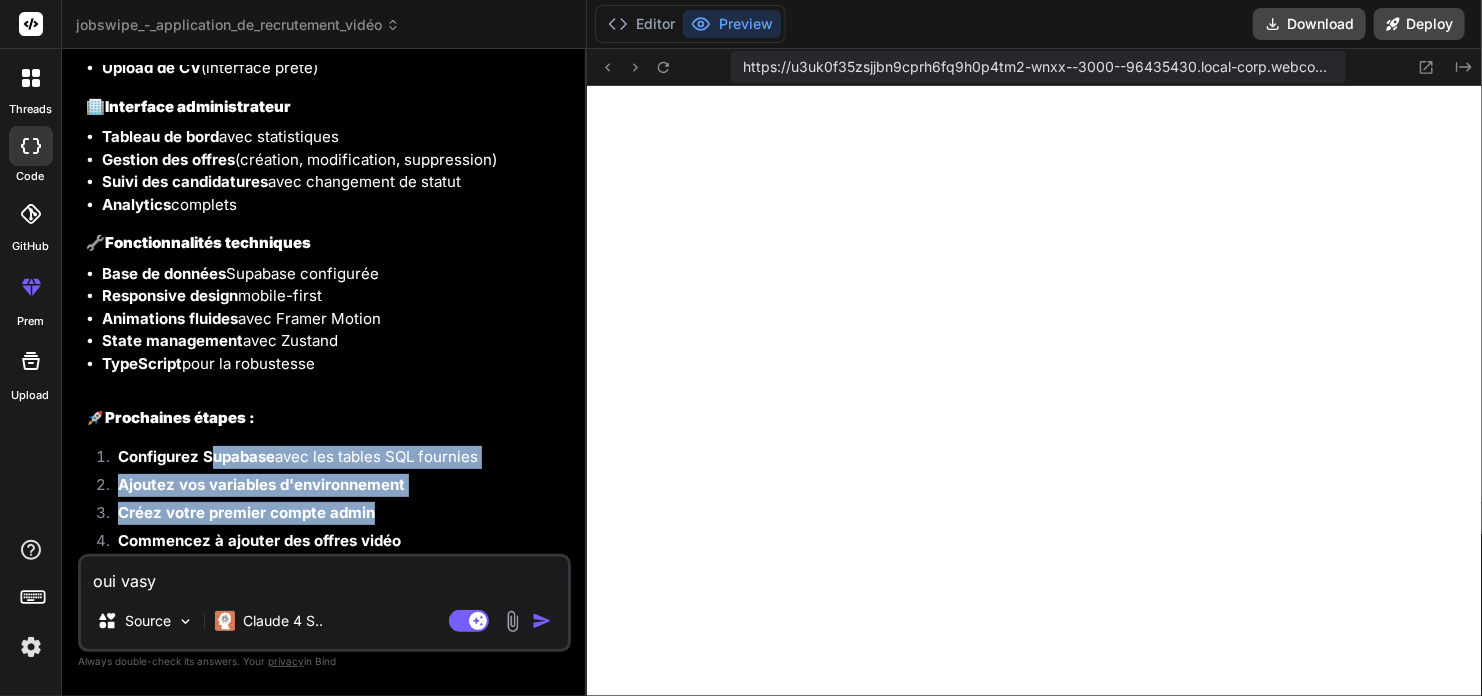 drag, startPoint x: 212, startPoint y: 405, endPoint x: 401, endPoint y: 456, distance: 195.76006 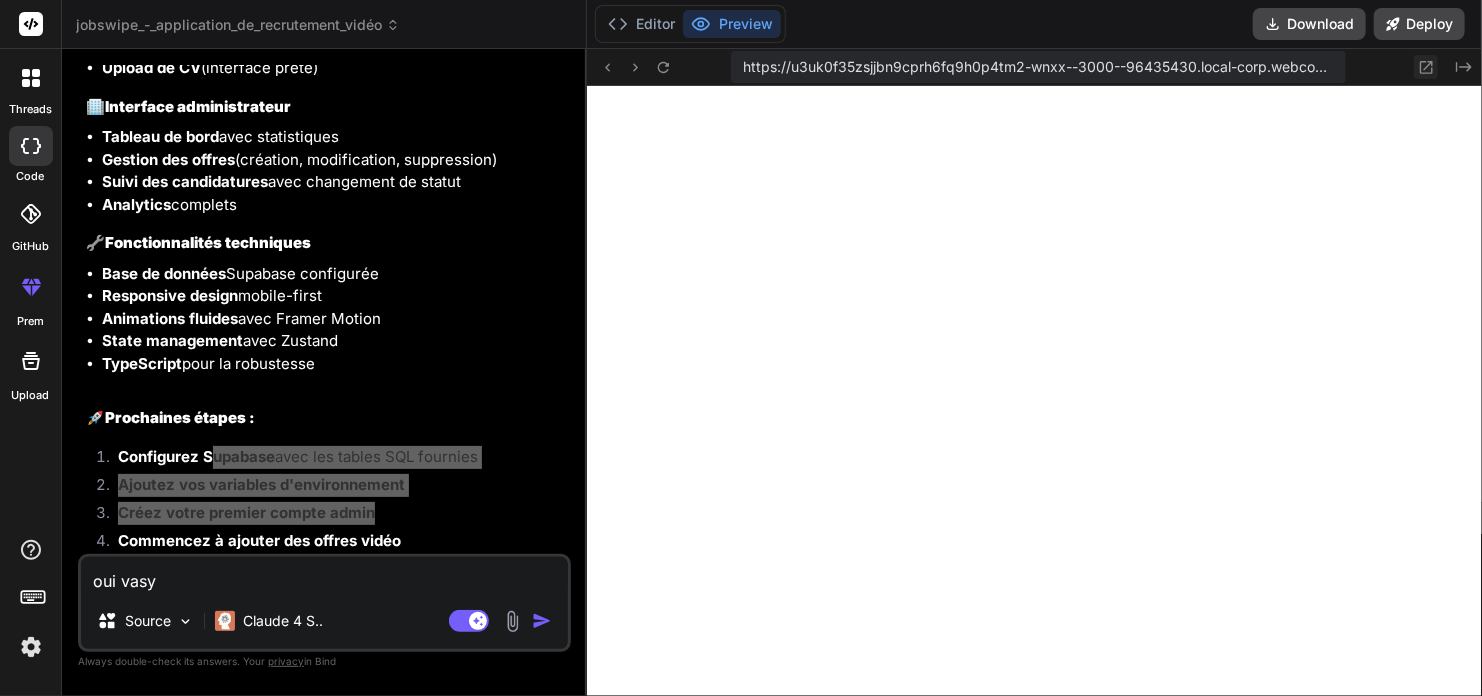 scroll, scrollTop: 5702, scrollLeft: 0, axis: vertical 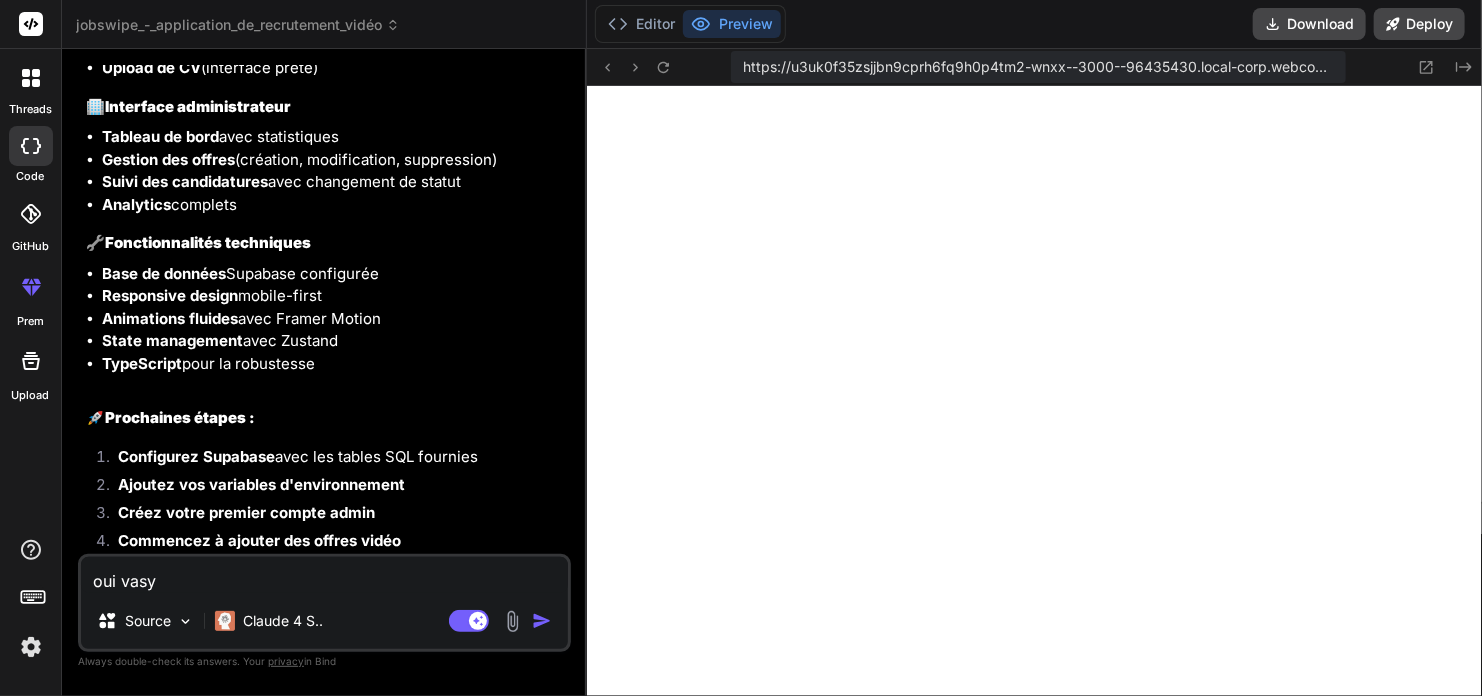 click on "oui vasy" at bounding box center (324, 575) 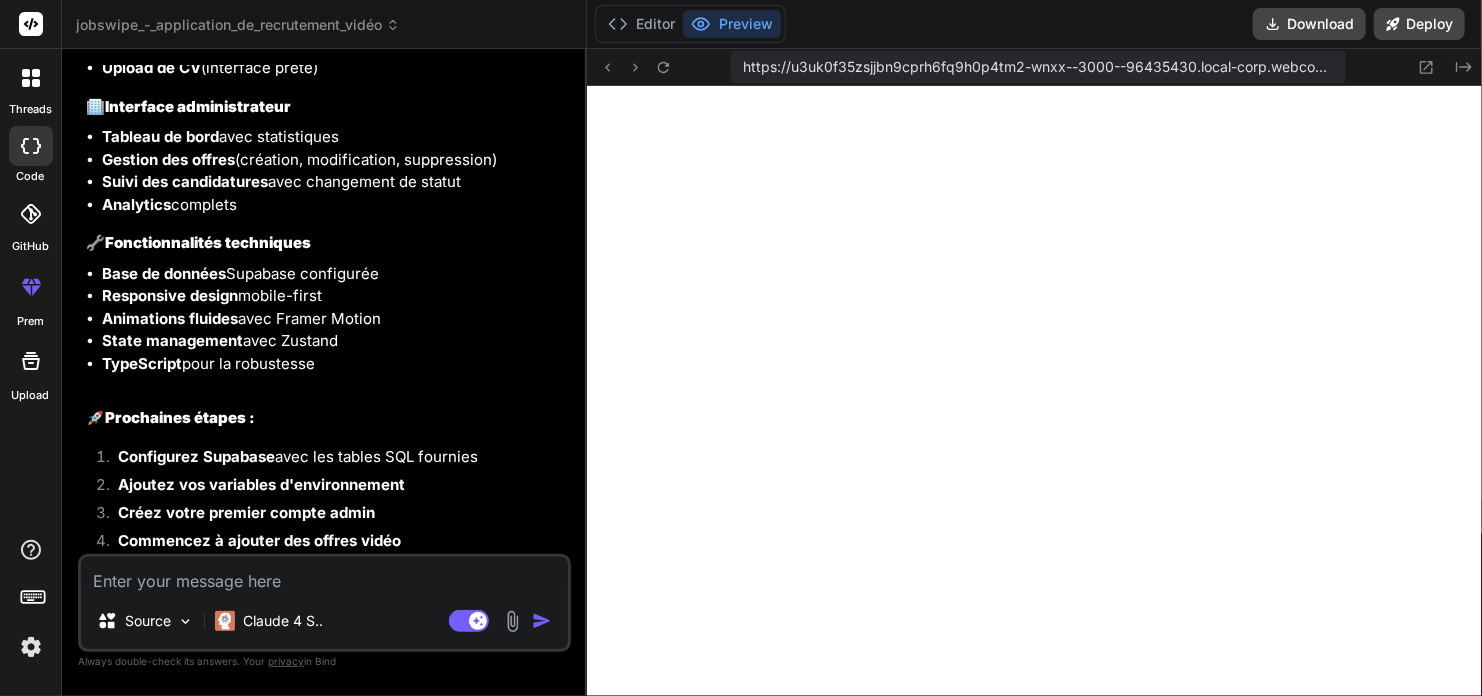 type on "q" 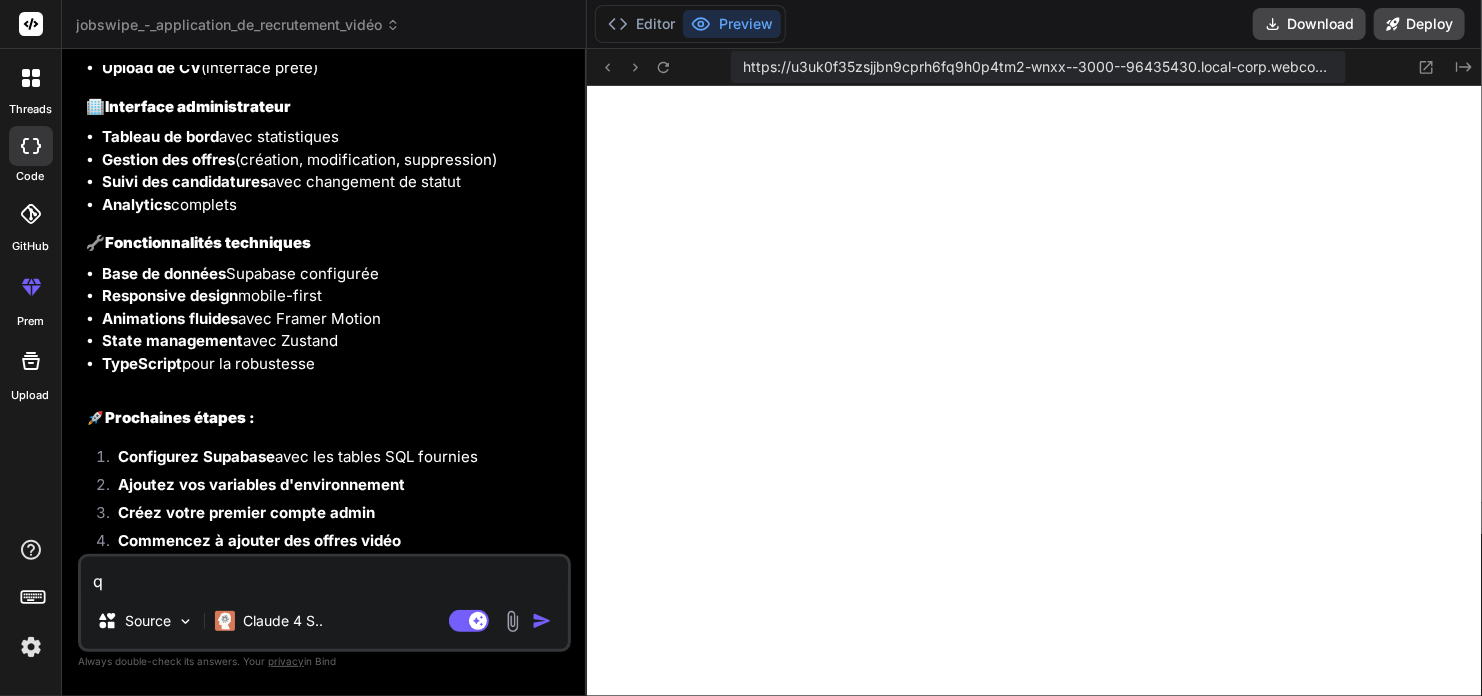 type on "qu" 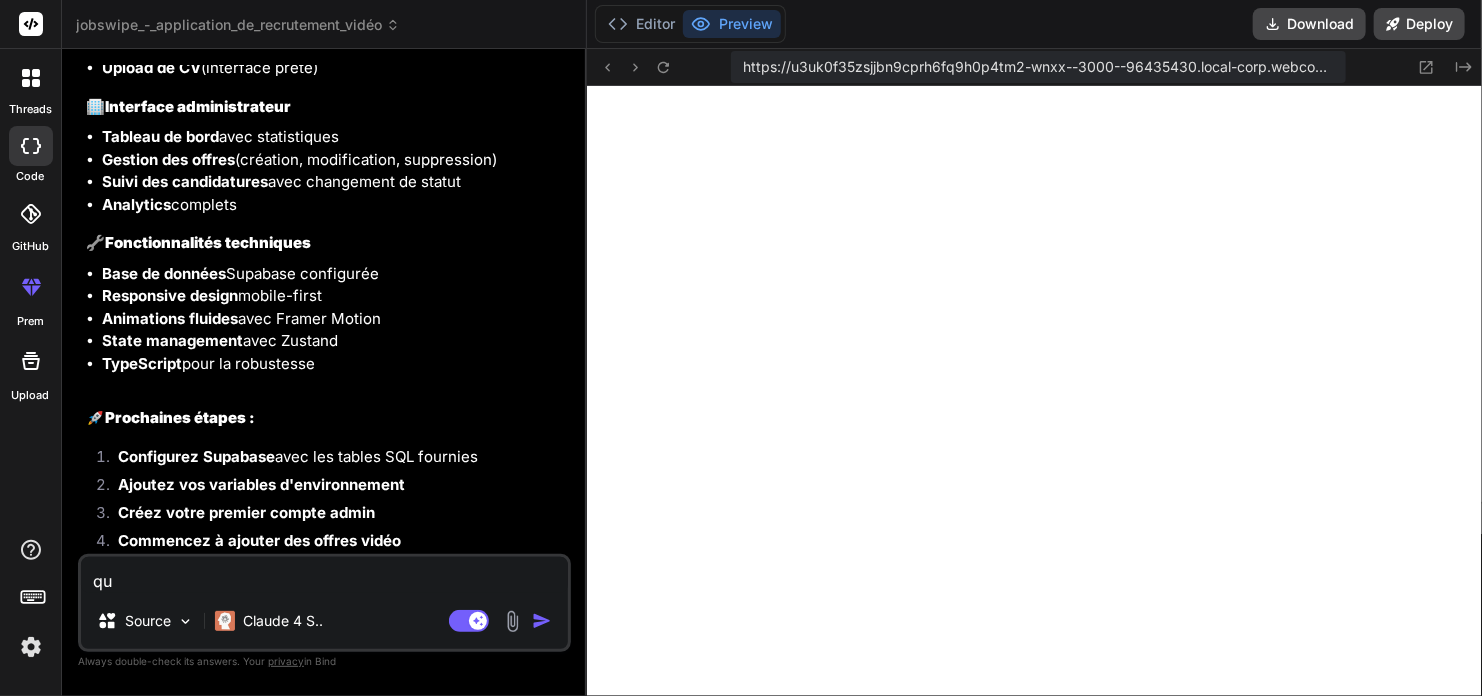 type on "que" 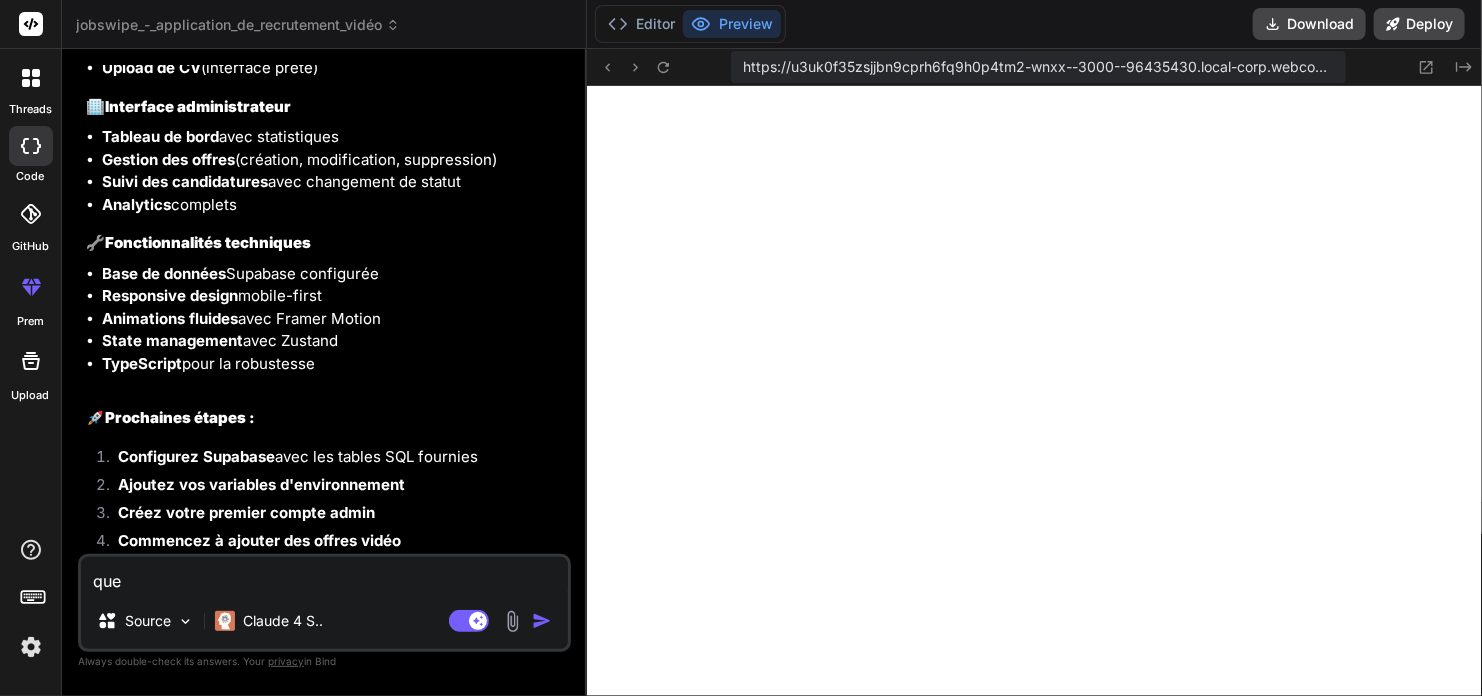 type on "x" 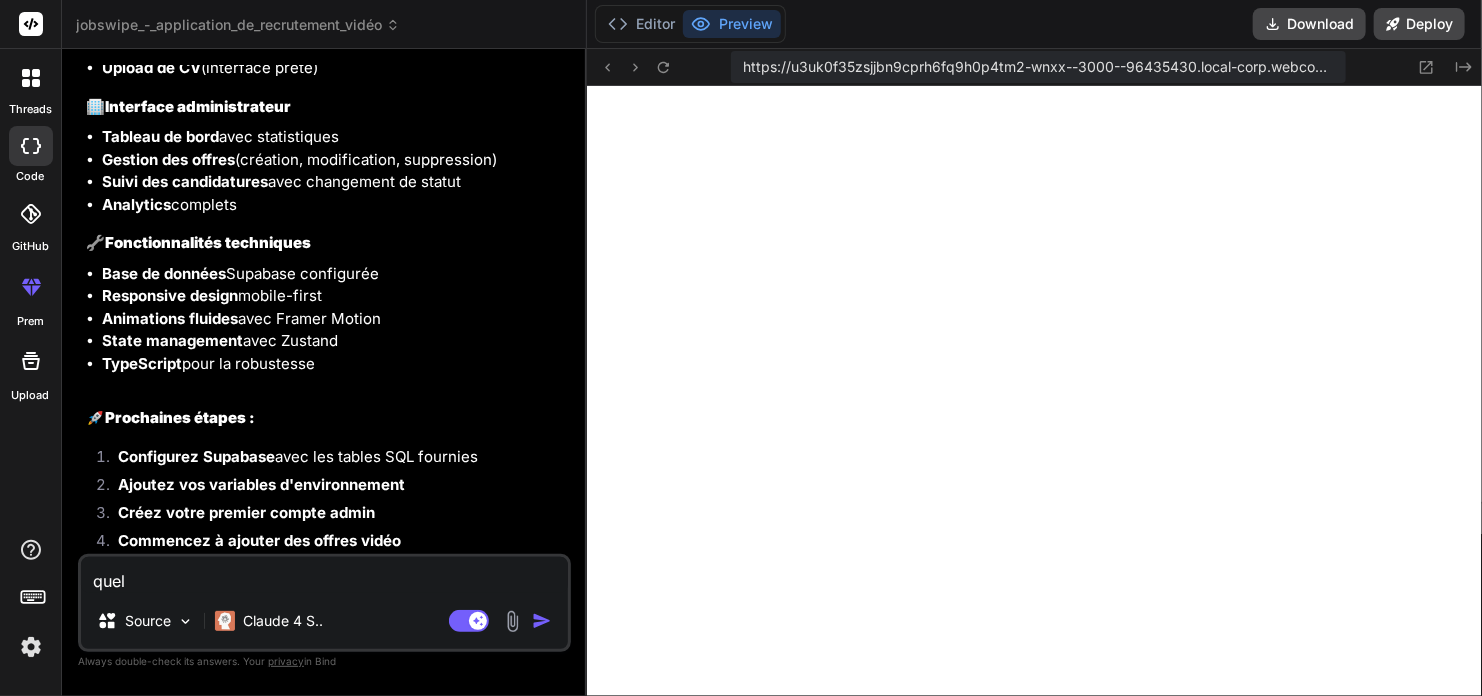 type on "quel" 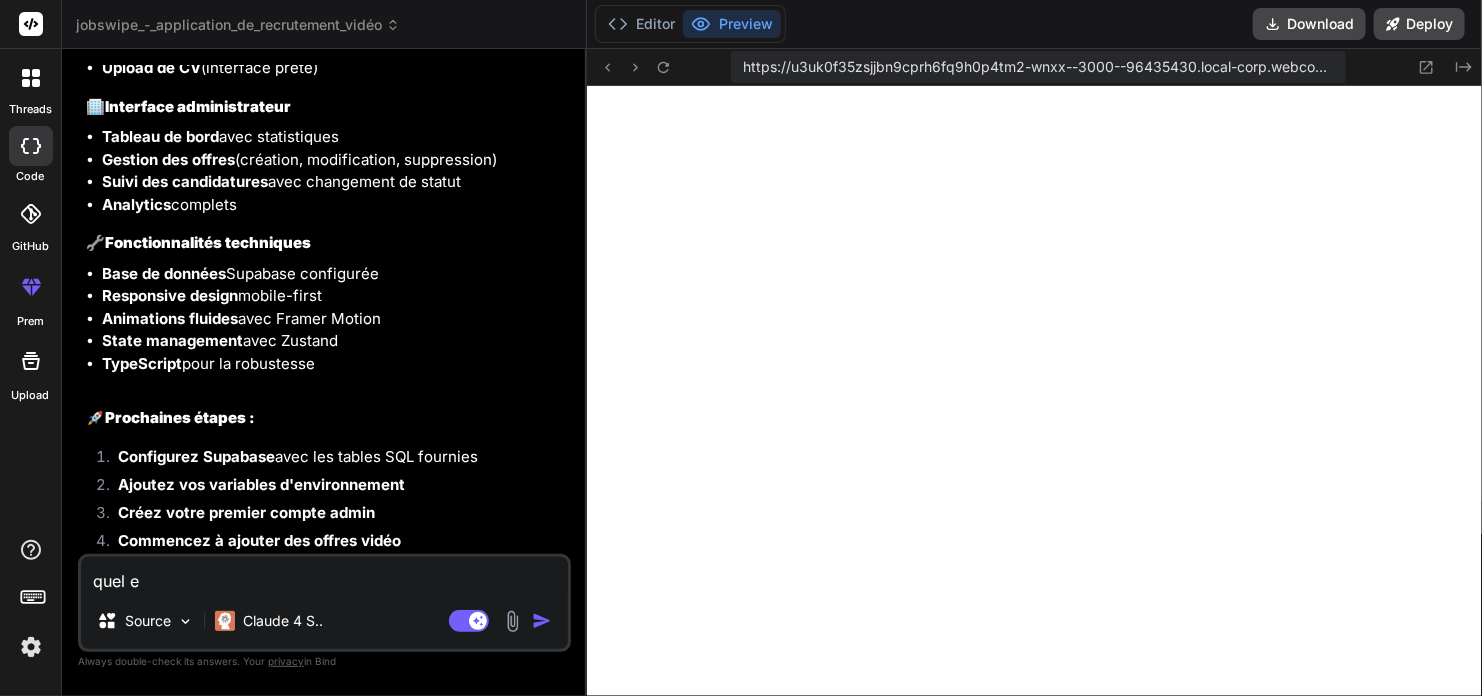 type on "x" 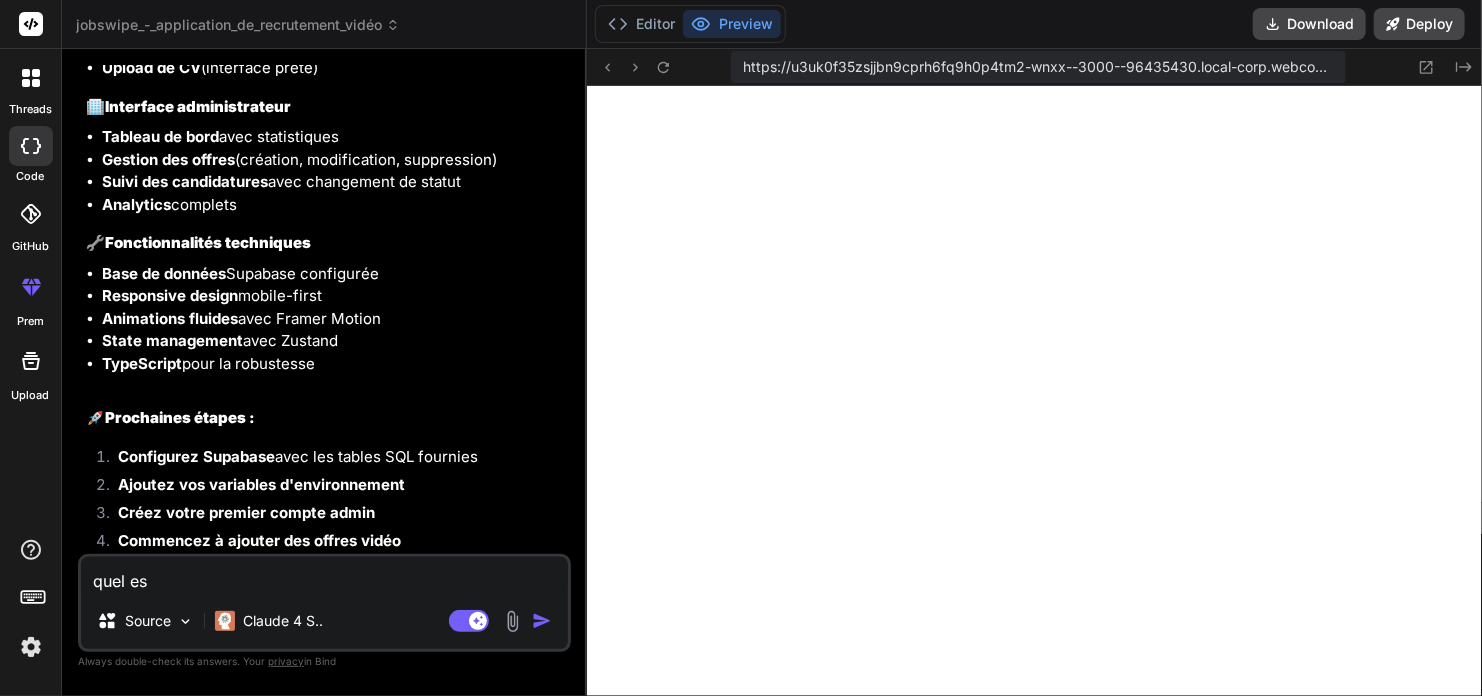 type on "quel est" 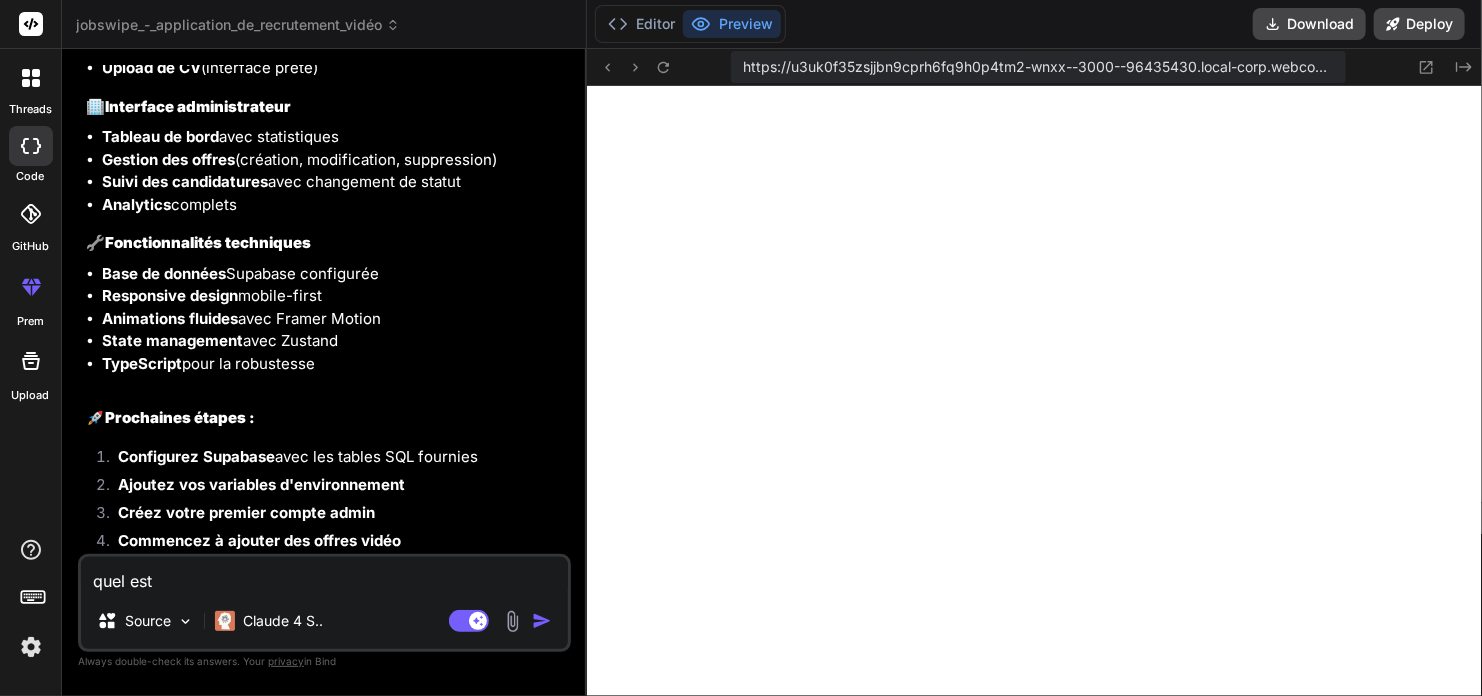 type on "quel est" 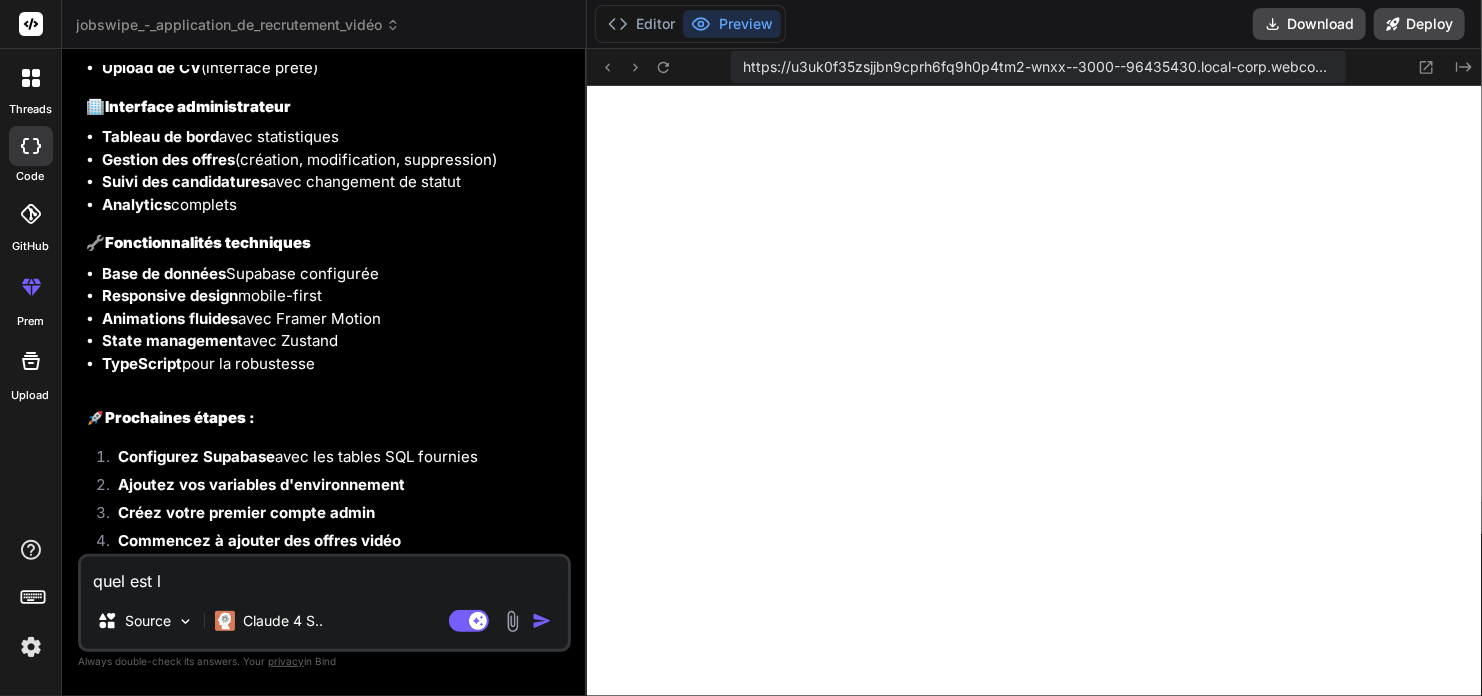 type on "quel est le" 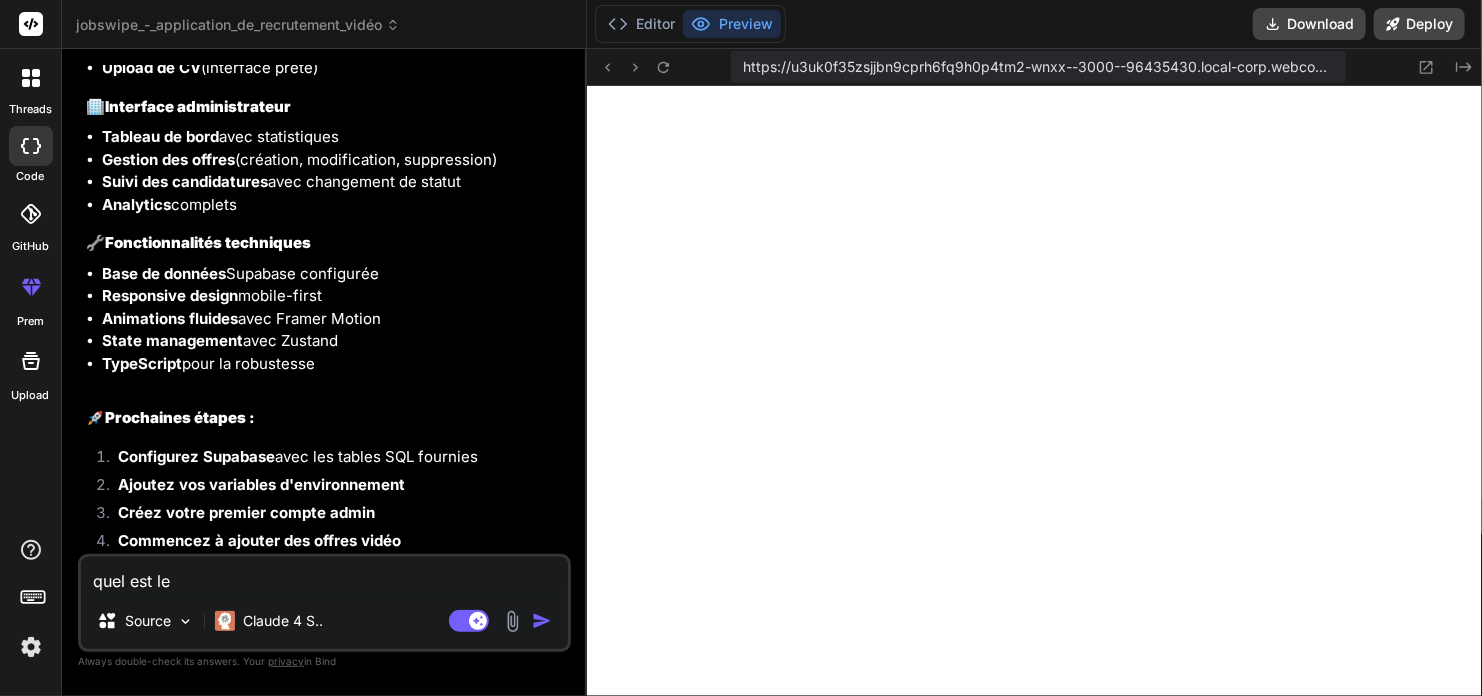 type on "quel est le" 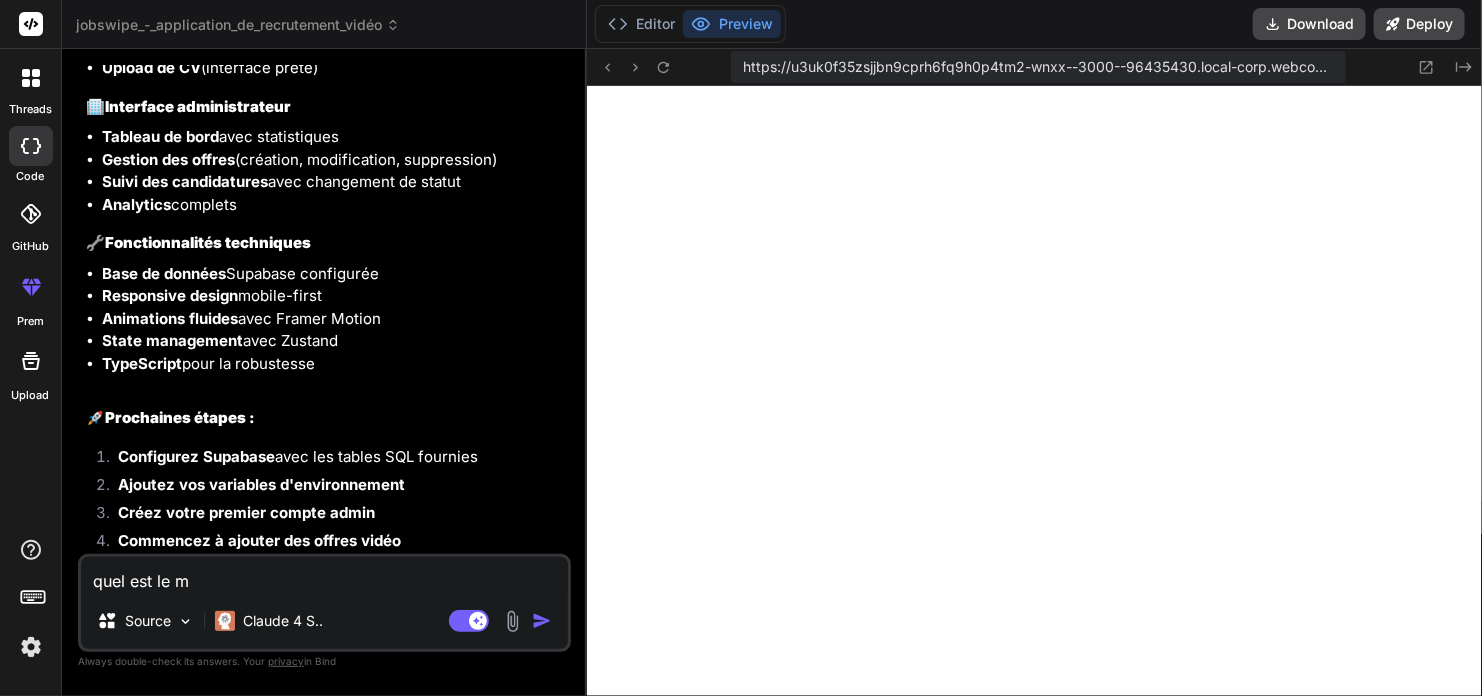 type on "quel est le md" 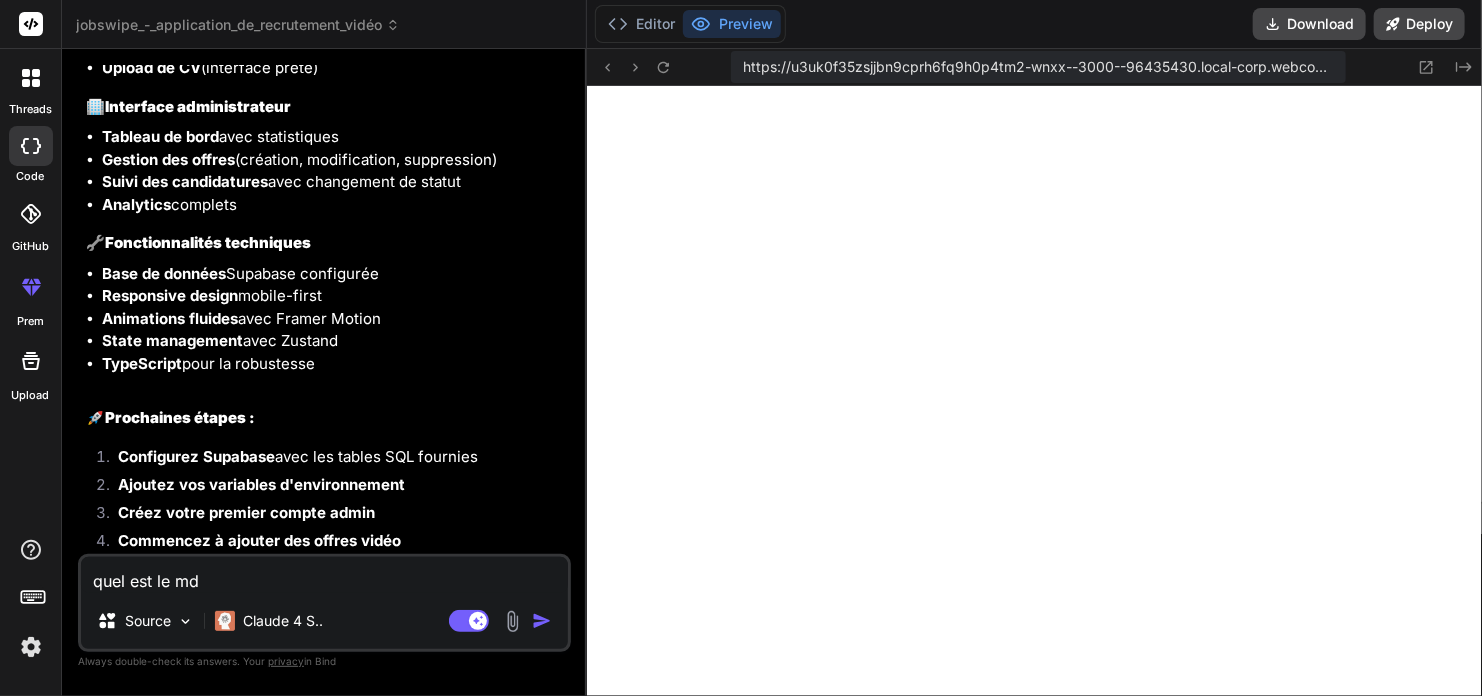 type on "x" 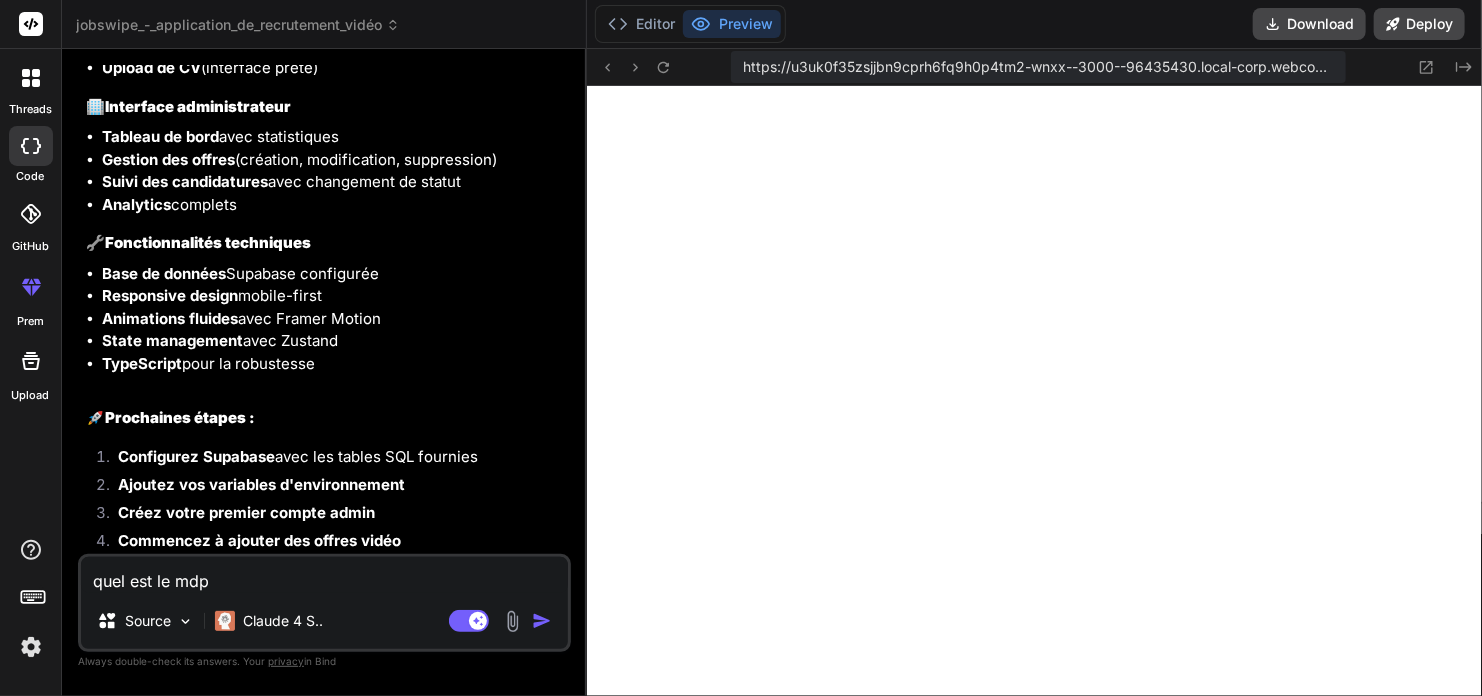 type on "quel est le mdp" 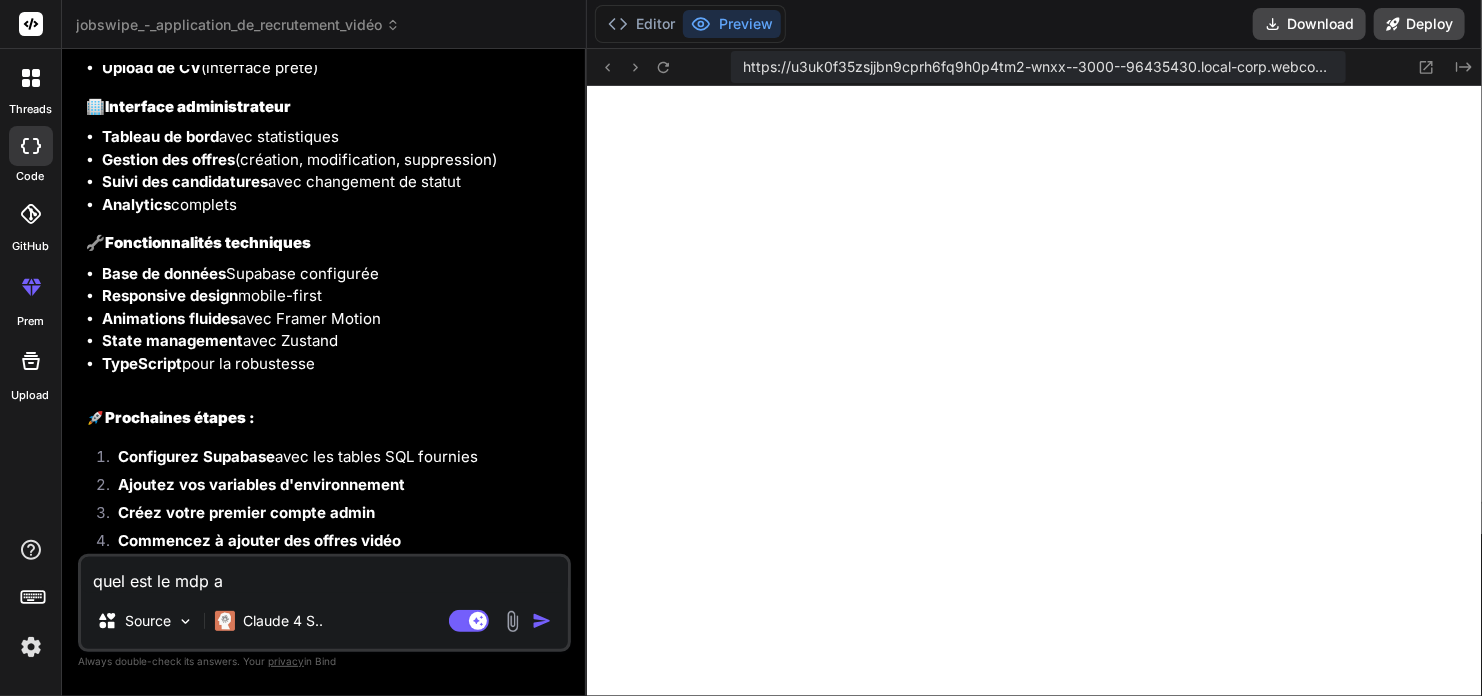 type on "quel est le mdp ad" 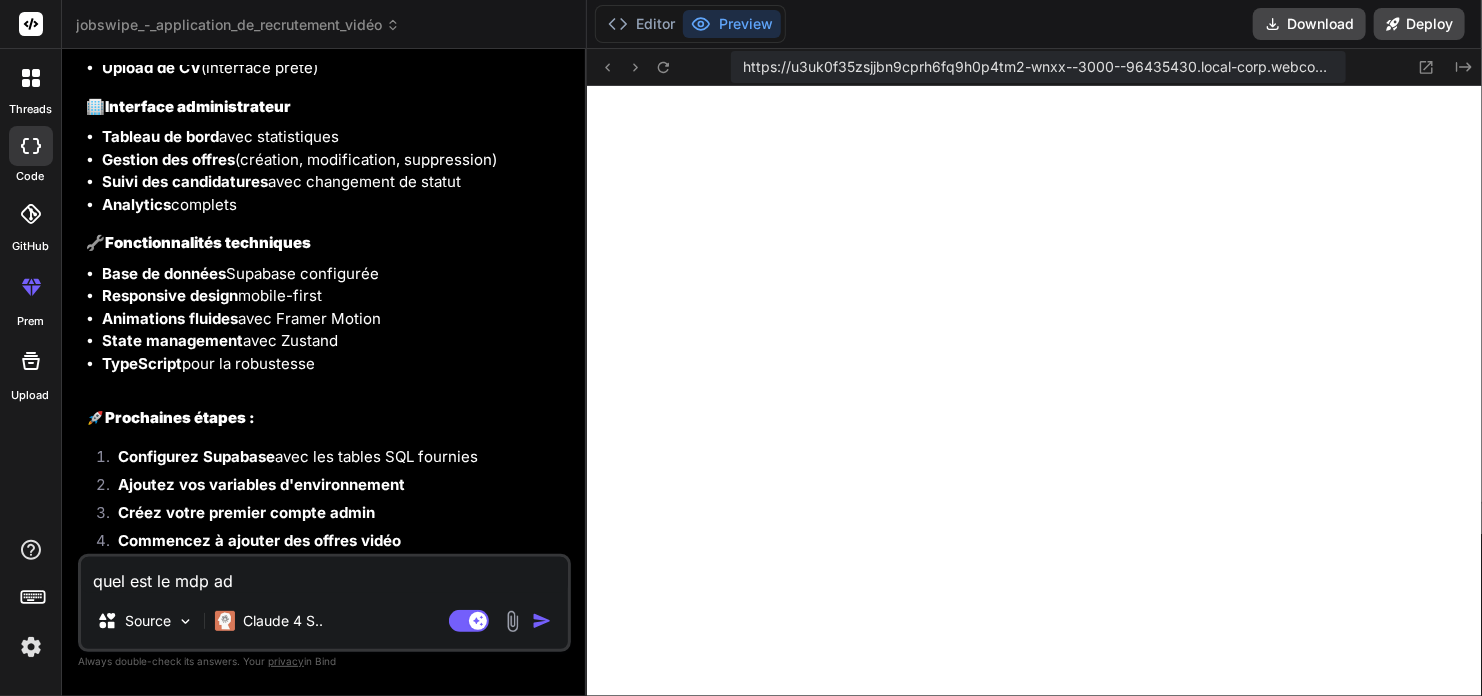 type on "quel est le mdp adm" 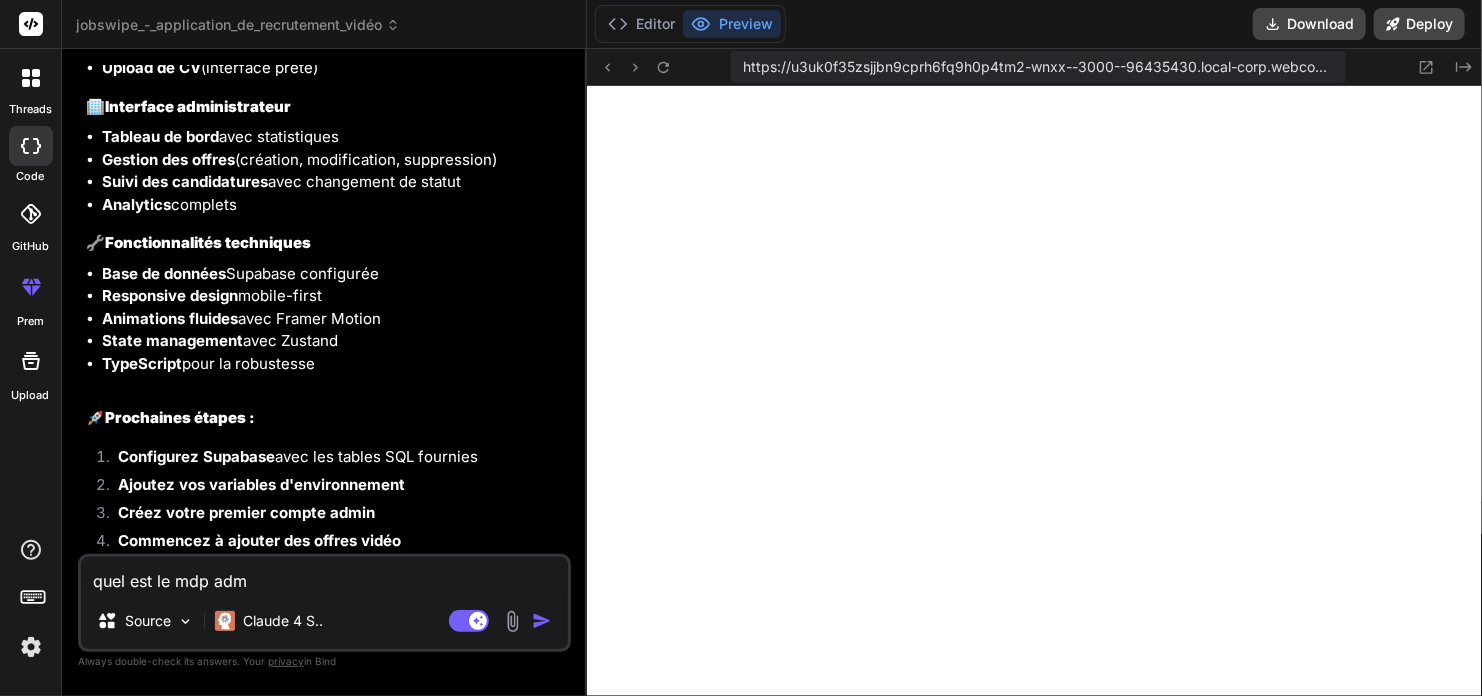 type on "quel est le mdp admi" 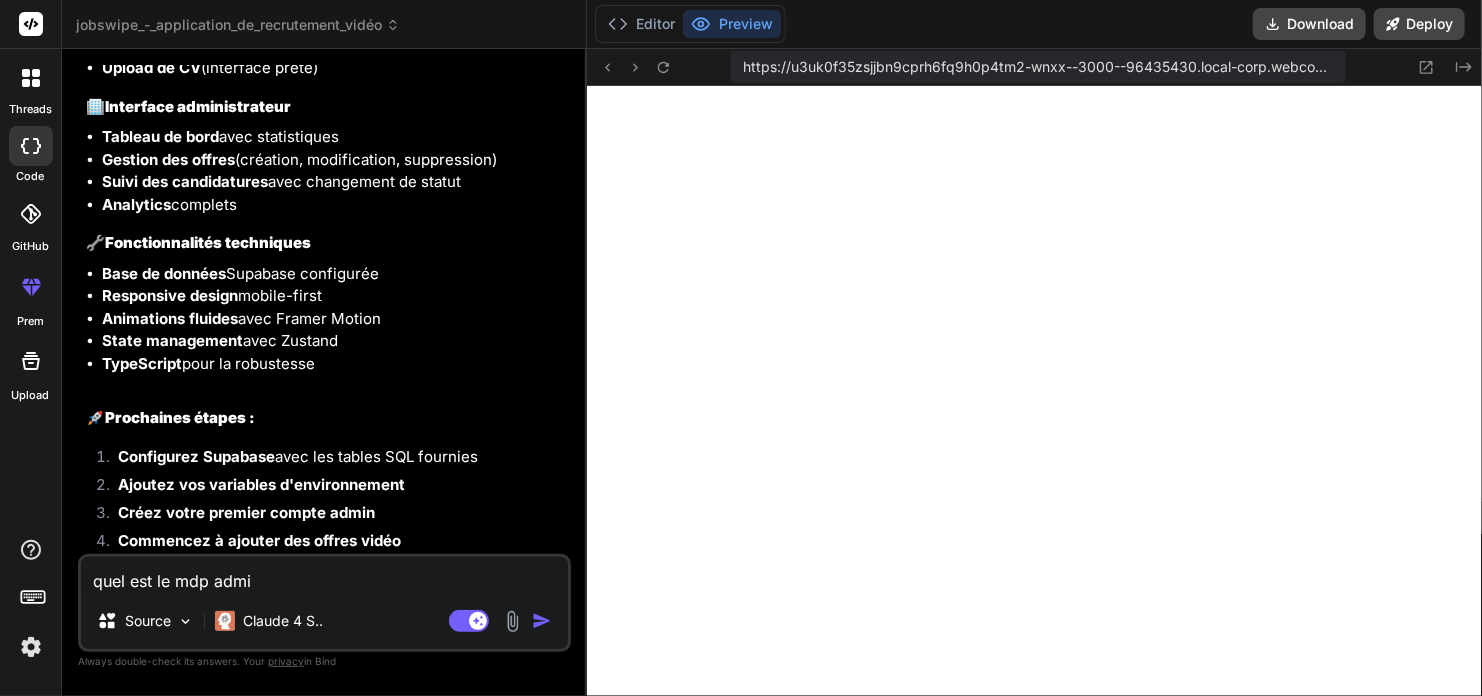 type on "quel est le mdp admin" 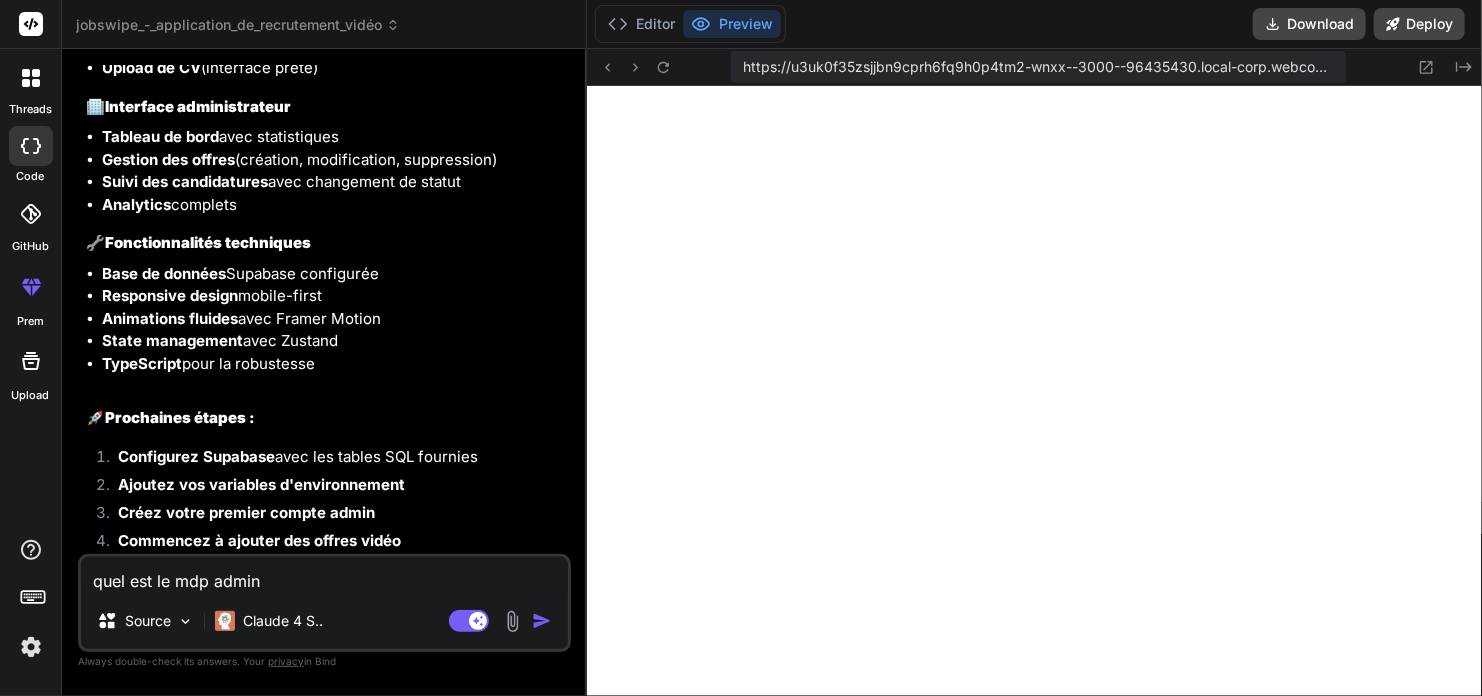 type on "quel est le mdp admin" 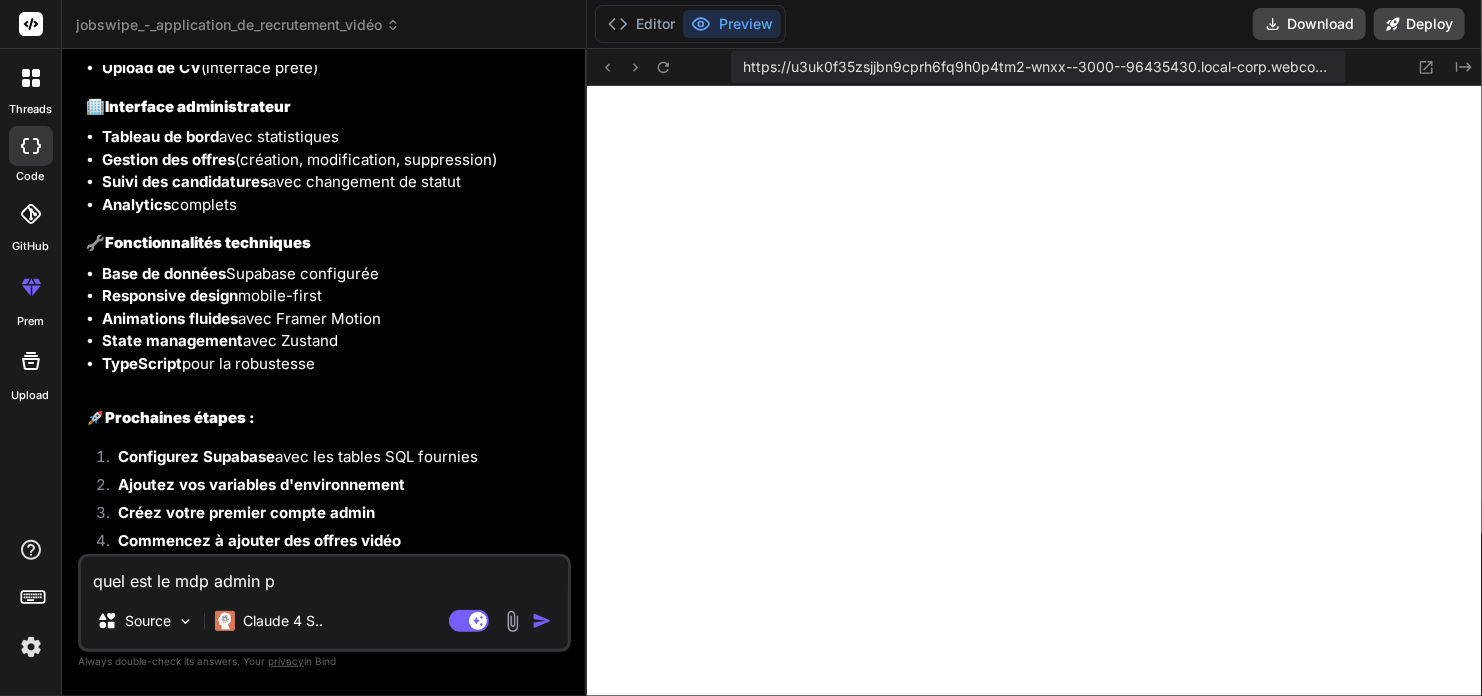 type on "quel est le mdp admin po" 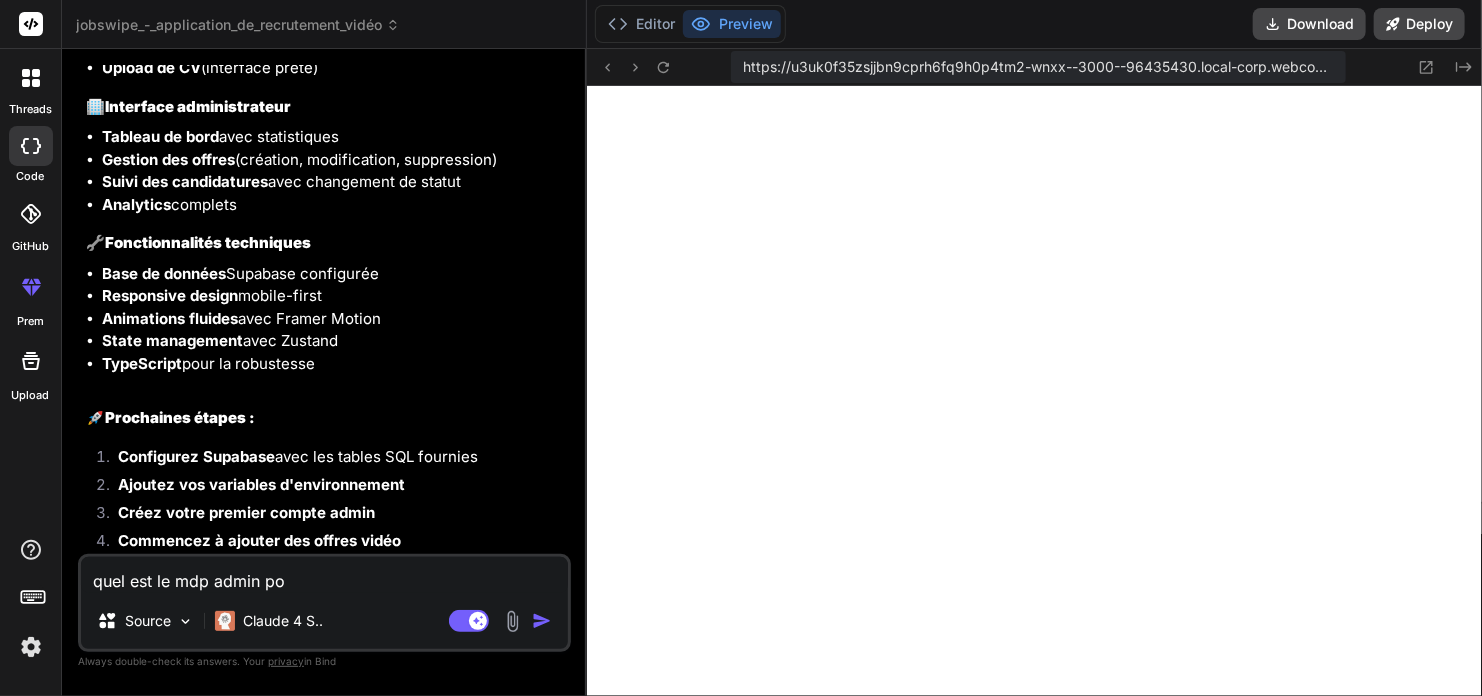 type on "quel est le mdp admin pou" 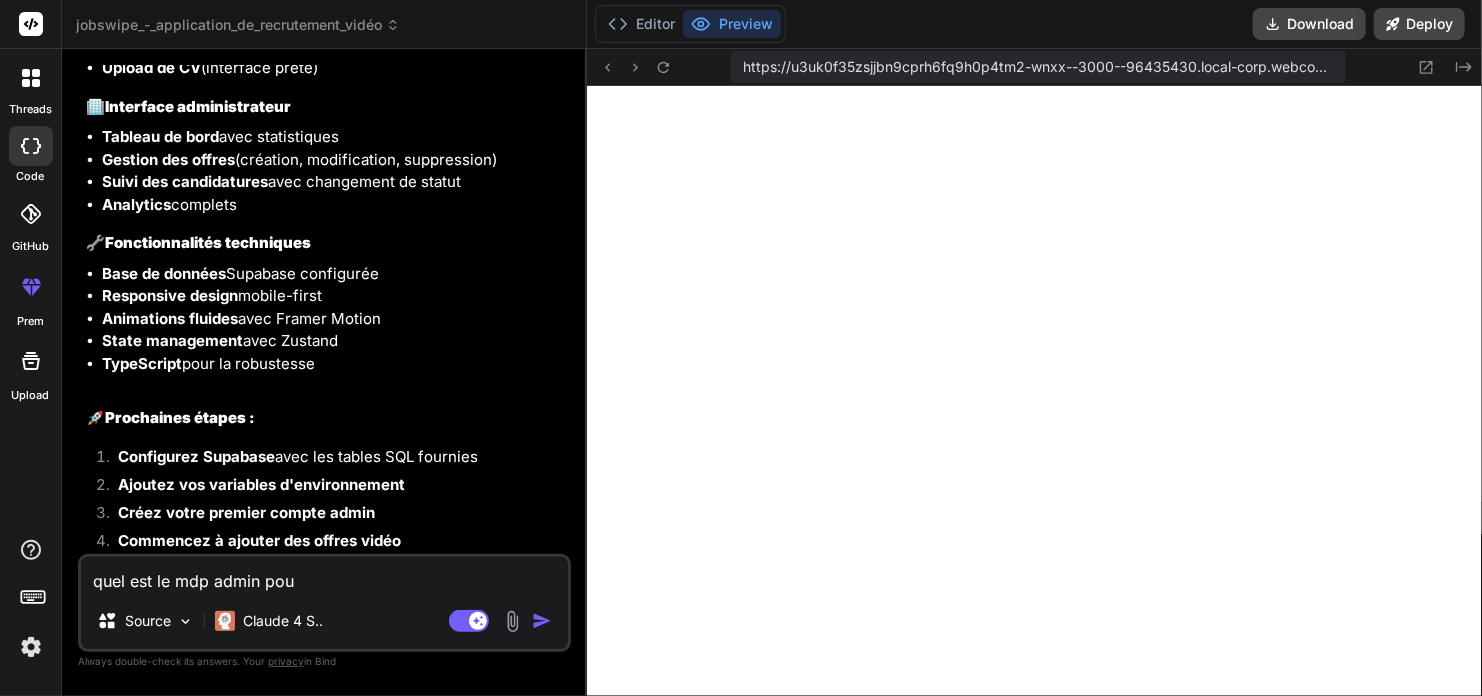 type on "quel est le mdp [ADMIN] pour" 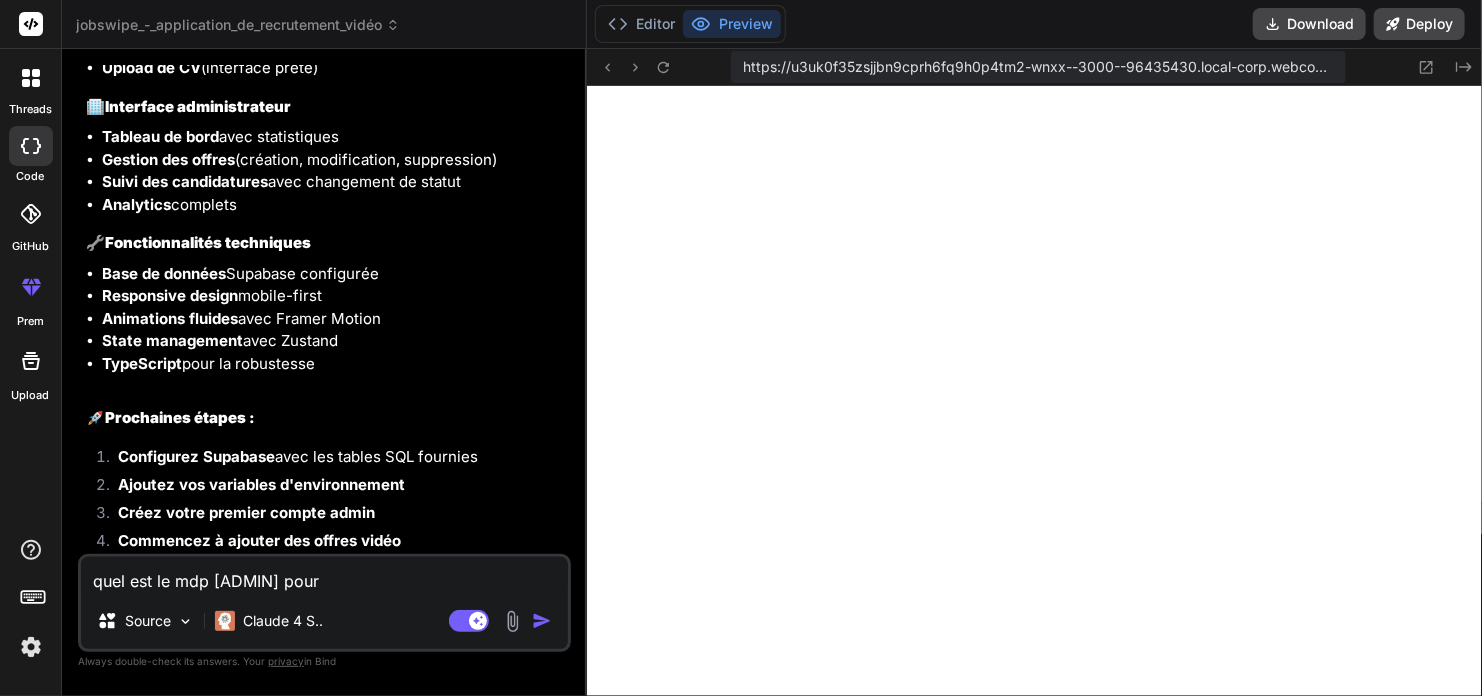 type on "quel est le mdp [ADMIN] pour" 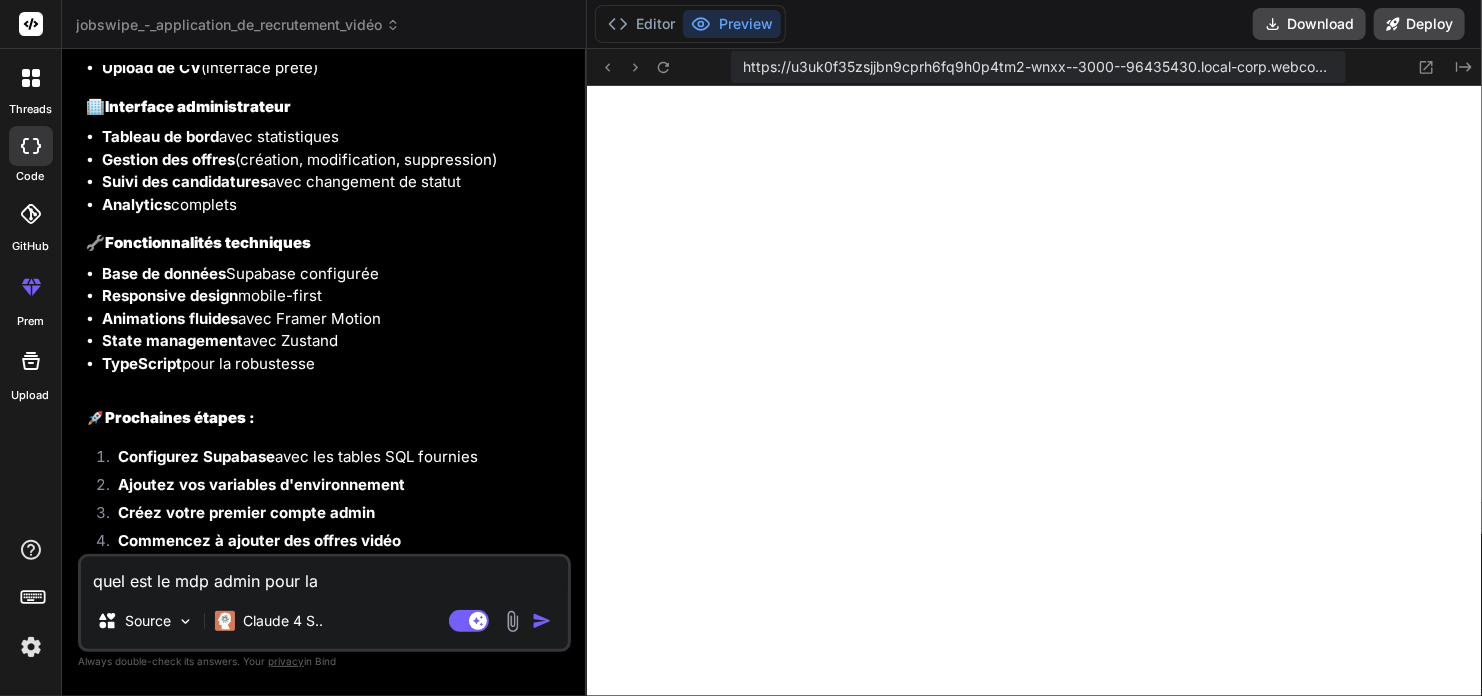 type on "quel est le mdp admin pour la" 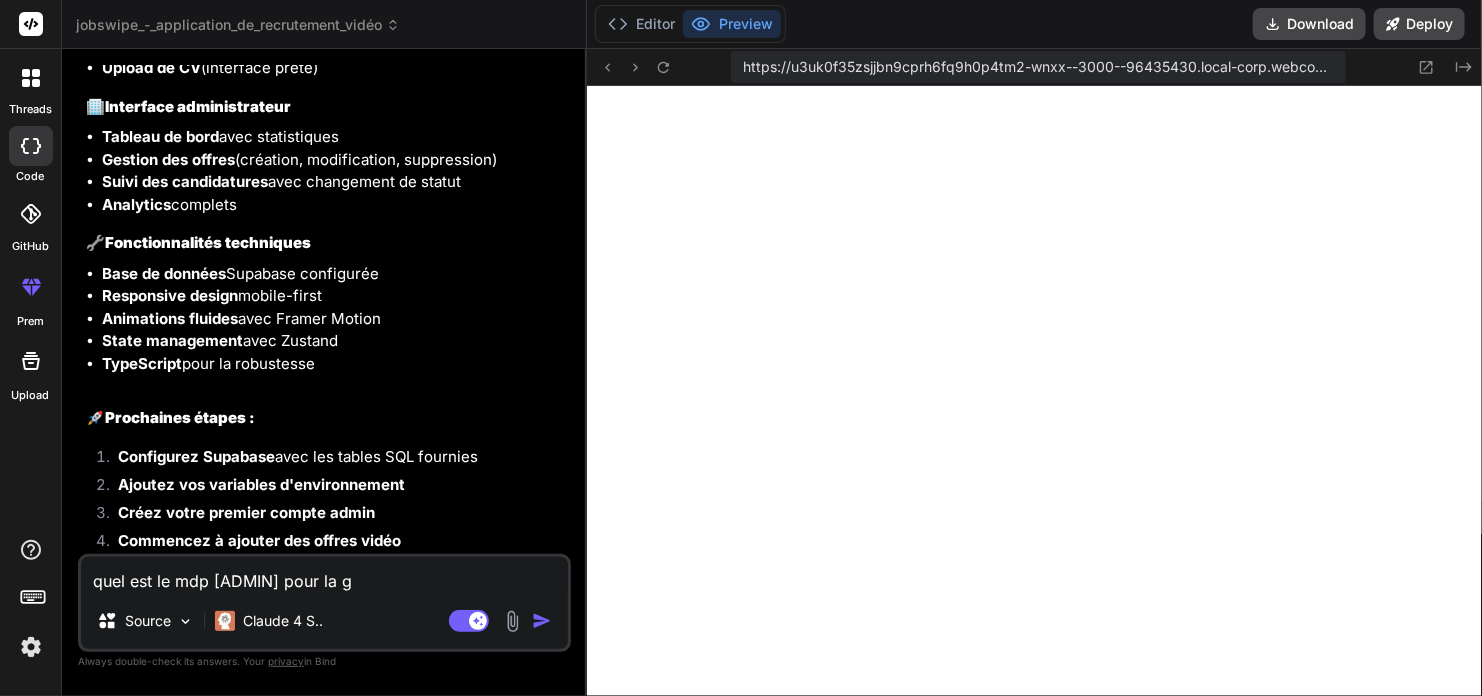 type on "quel est le mdp admin pour la ge" 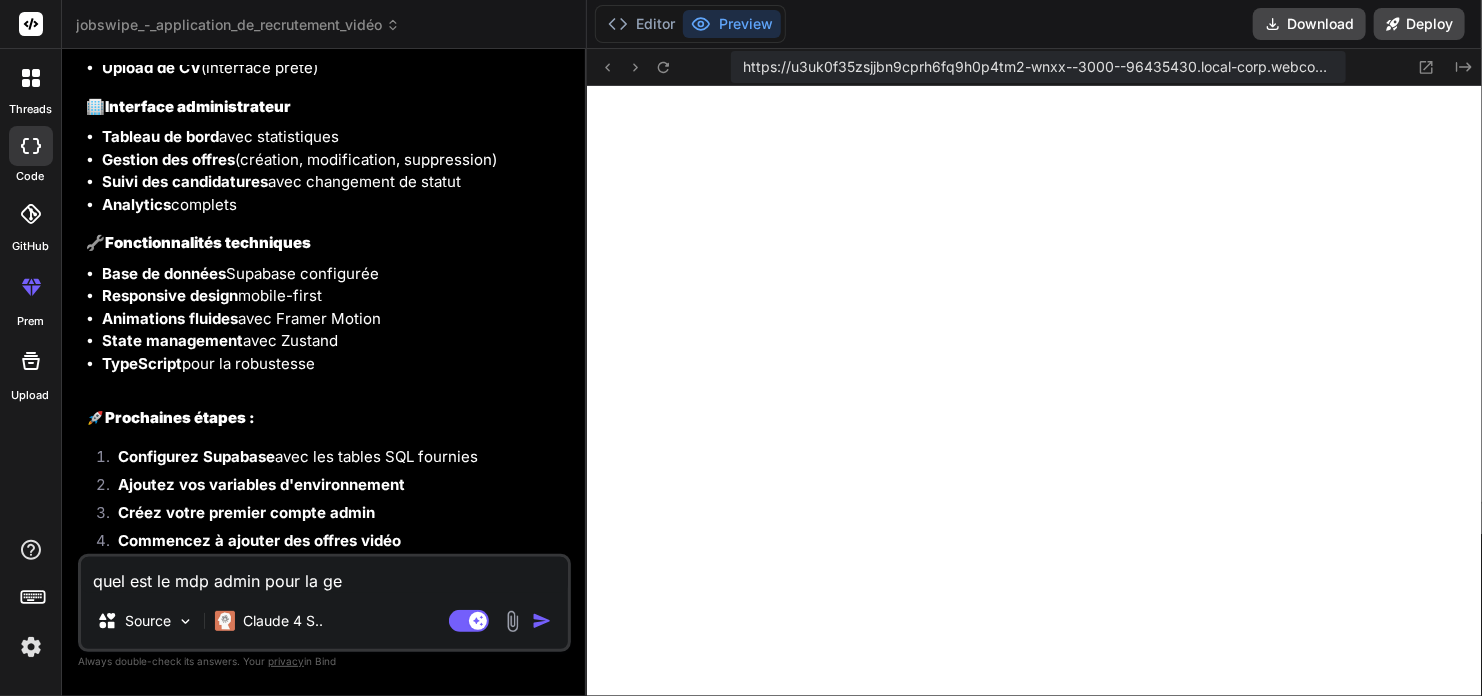 type on "quel est le mdp [ADMIN] pour la ges" 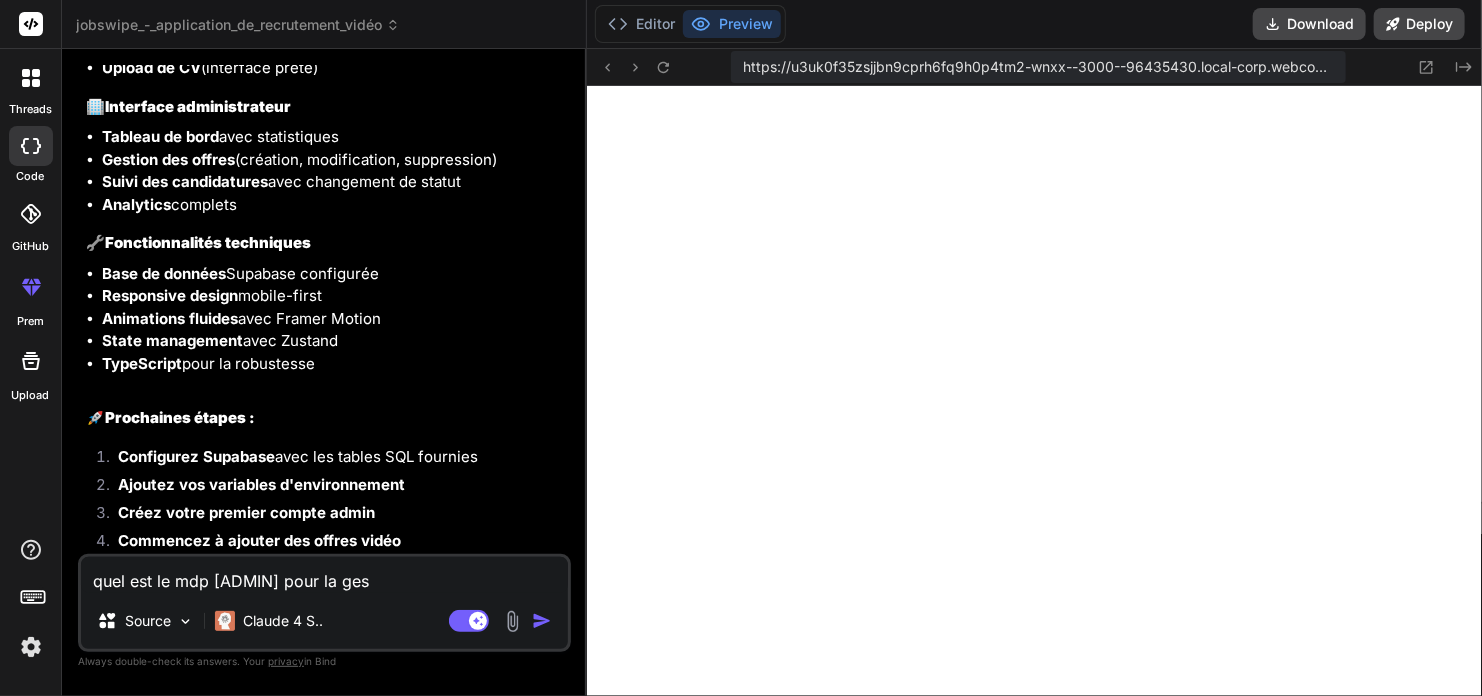 type on "quel est le mdp admin pour la gest" 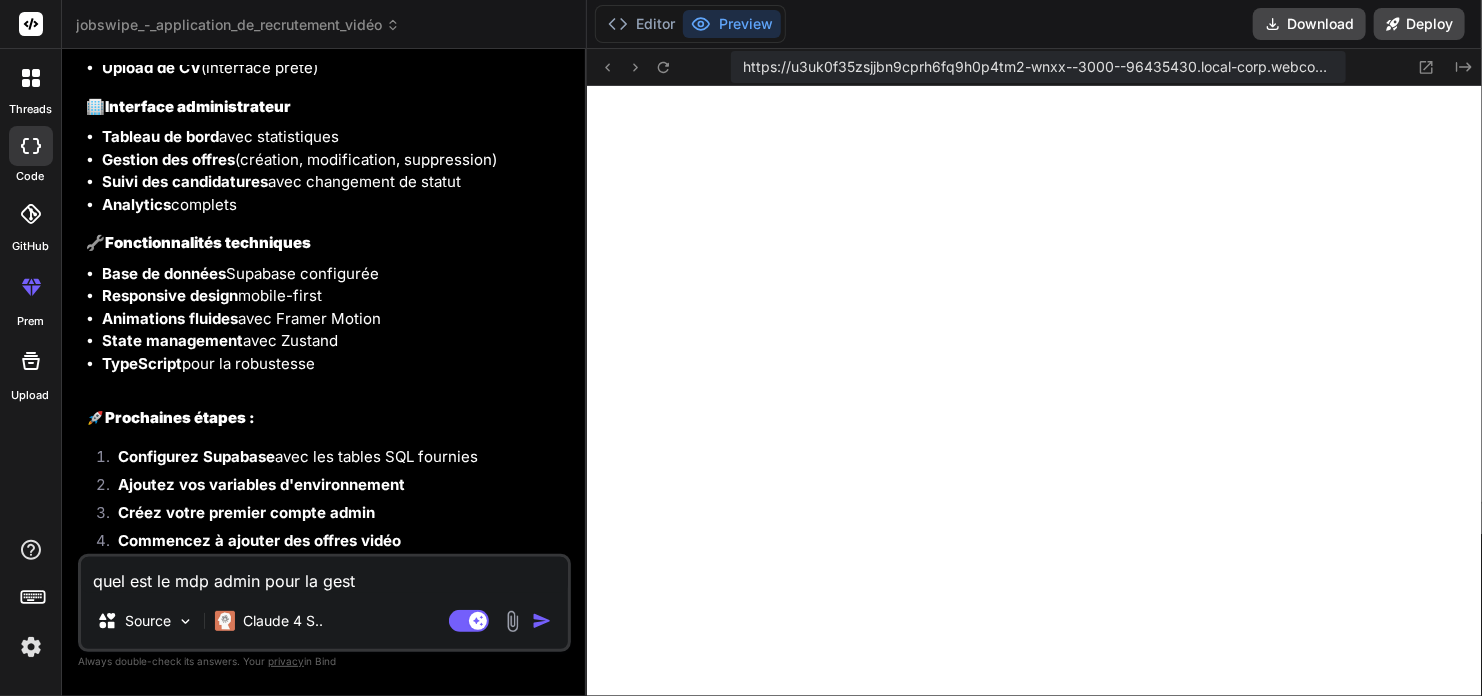 type on "quel est le mdp admin pour la gesti" 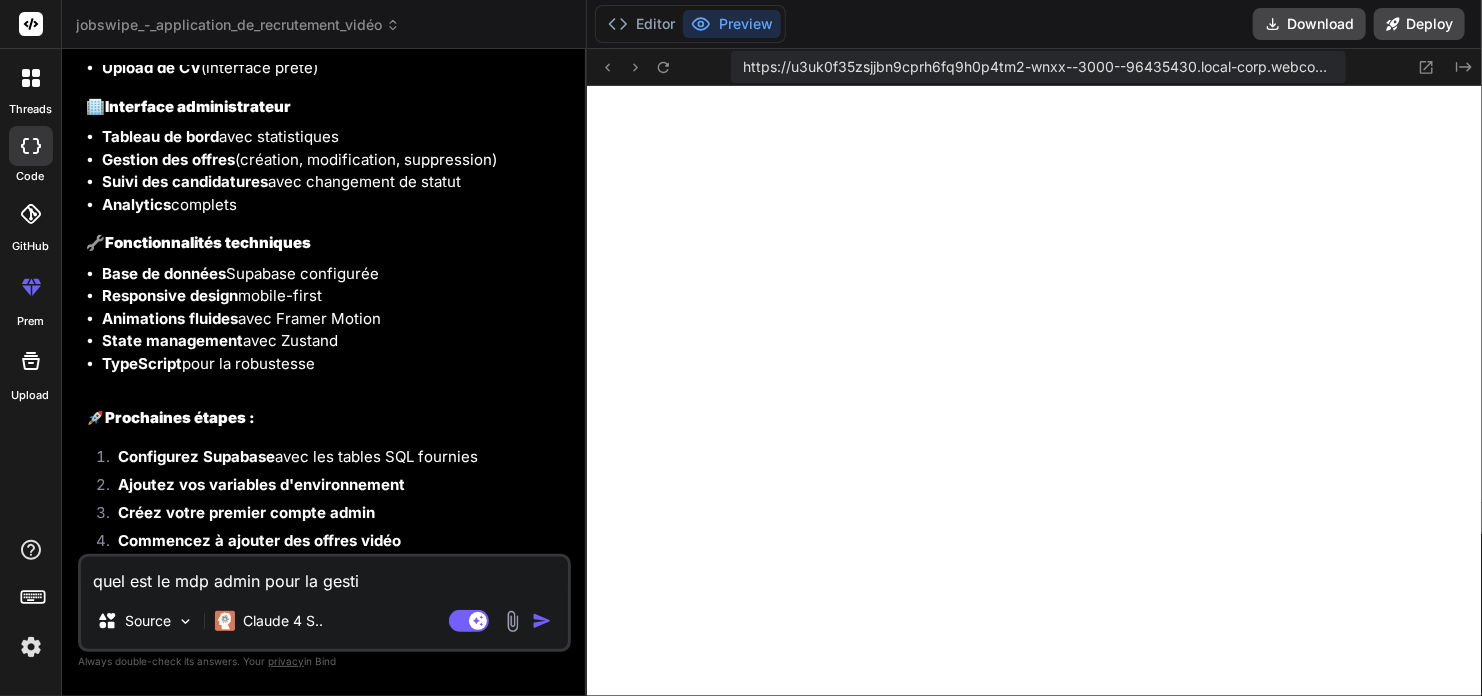 type on "quel est le mdp admin pour la gestio" 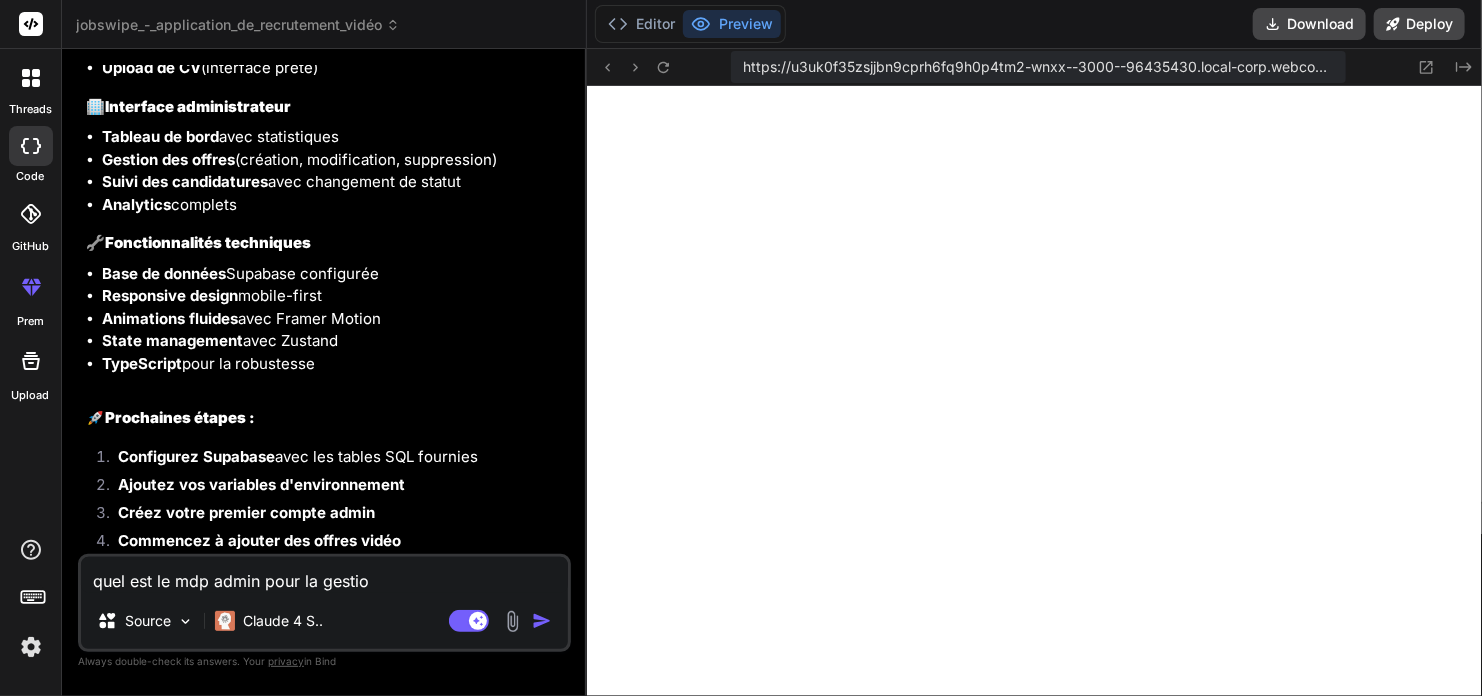 type on "quel est le mdp admin pour la gestion" 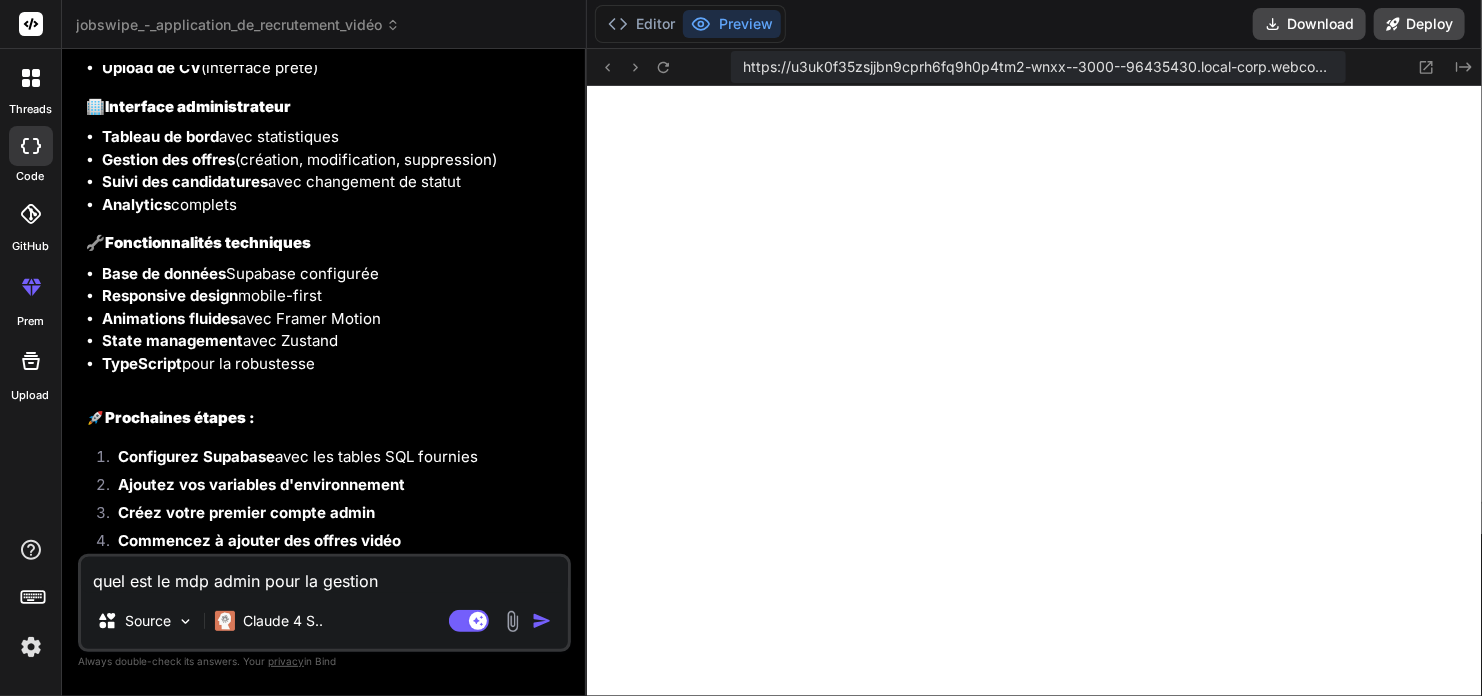 type on "quel est le mdp admin pour la gestion" 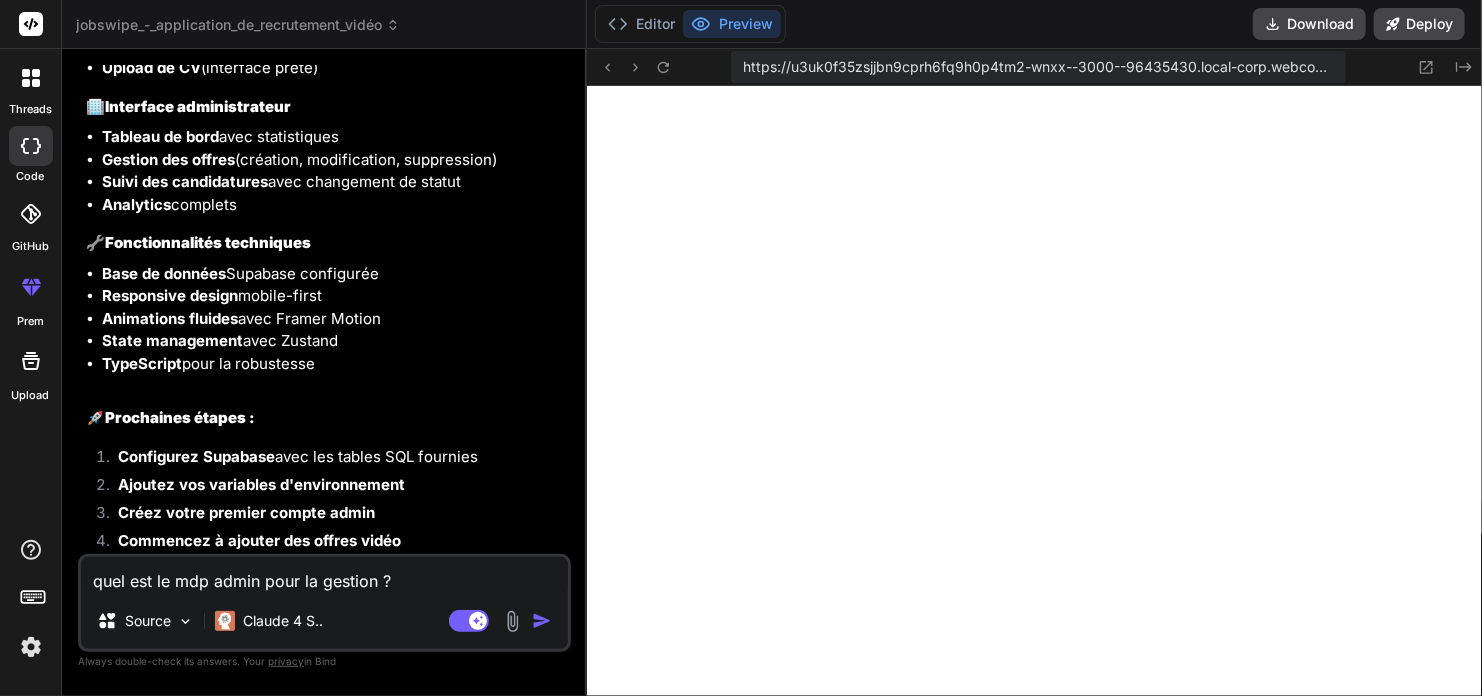 type on "quel est le mdp admin pour la gestion ?" 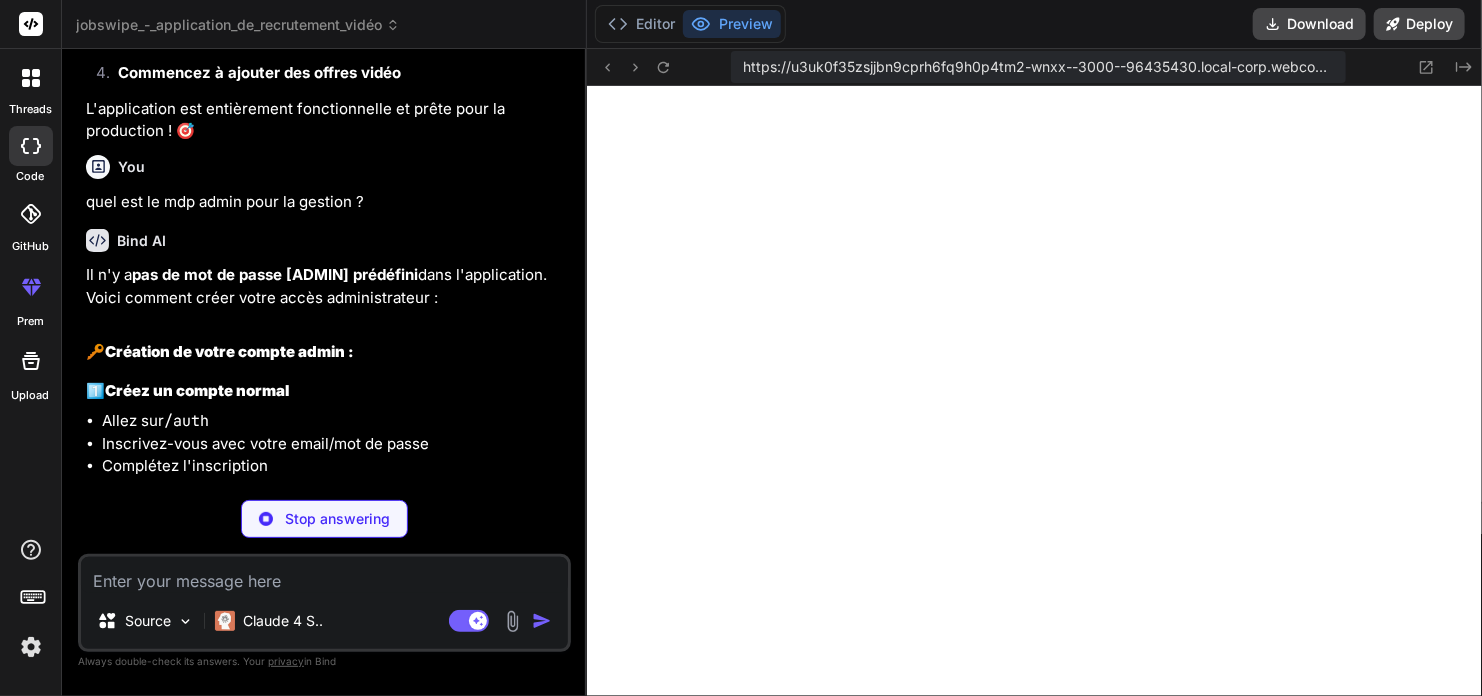 scroll, scrollTop: 4084, scrollLeft: 0, axis: vertical 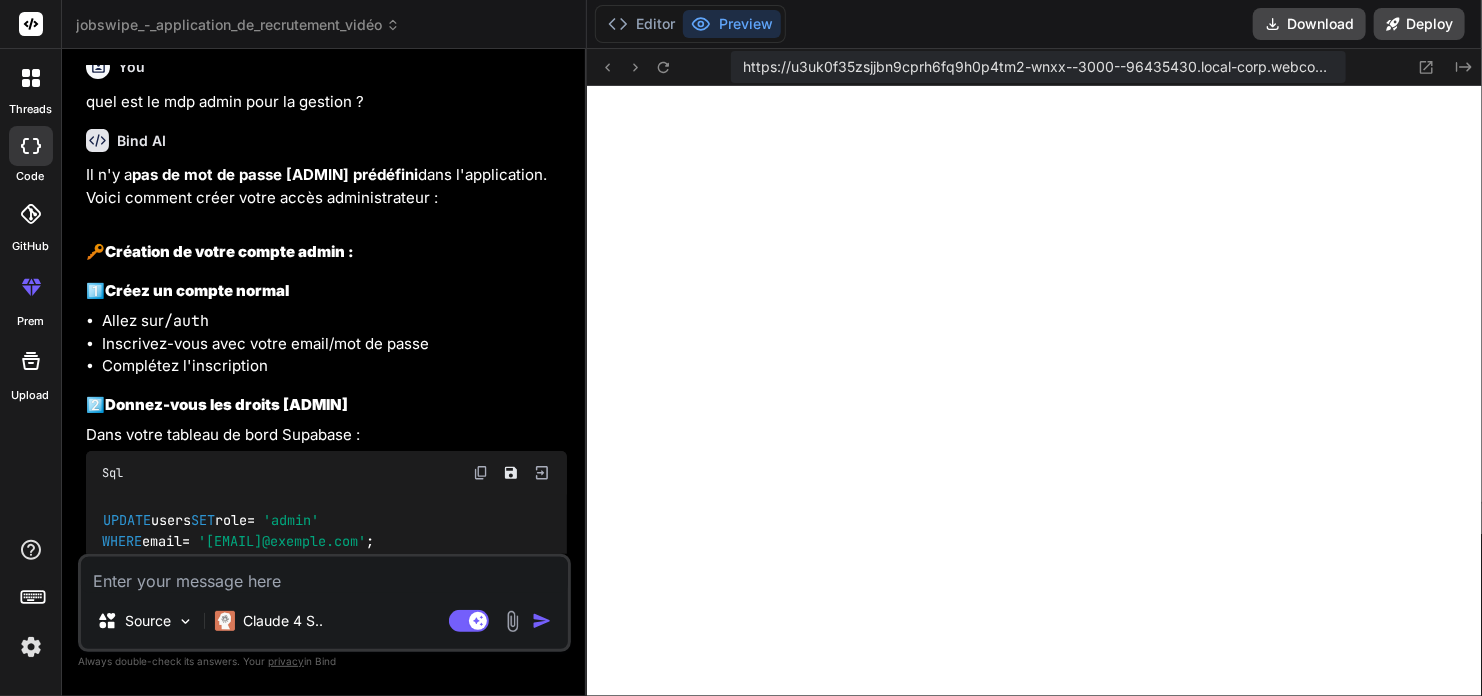 type on "x" 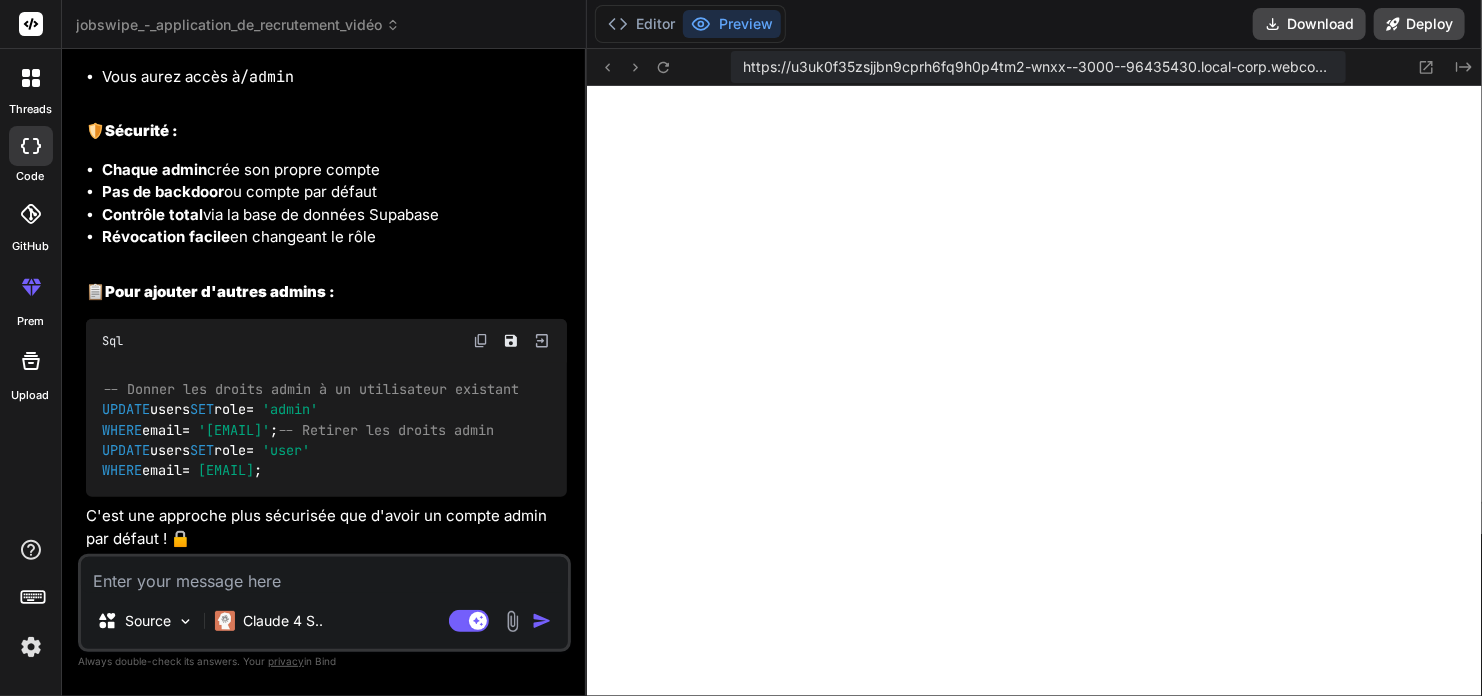 scroll, scrollTop: 4732, scrollLeft: 0, axis: vertical 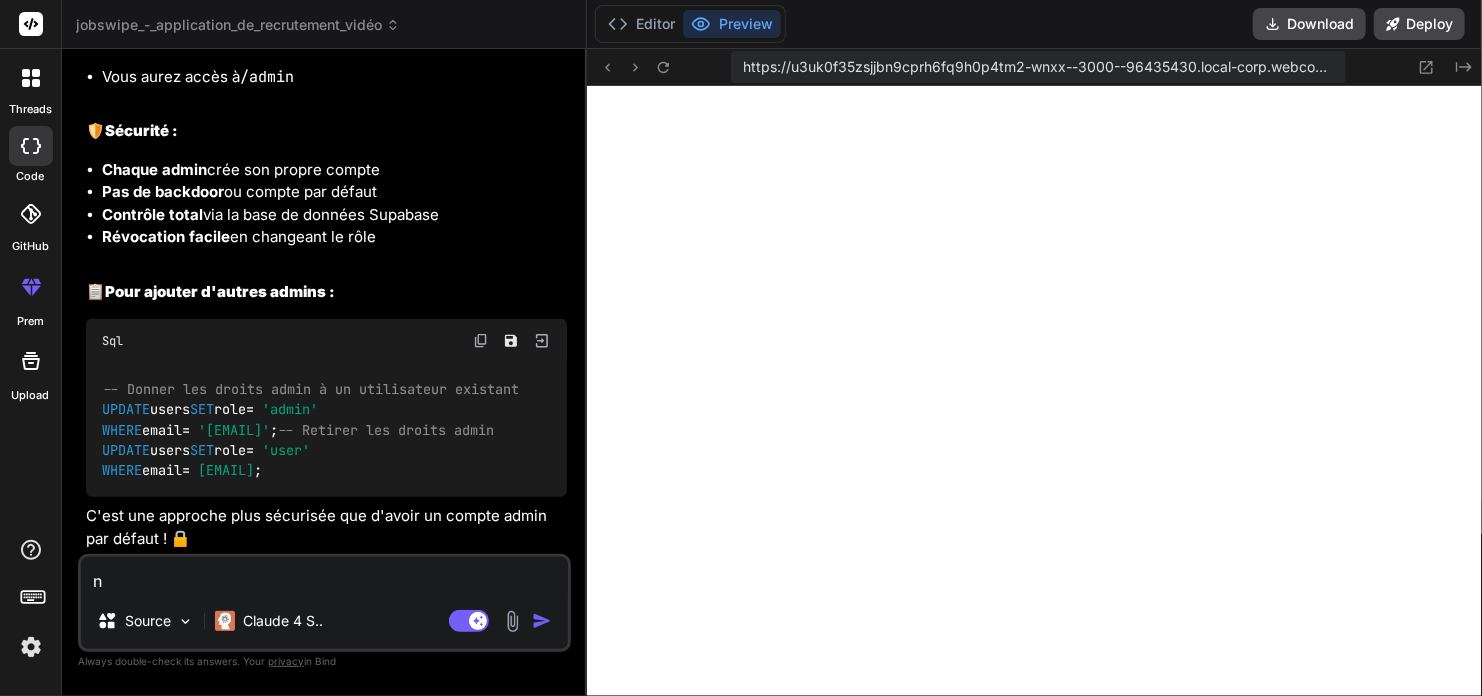 type on "no" 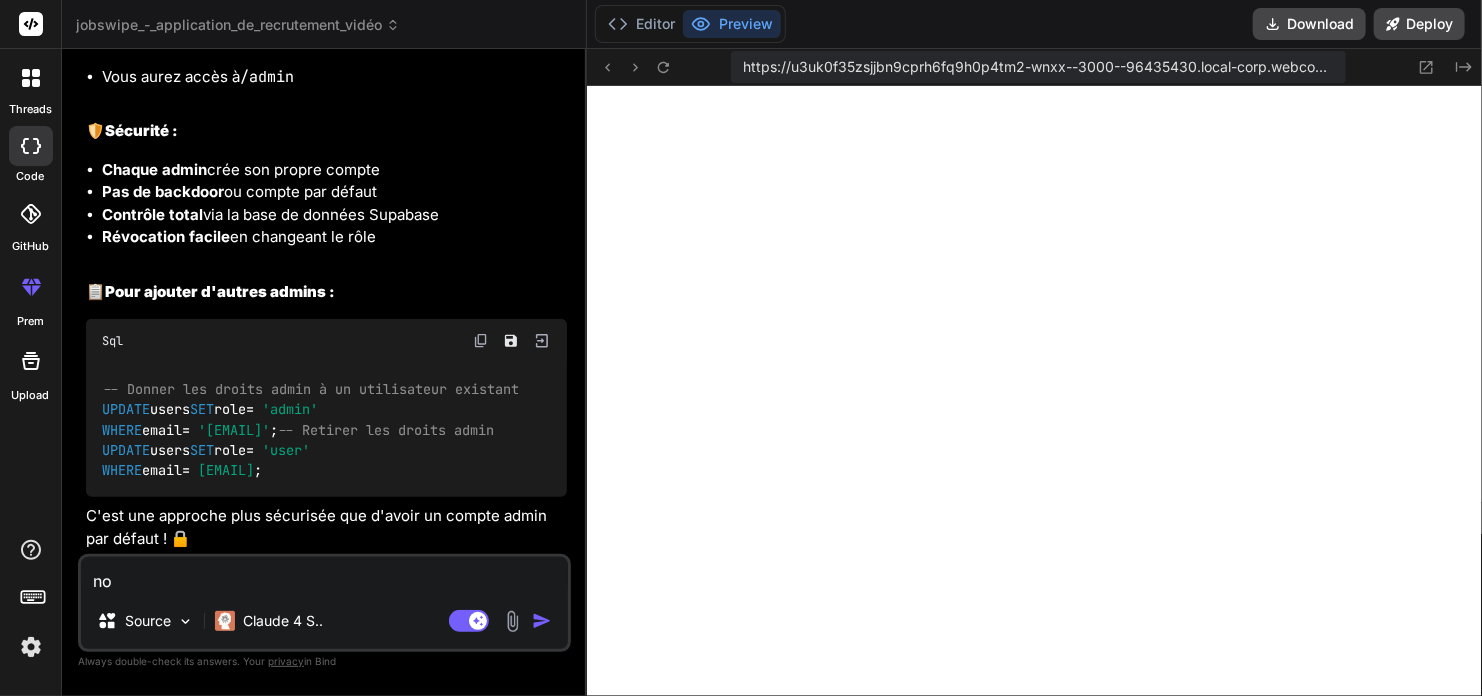 type on "non" 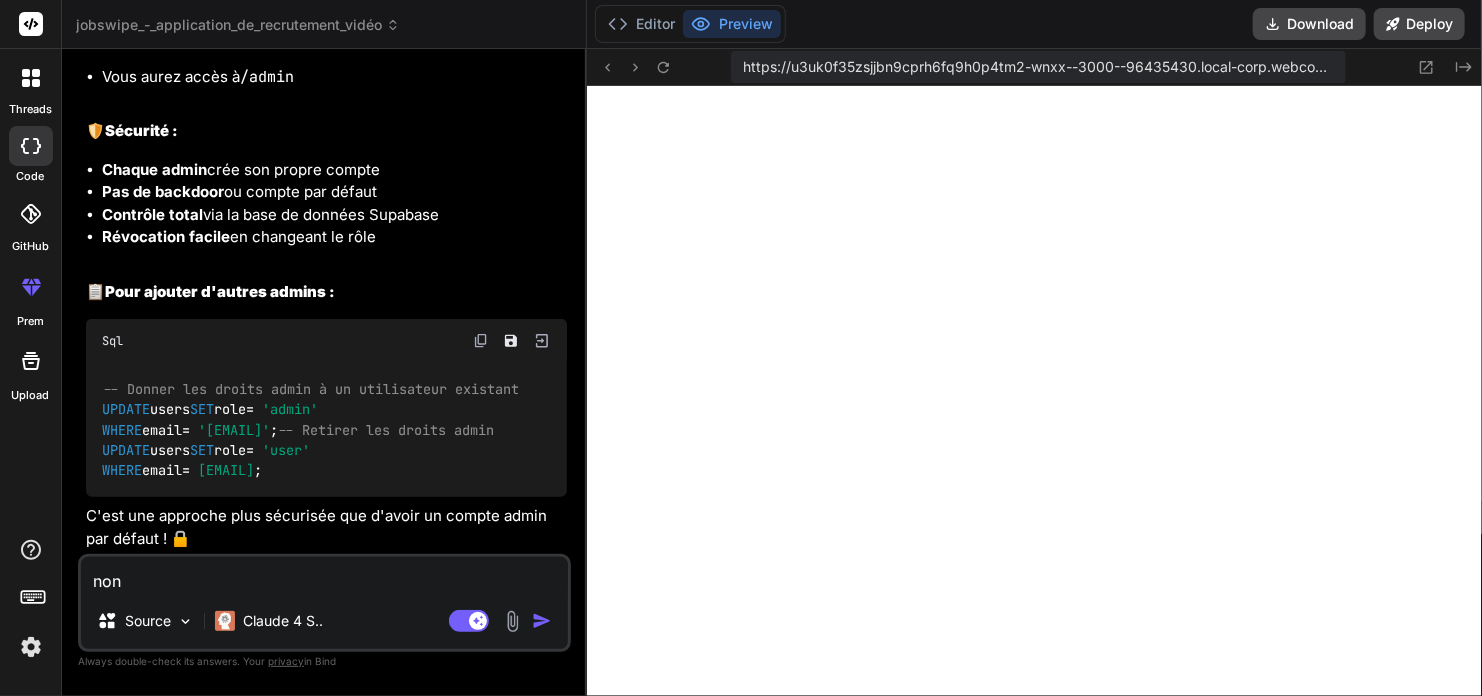type on "non" 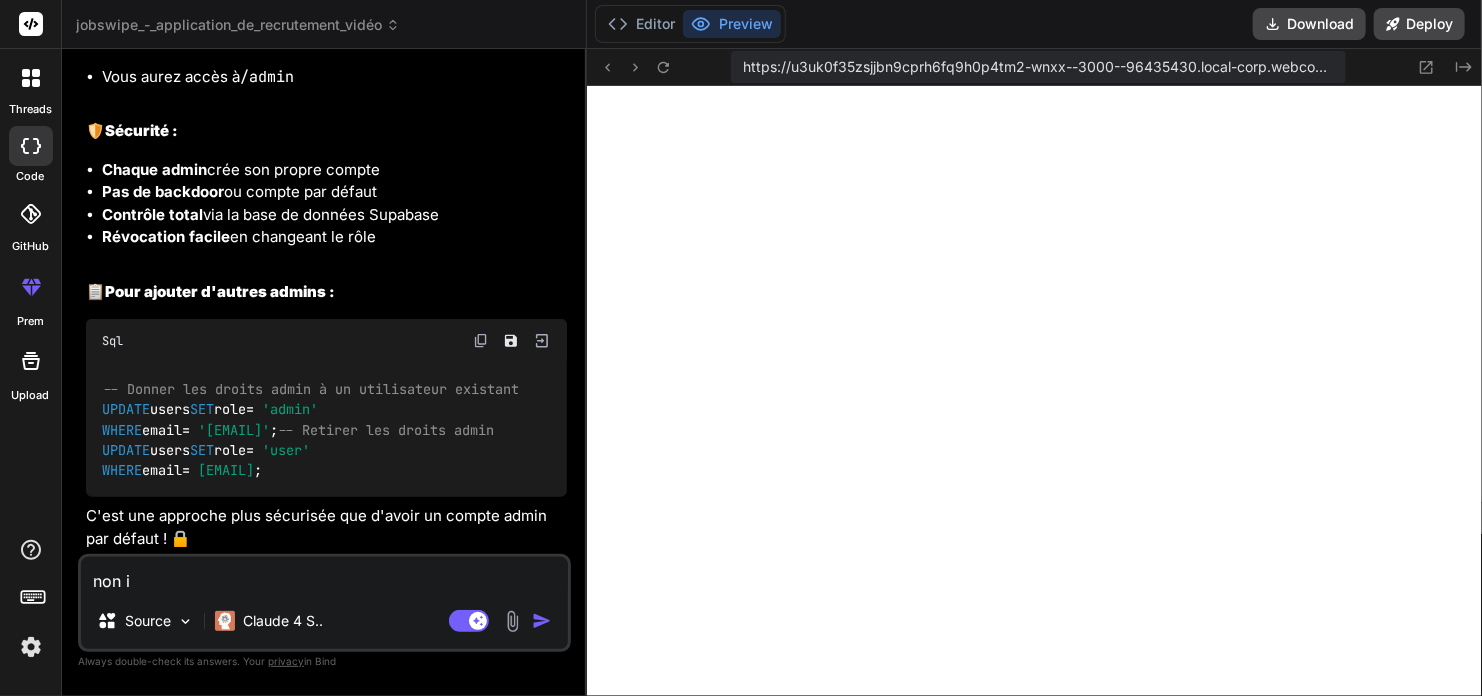 type on "non il" 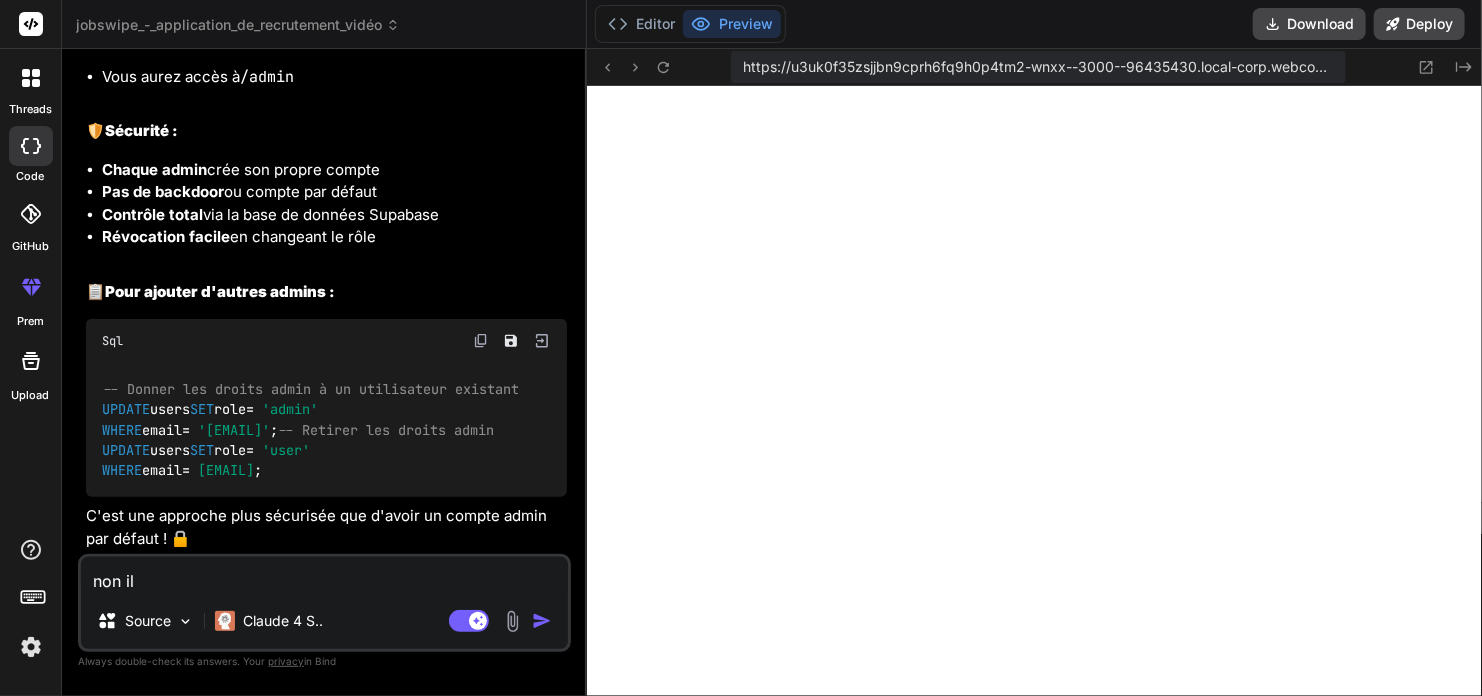 type on "non il" 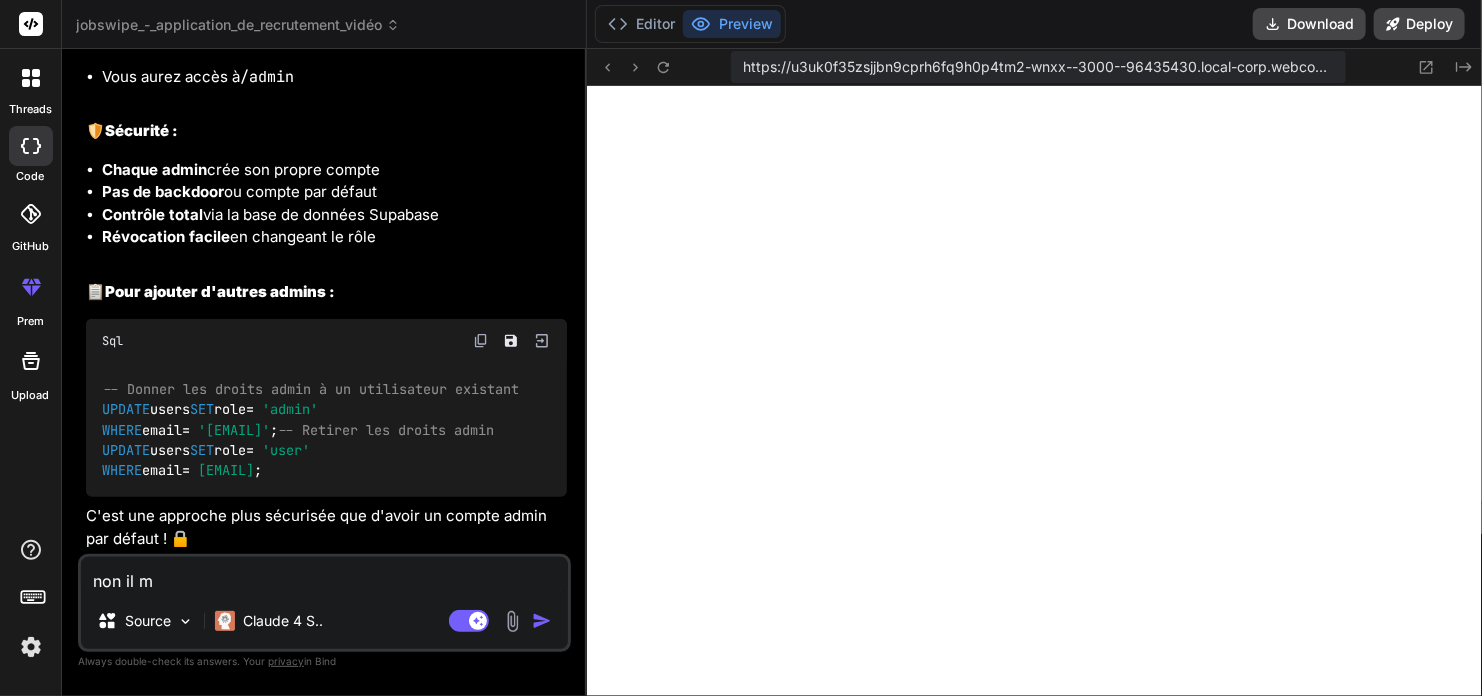 type on "non il me" 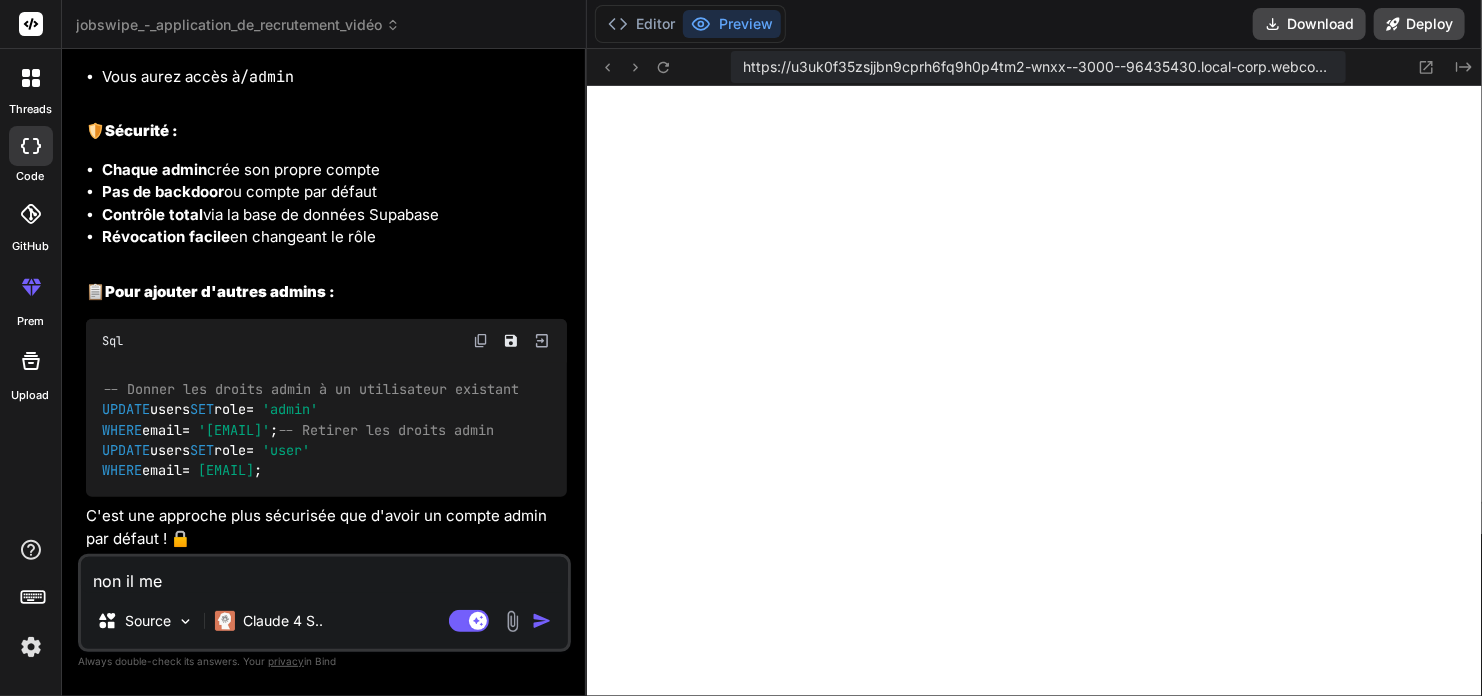 type on "non il me" 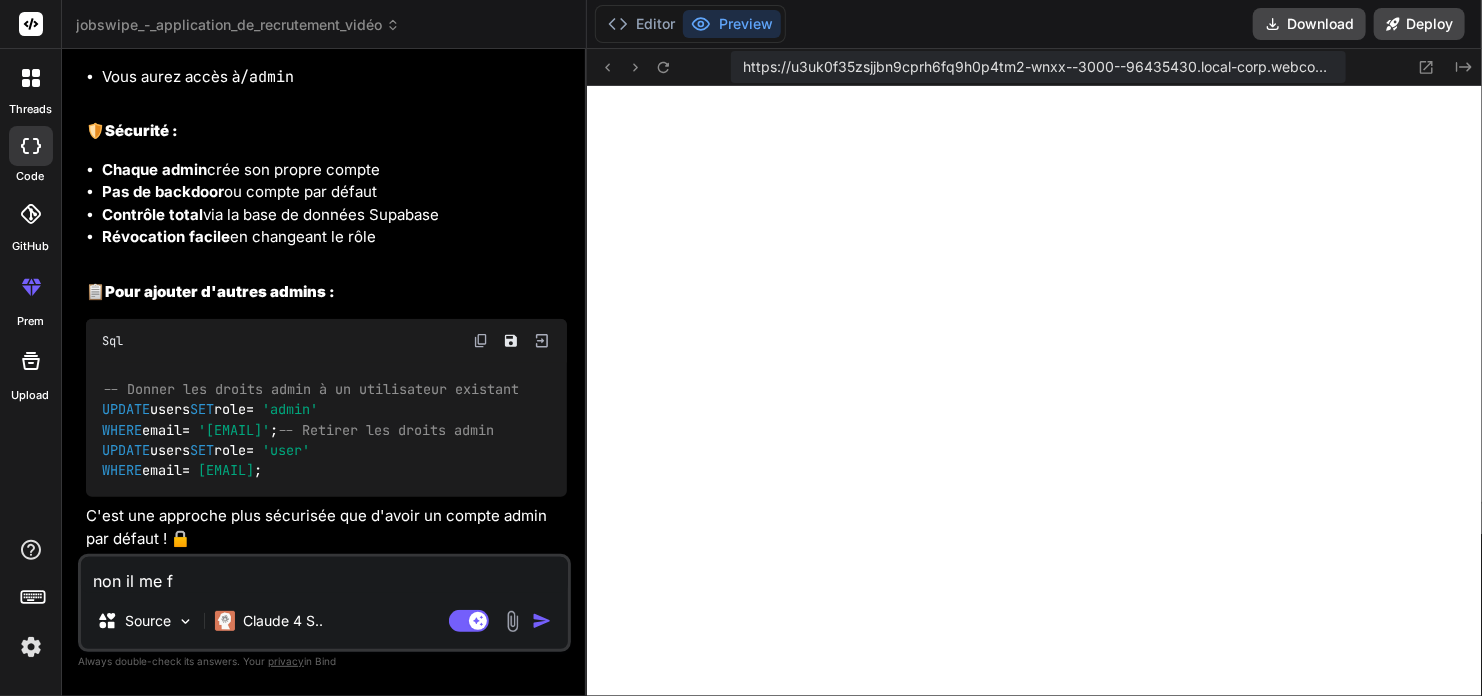 type on "non il me fa" 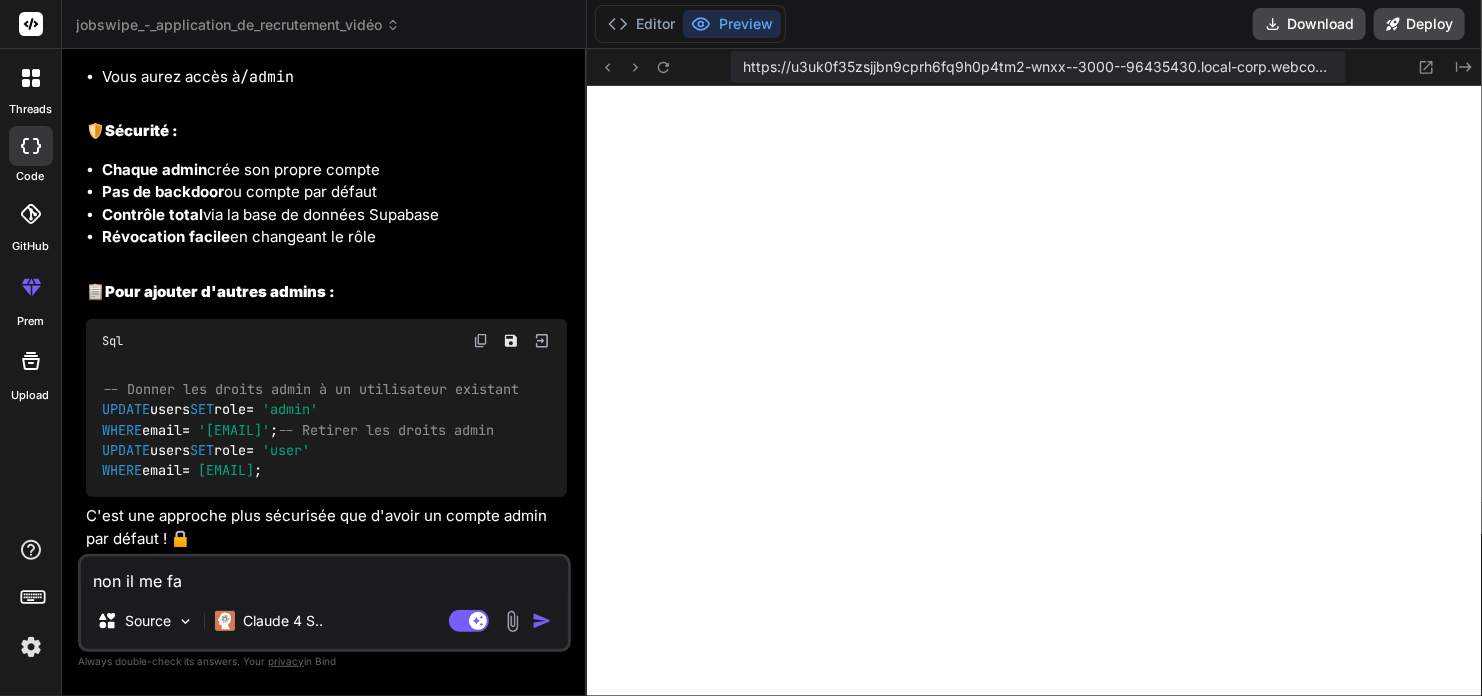 type on "non il me fau" 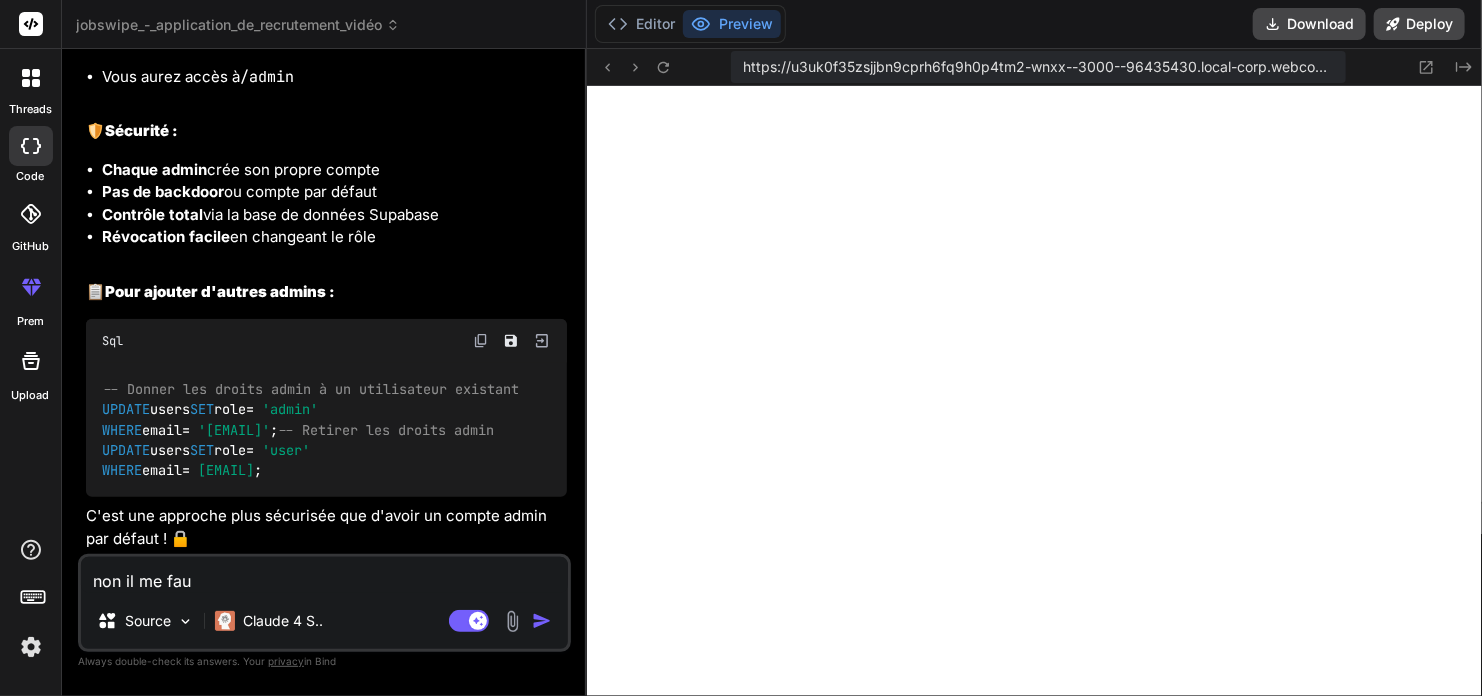 type on "non il me faut" 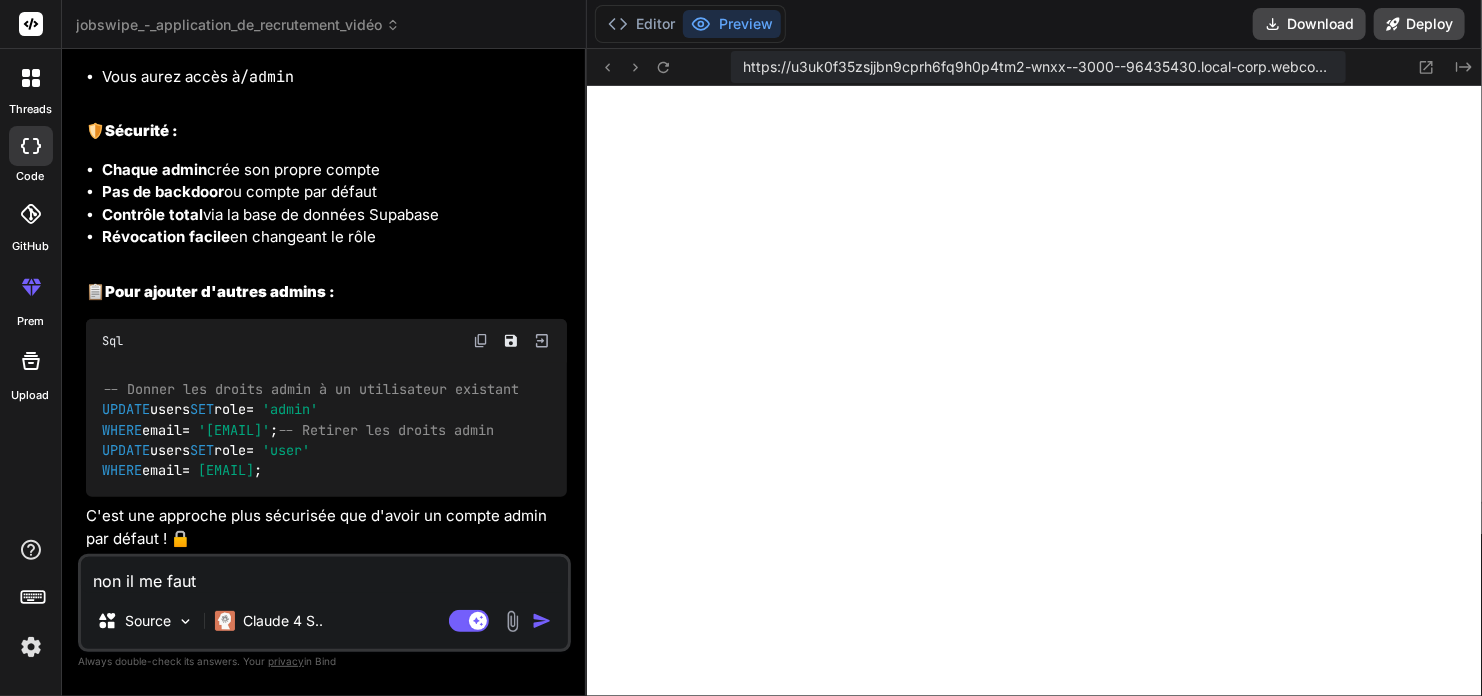 type on "non il me faut" 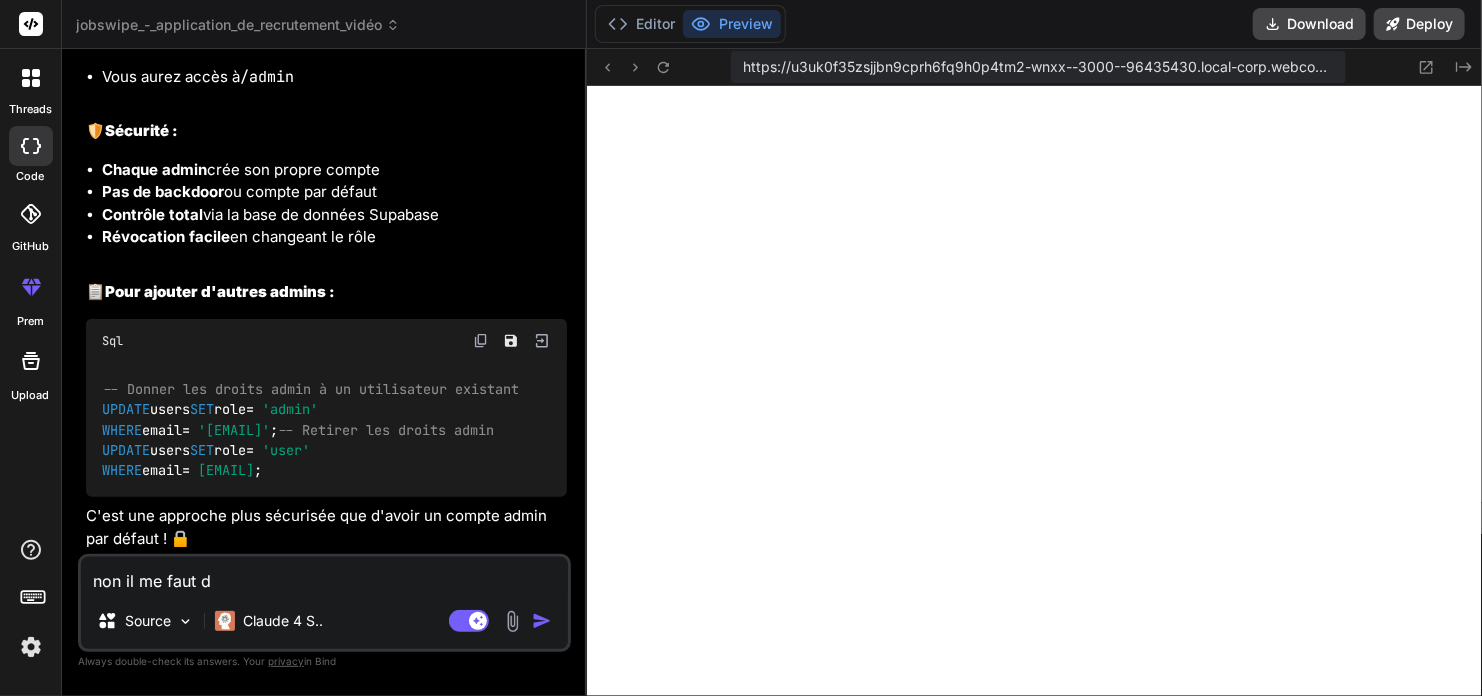 type on "non il me faut da" 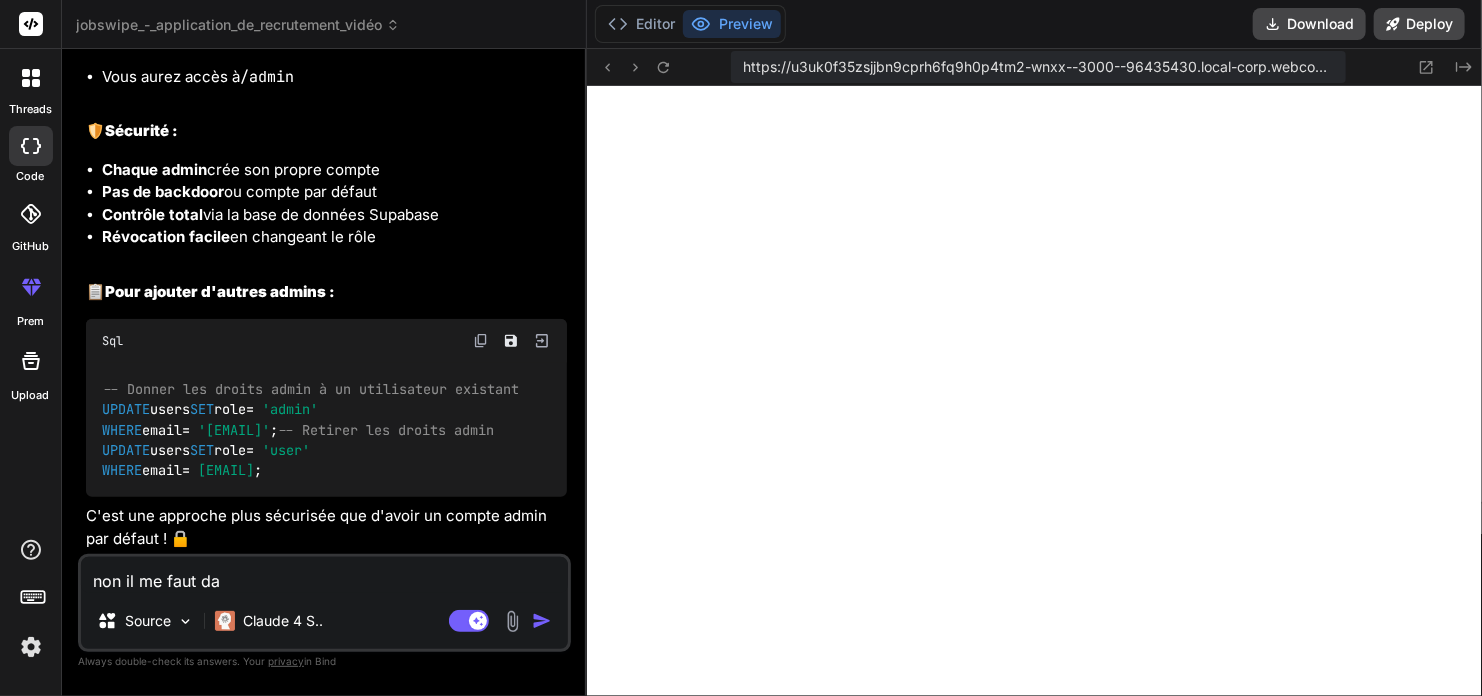 type on "non il me faut dan" 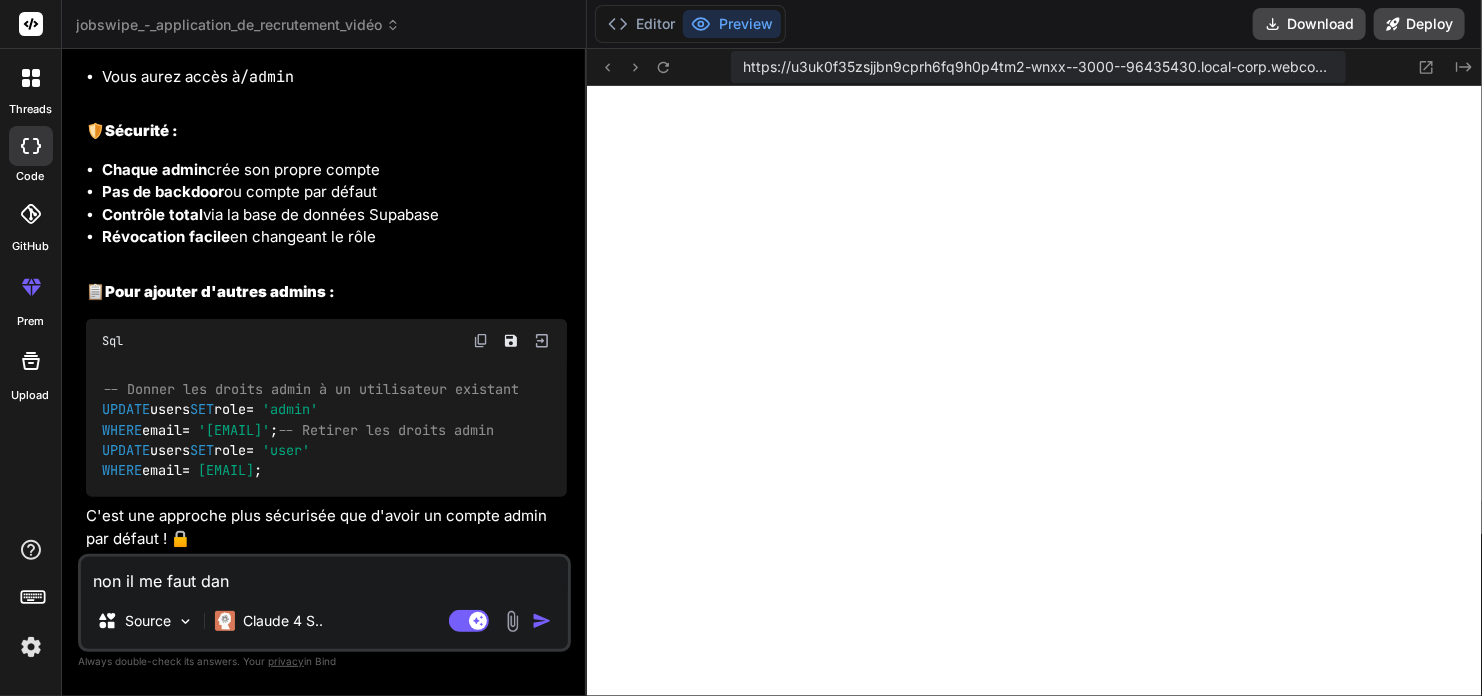 type on "non il me faut dans" 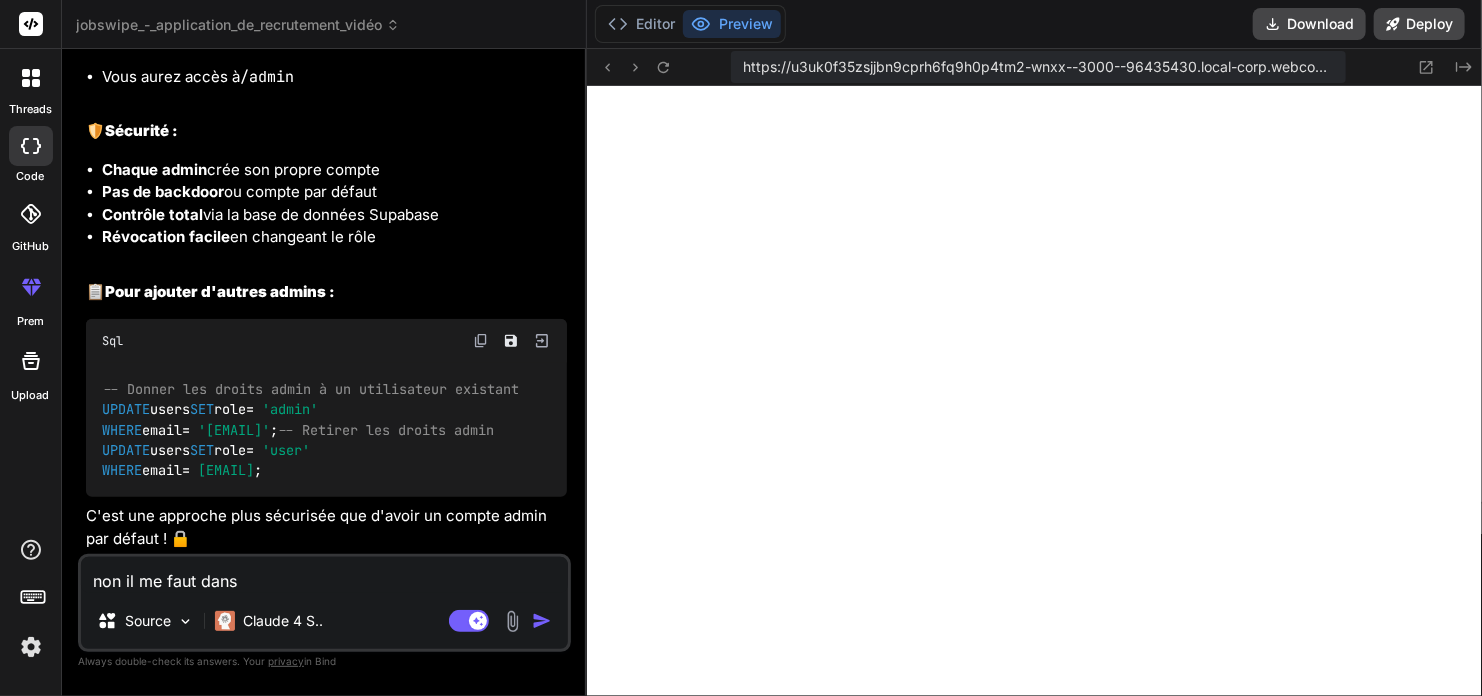 type on "non il me faut dans" 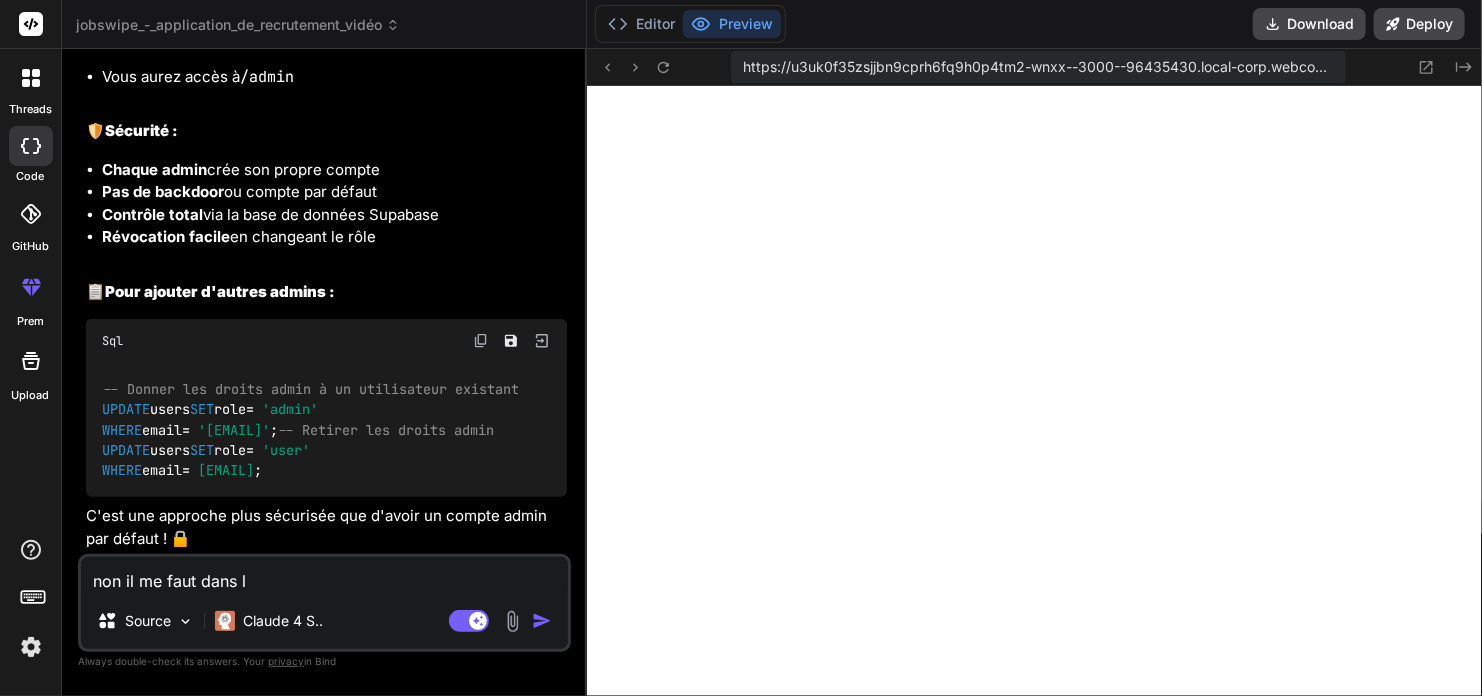 type on "x" 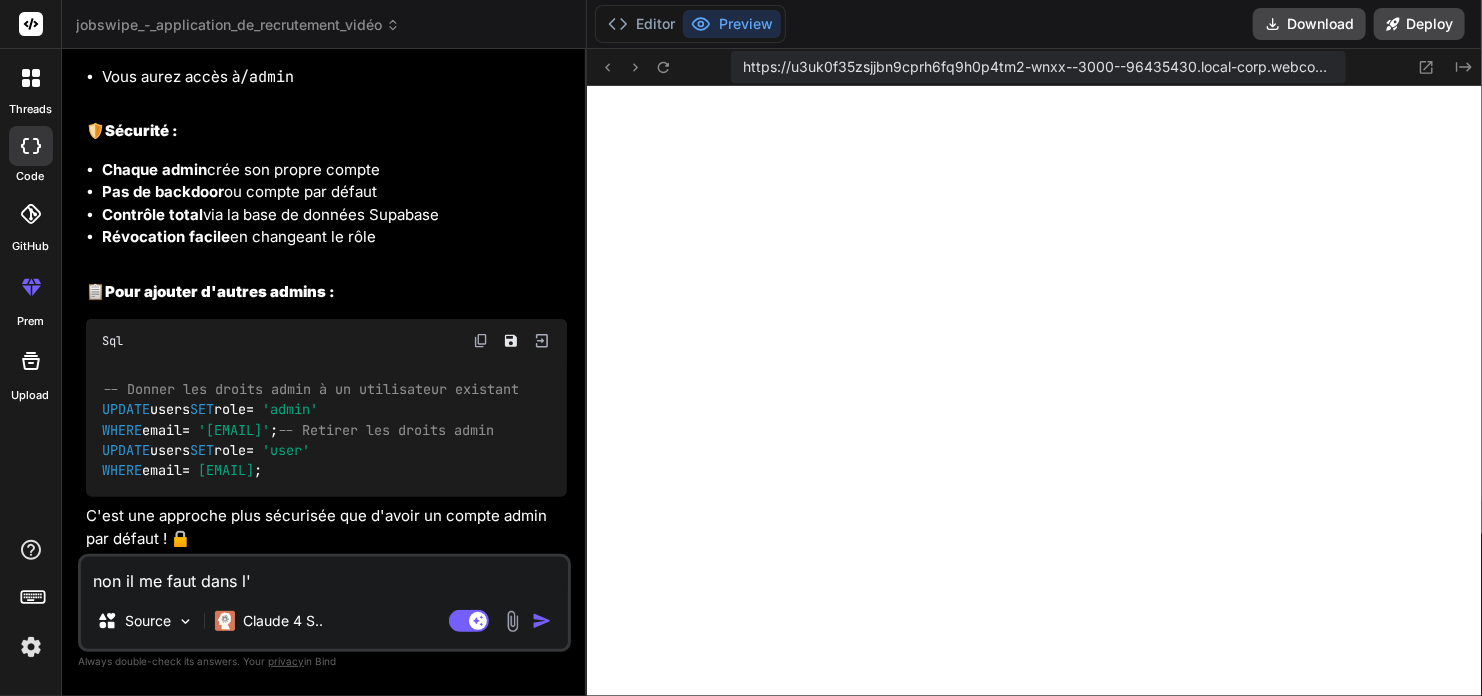 type on "non il me faut dans l'a" 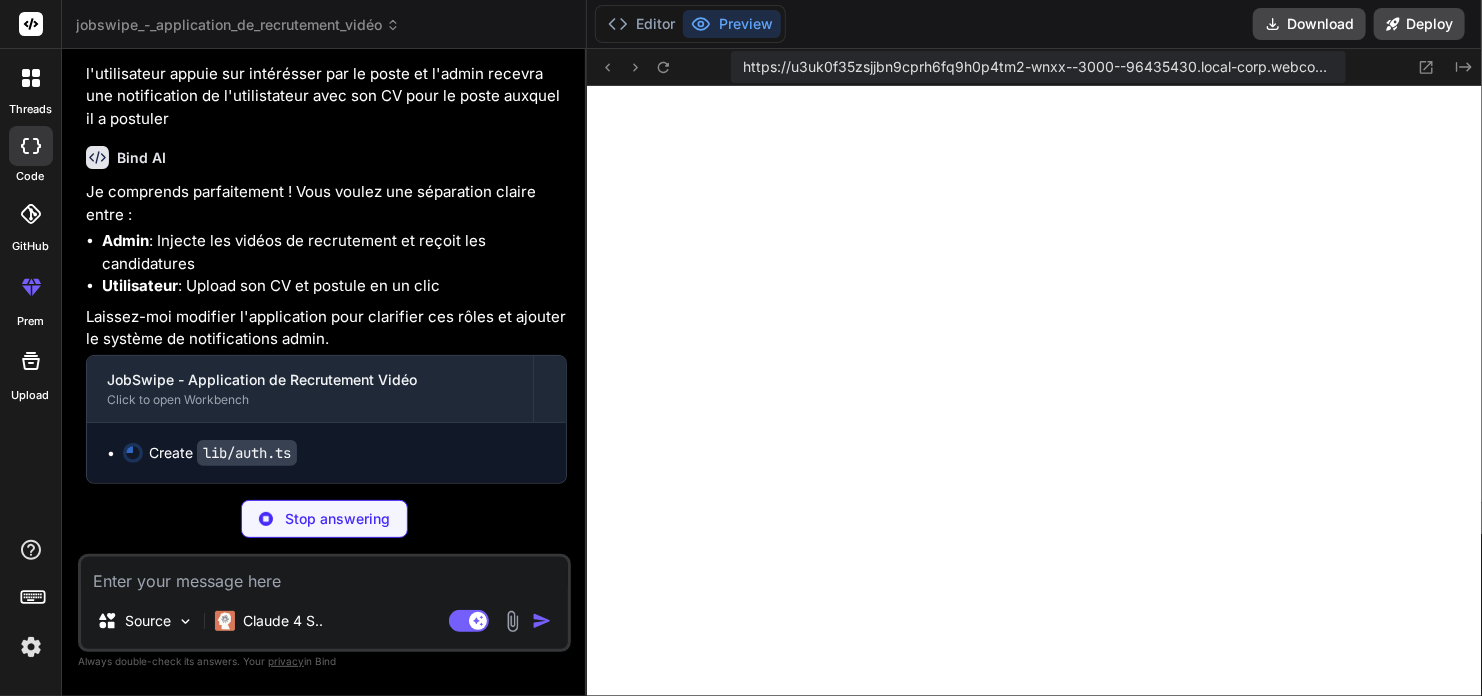 scroll, scrollTop: 5334, scrollLeft: 0, axis: vertical 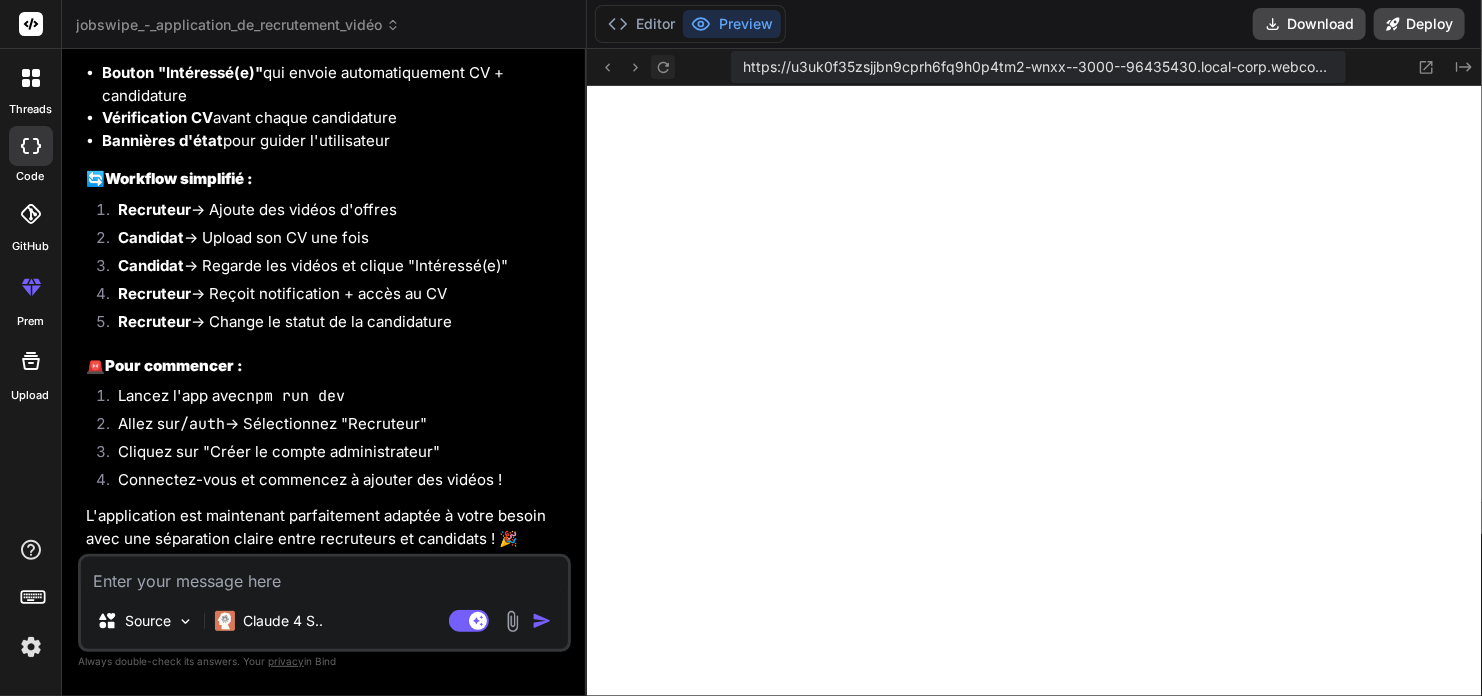 click 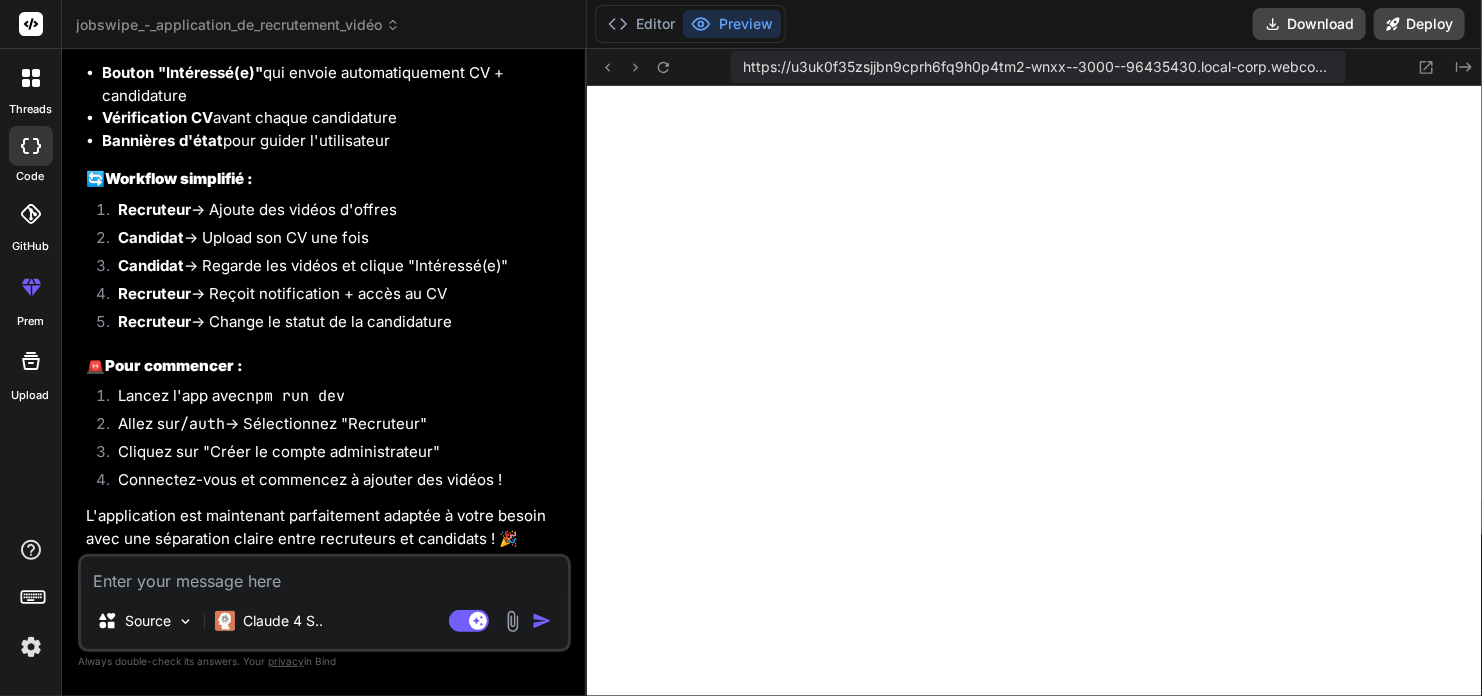 scroll, scrollTop: 16512, scrollLeft: 0, axis: vertical 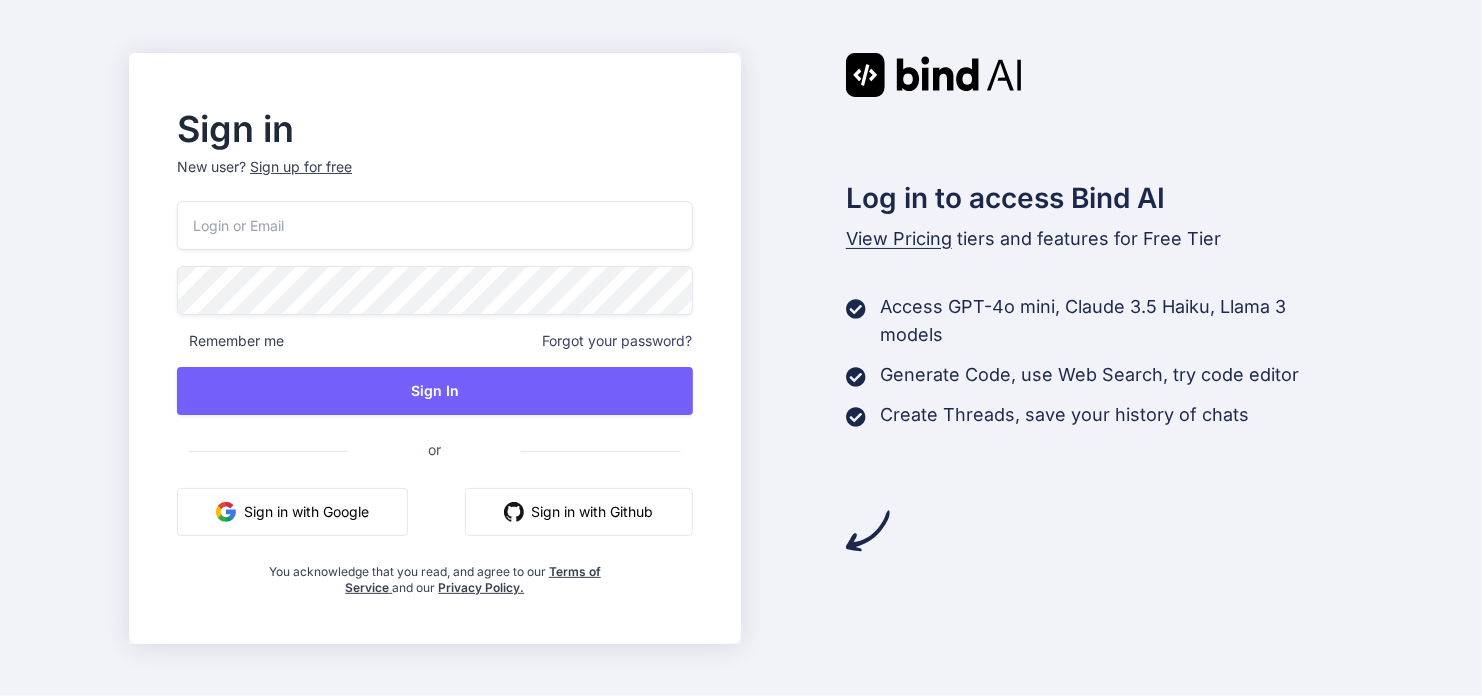 click on "Sign in with Google" at bounding box center (292, 512) 